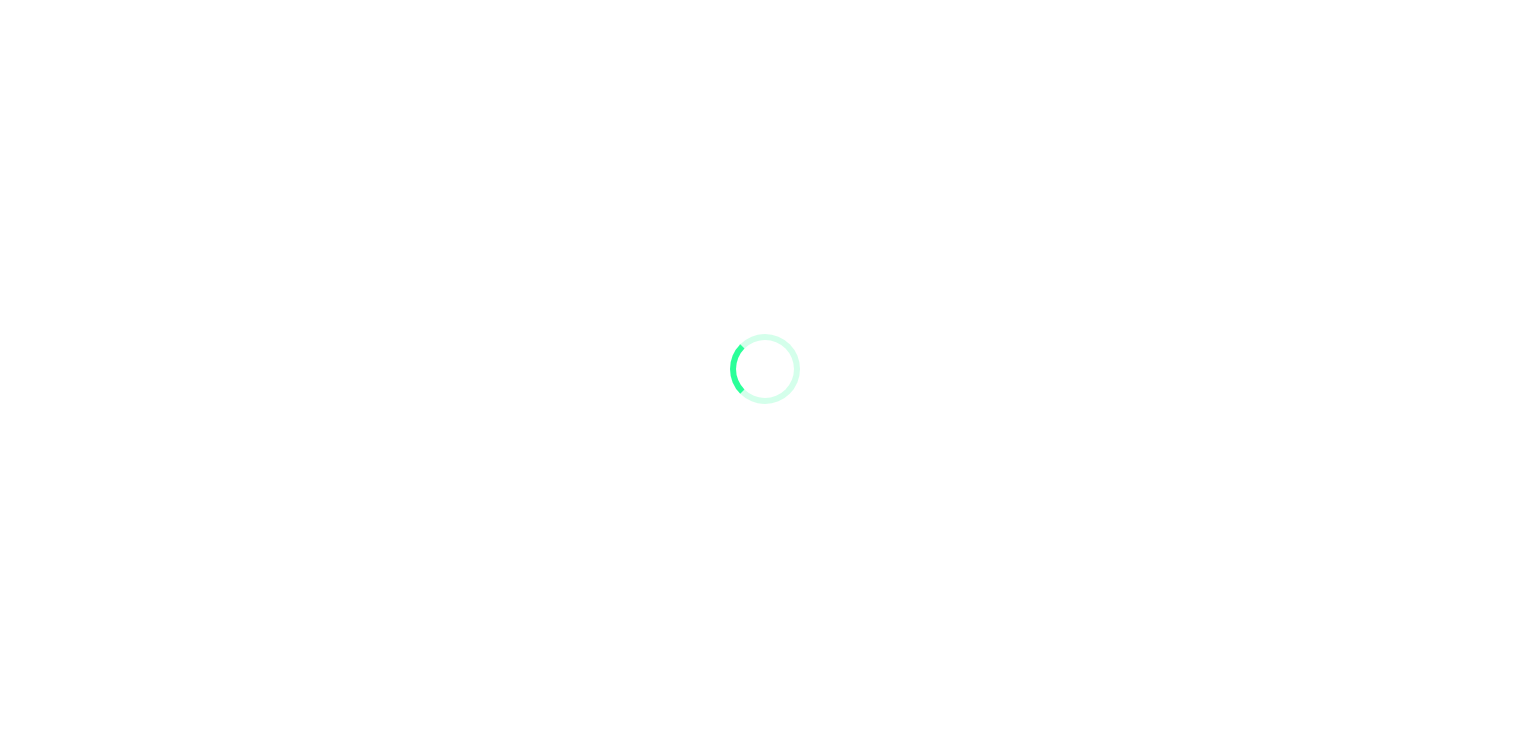scroll, scrollTop: 0, scrollLeft: 0, axis: both 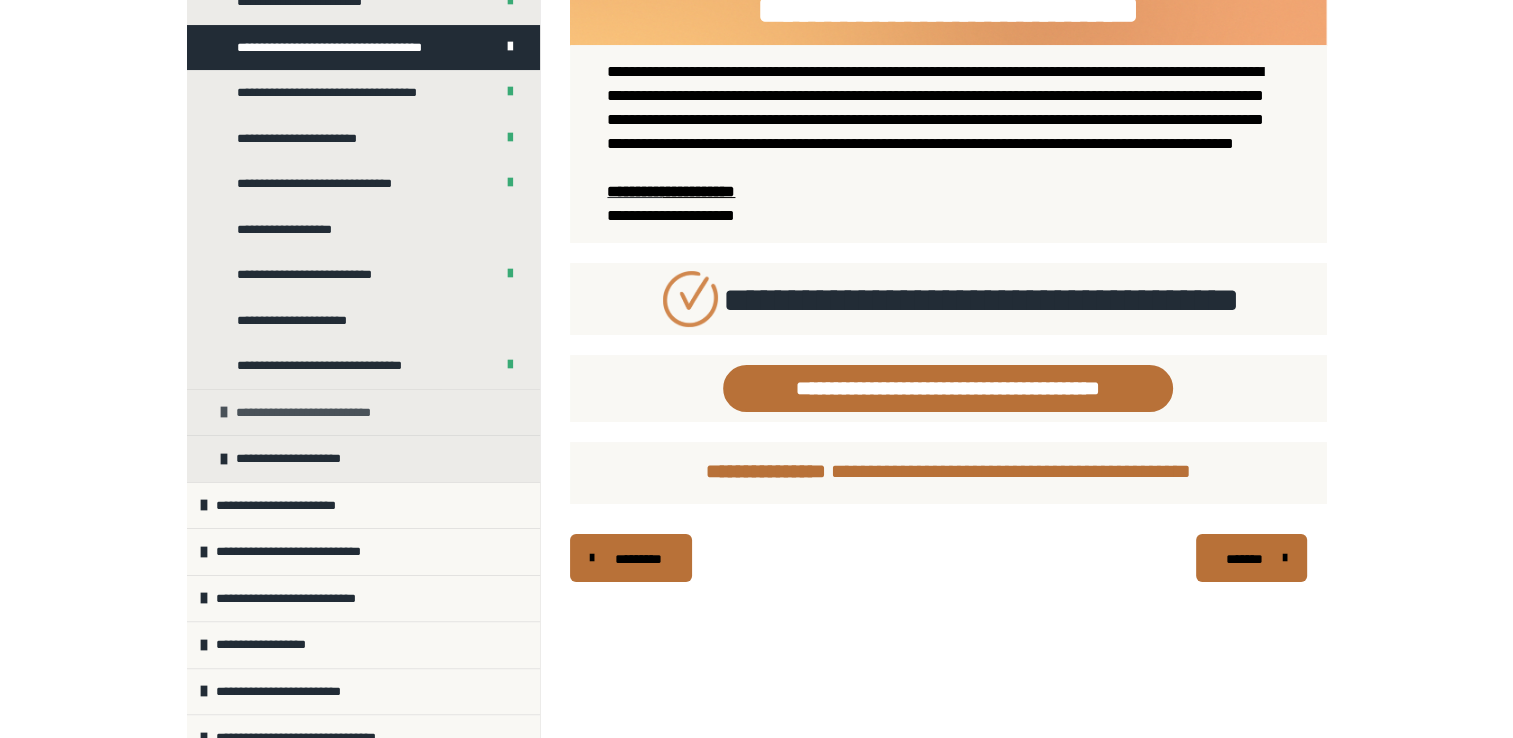click on "**********" at bounding box center [315, 413] 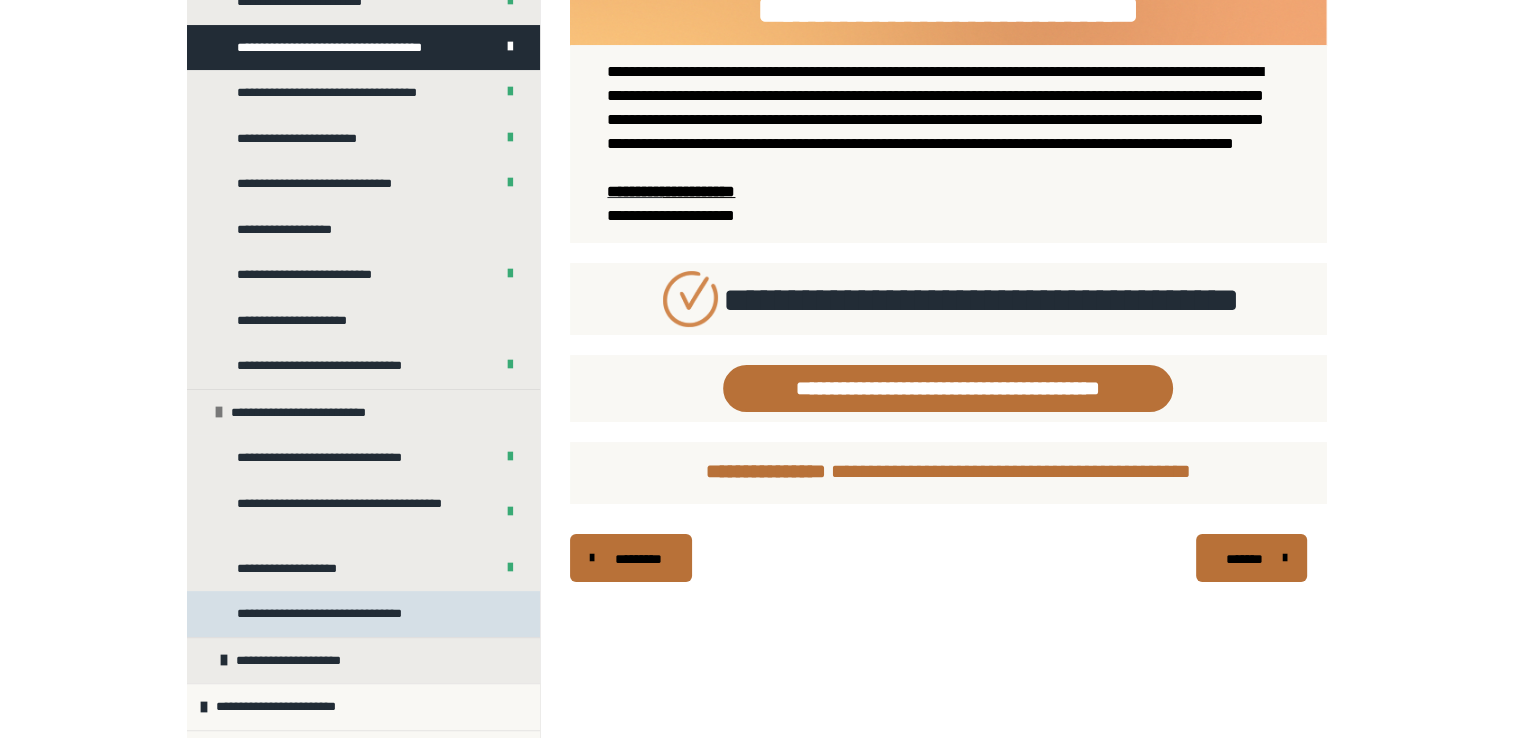 click on "**********" at bounding box center (335, 614) 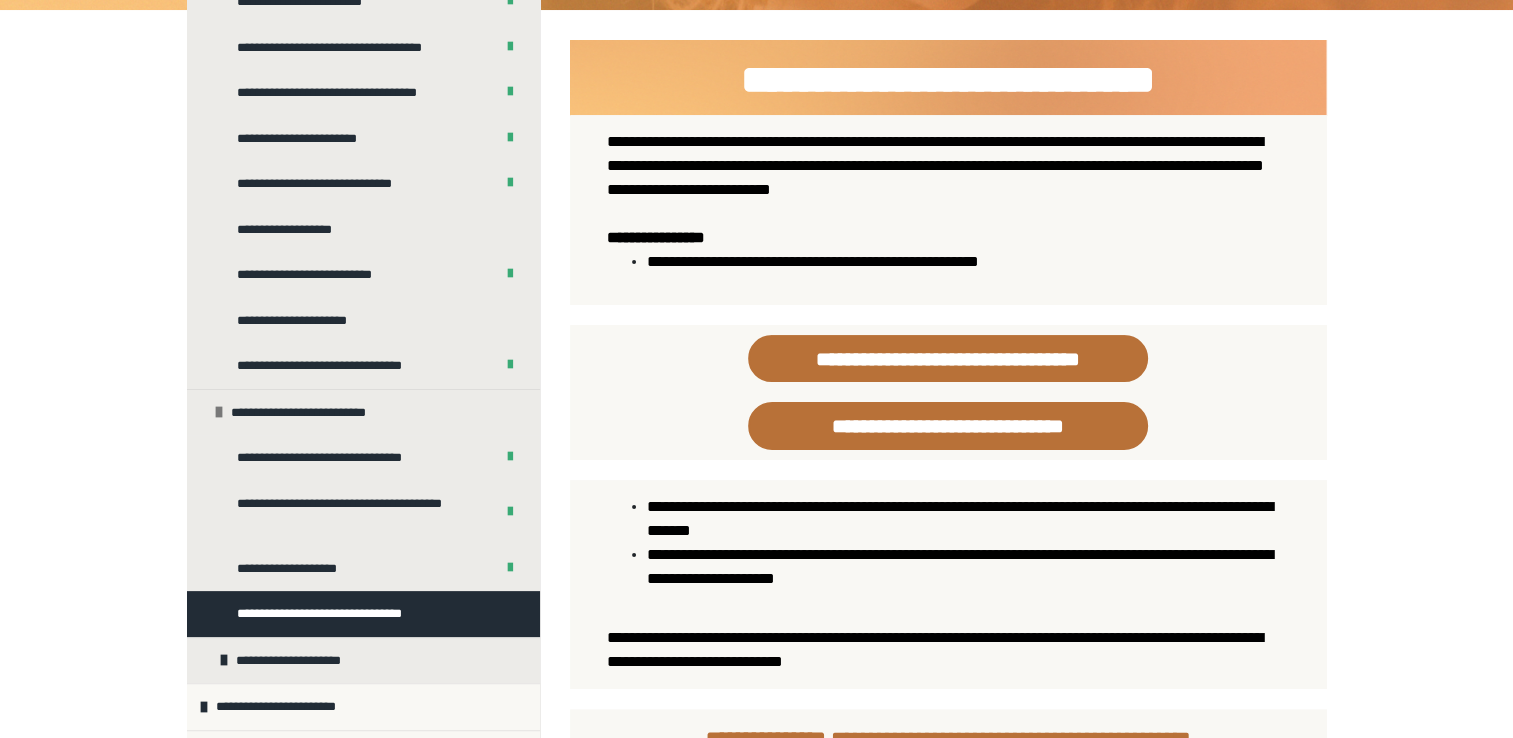 scroll, scrollTop: 464, scrollLeft: 0, axis: vertical 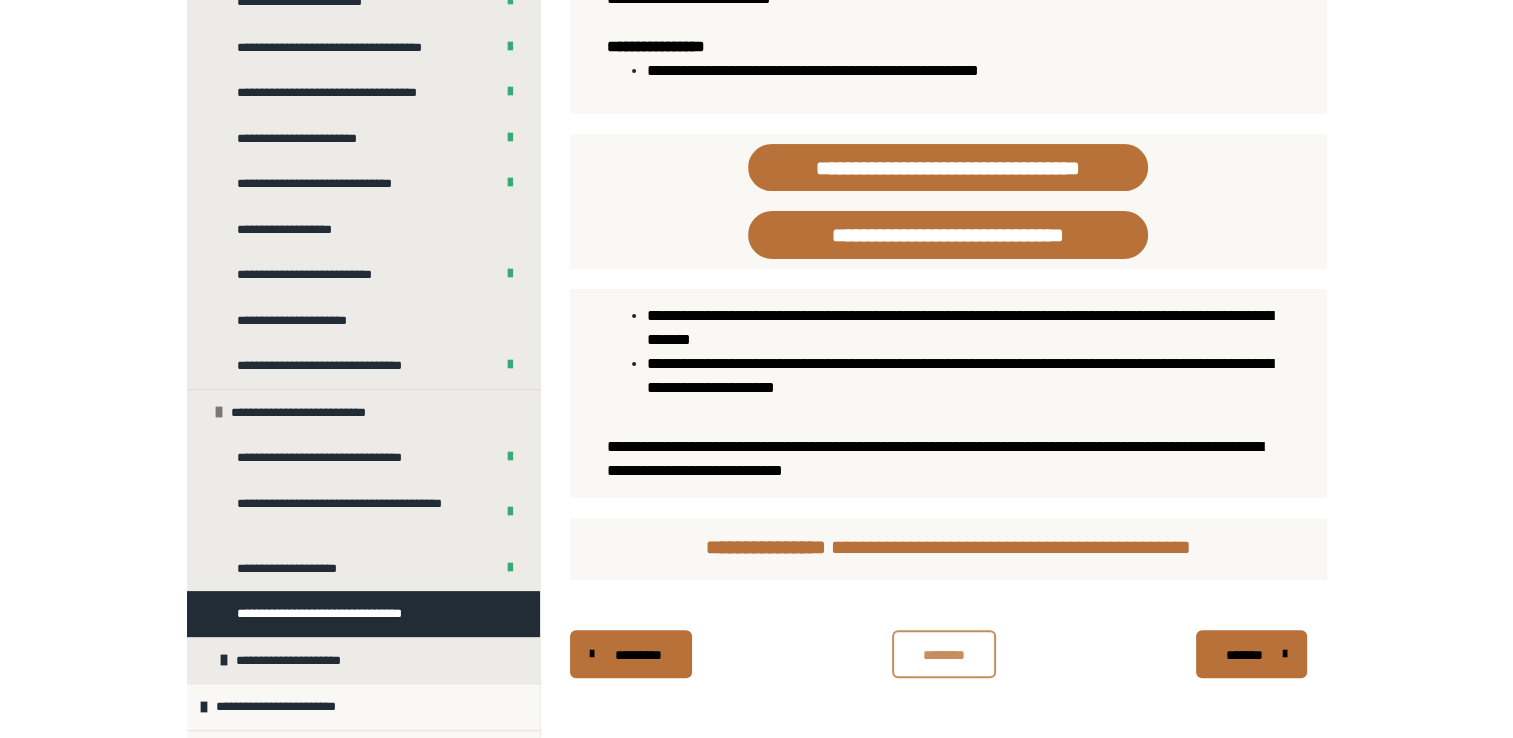 click on "********" at bounding box center [944, 654] 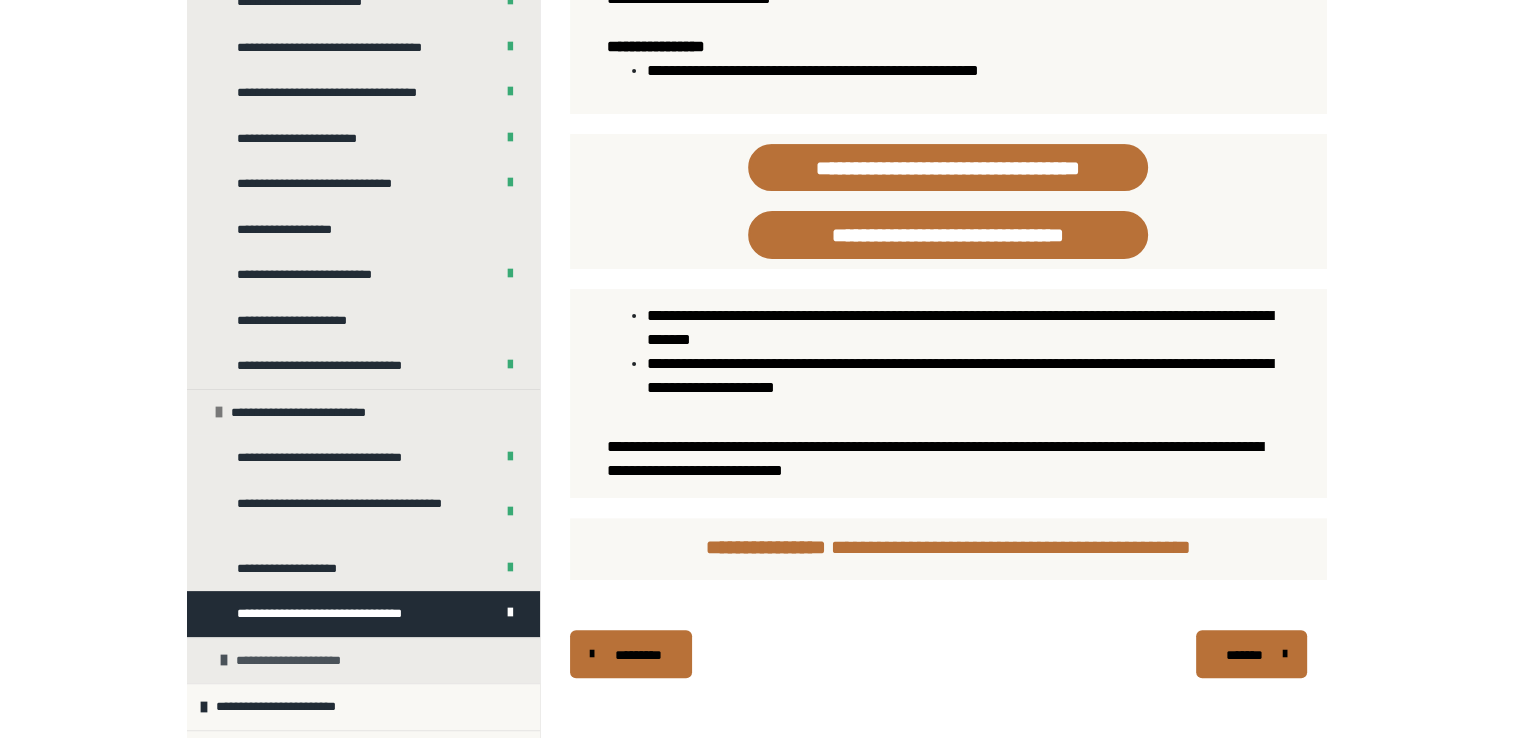 click on "**********" at bounding box center (363, 660) 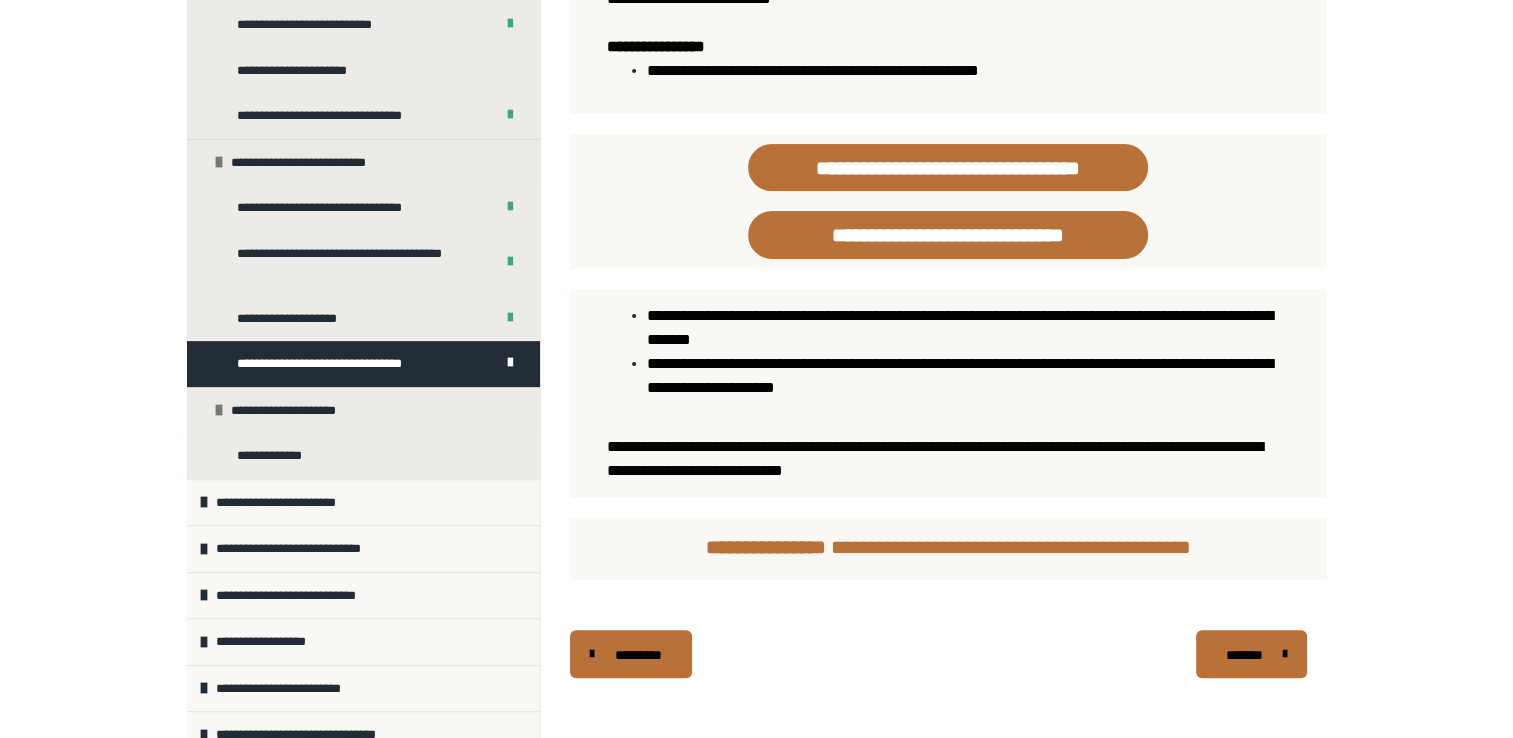 scroll, scrollTop: 608, scrollLeft: 0, axis: vertical 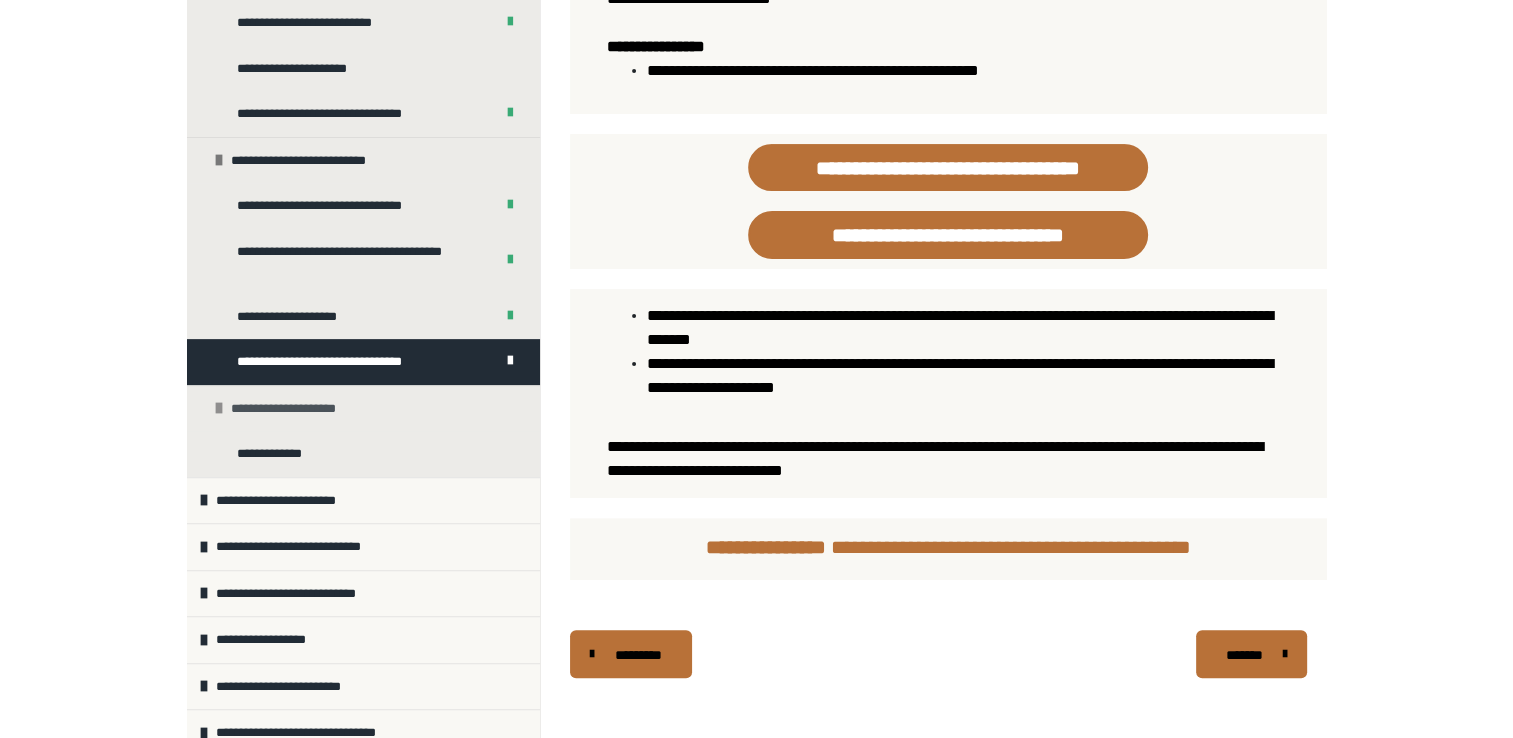 click on "**********" at bounding box center [363, 408] 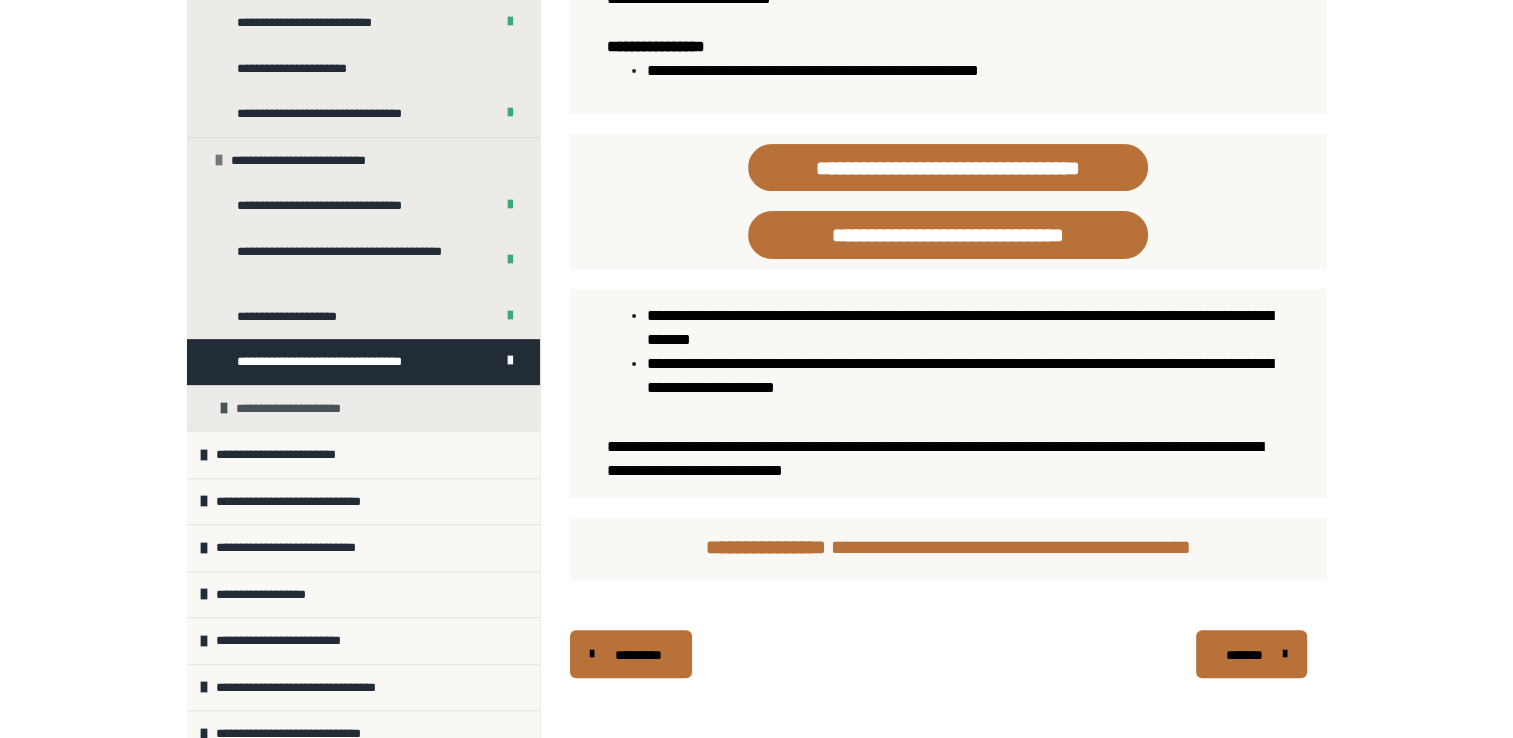 click on "**********" at bounding box center (297, 409) 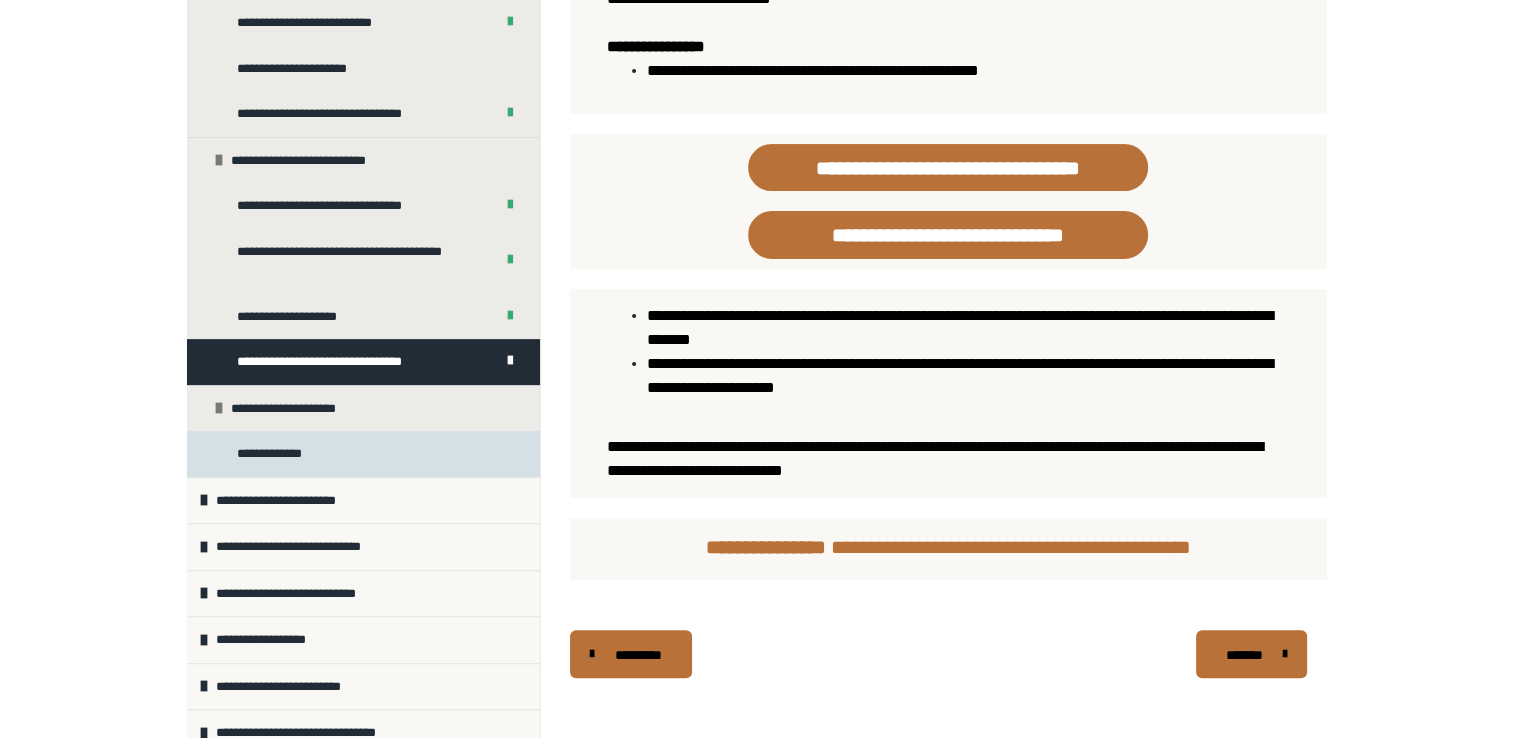 click on "**********" at bounding box center [275, 454] 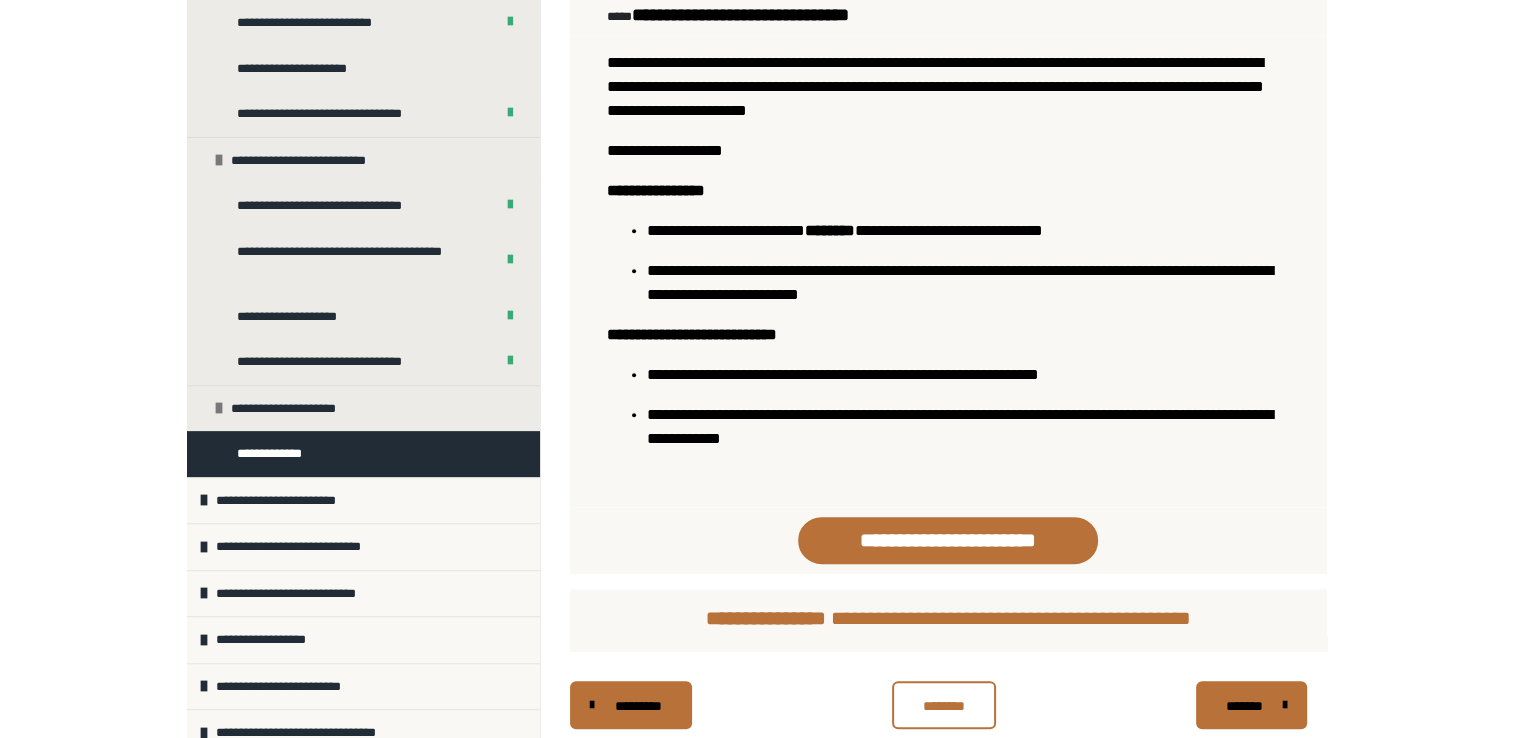 scroll, scrollTop: 1287, scrollLeft: 0, axis: vertical 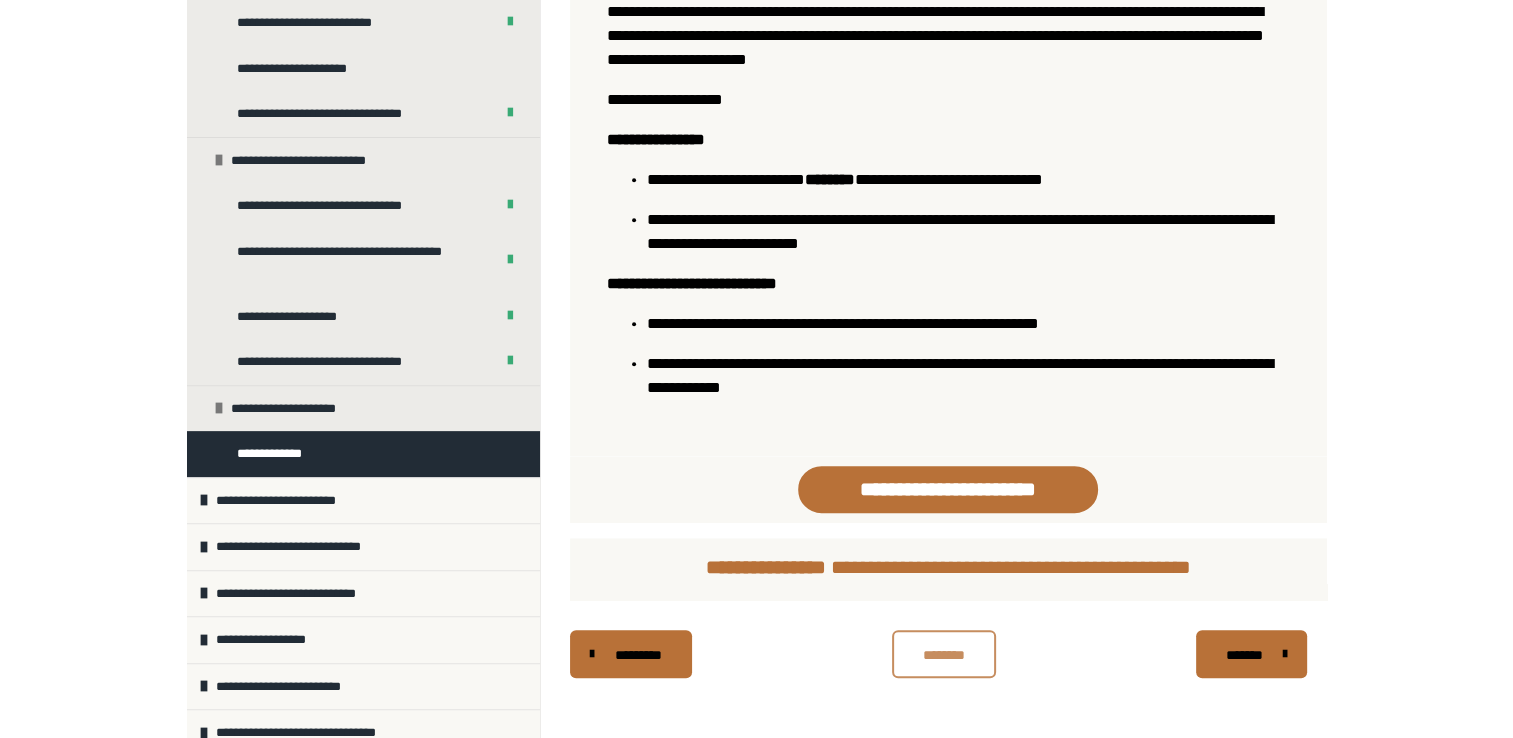 click on "********" at bounding box center [944, 654] 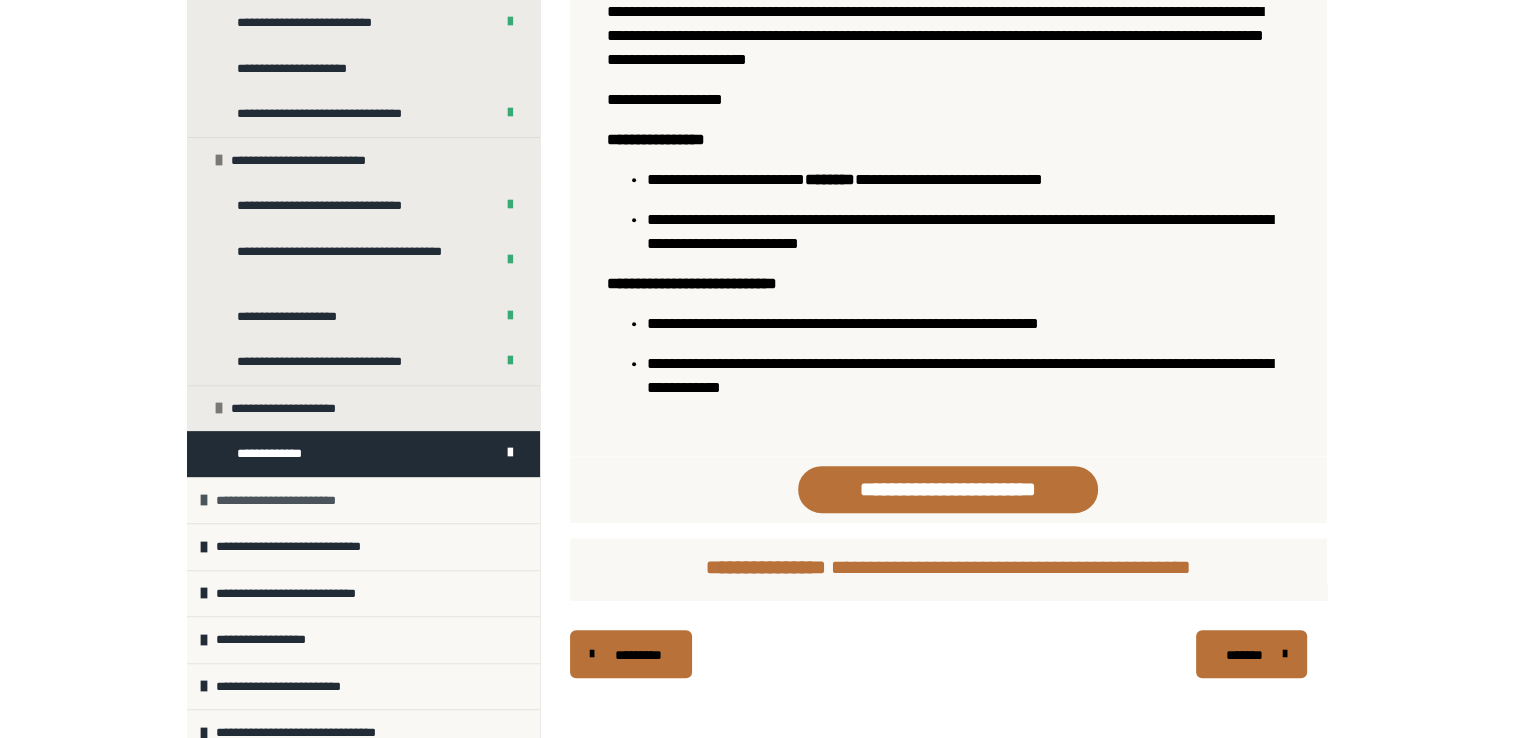 click on "**********" at bounding box center (363, 500) 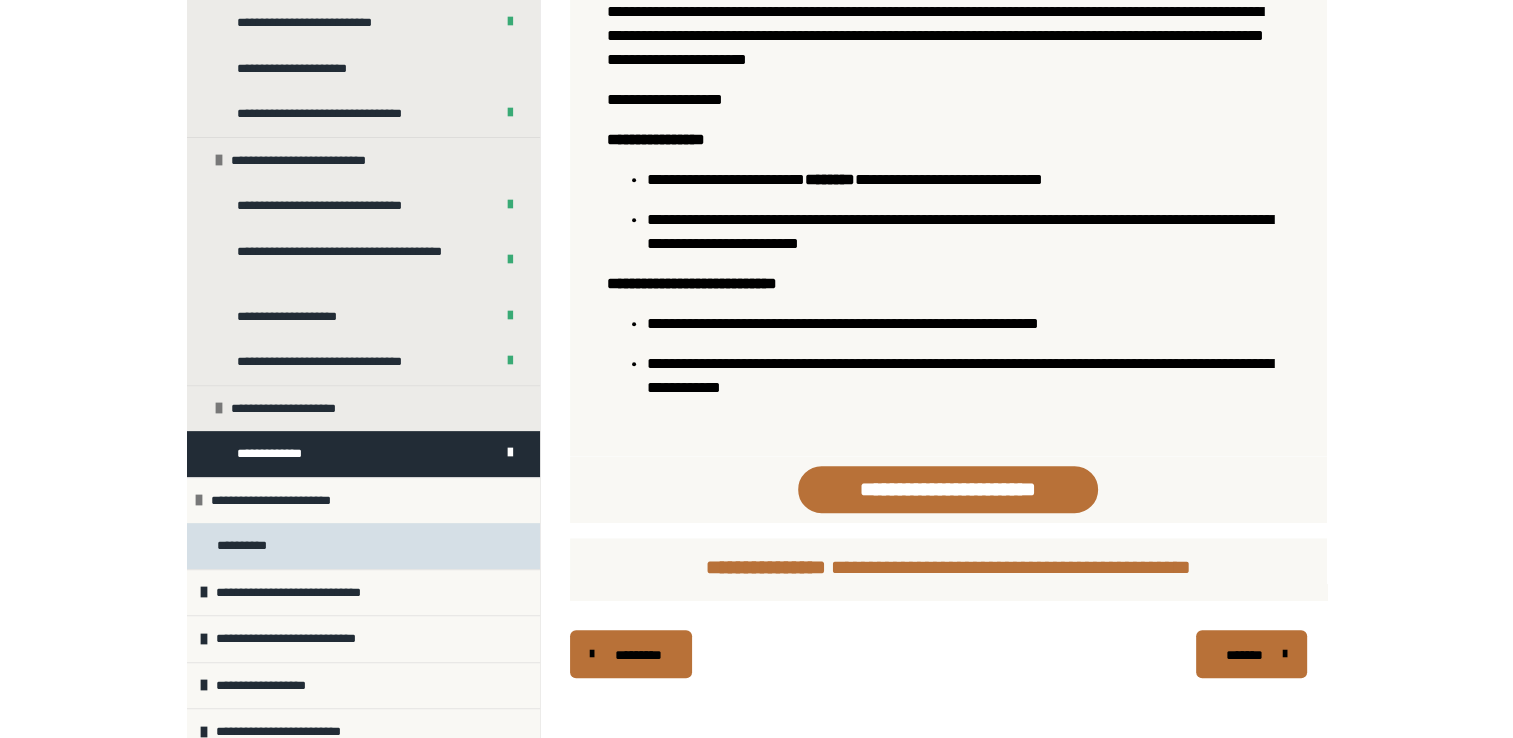 click on "**********" at bounding box center [246, 546] 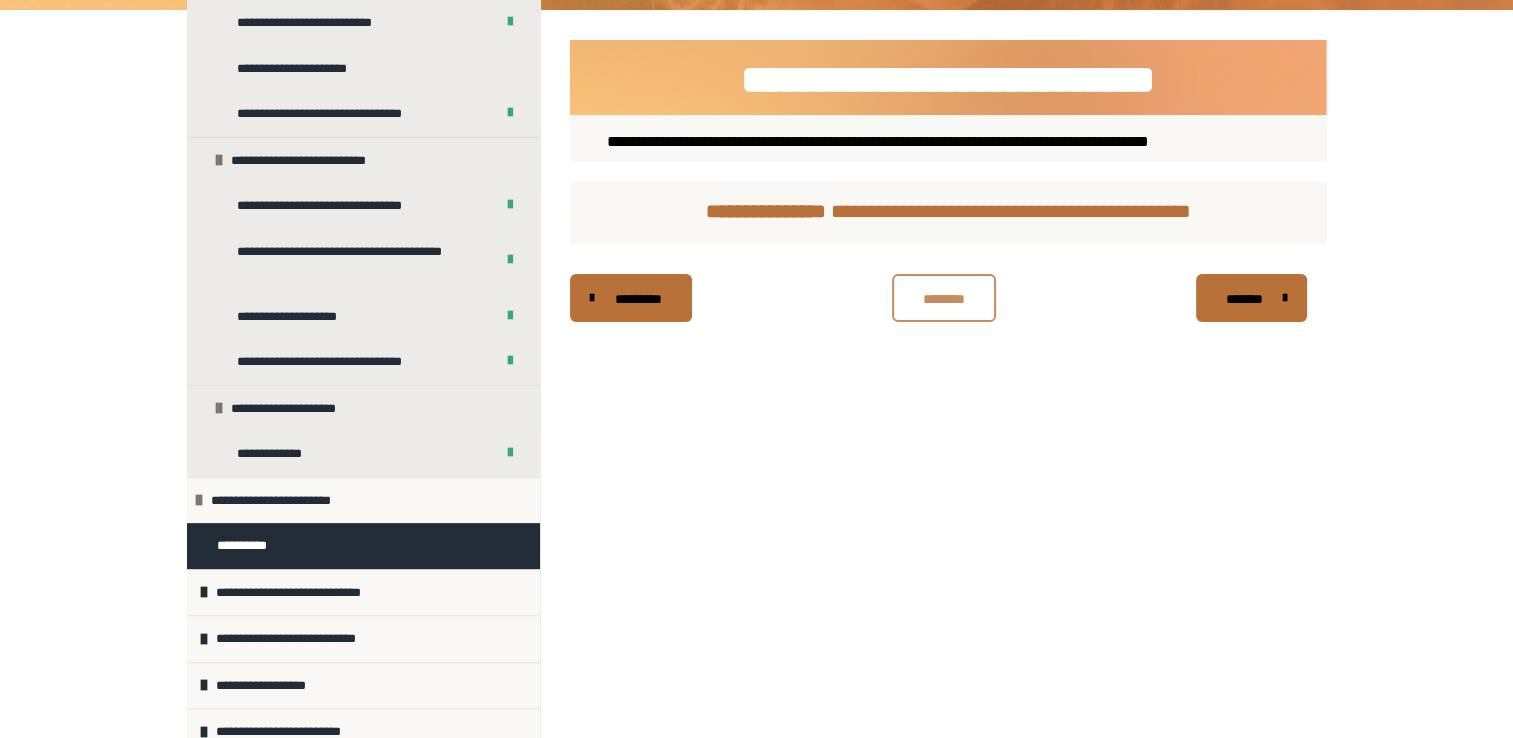 click on "********" at bounding box center (944, 299) 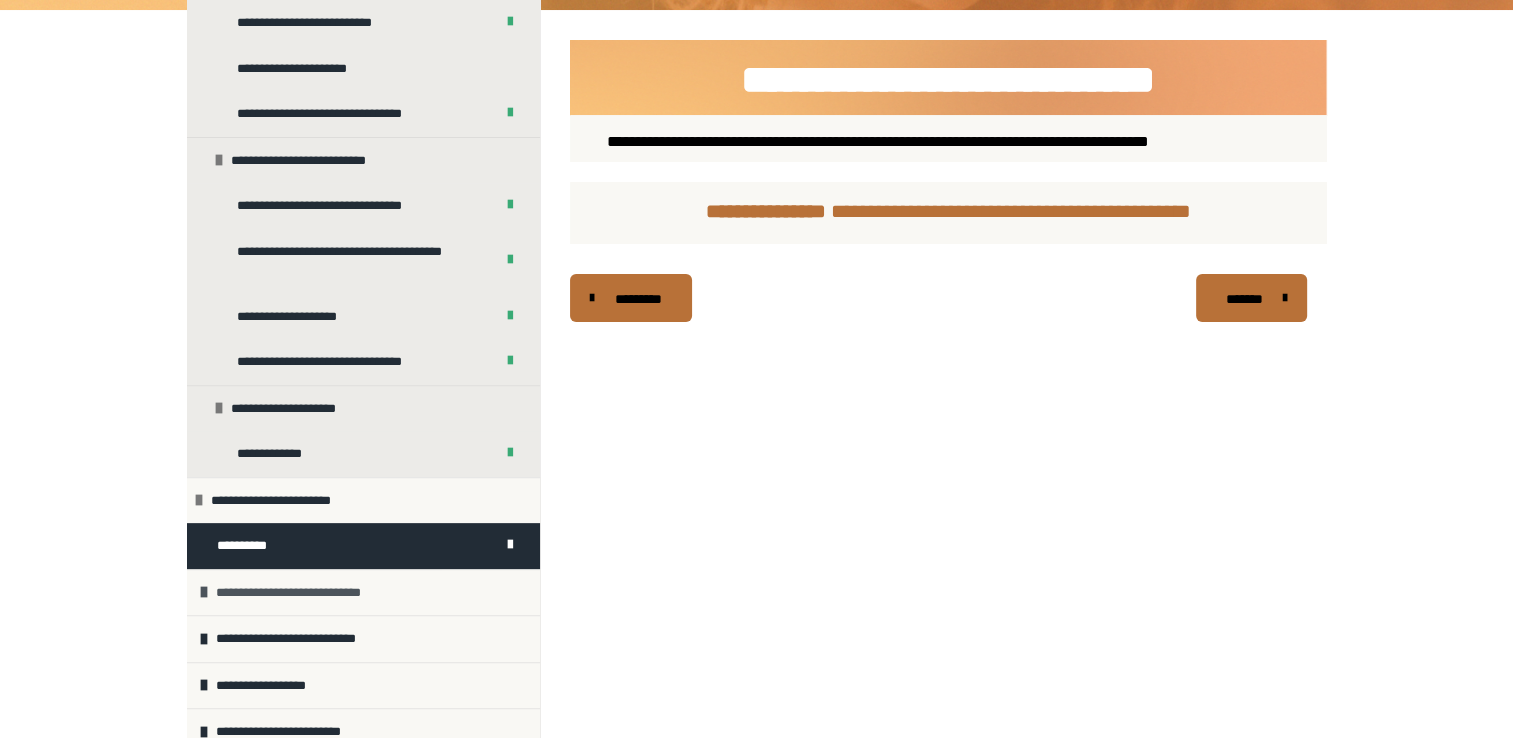 click on "**********" at bounding box center [303, 593] 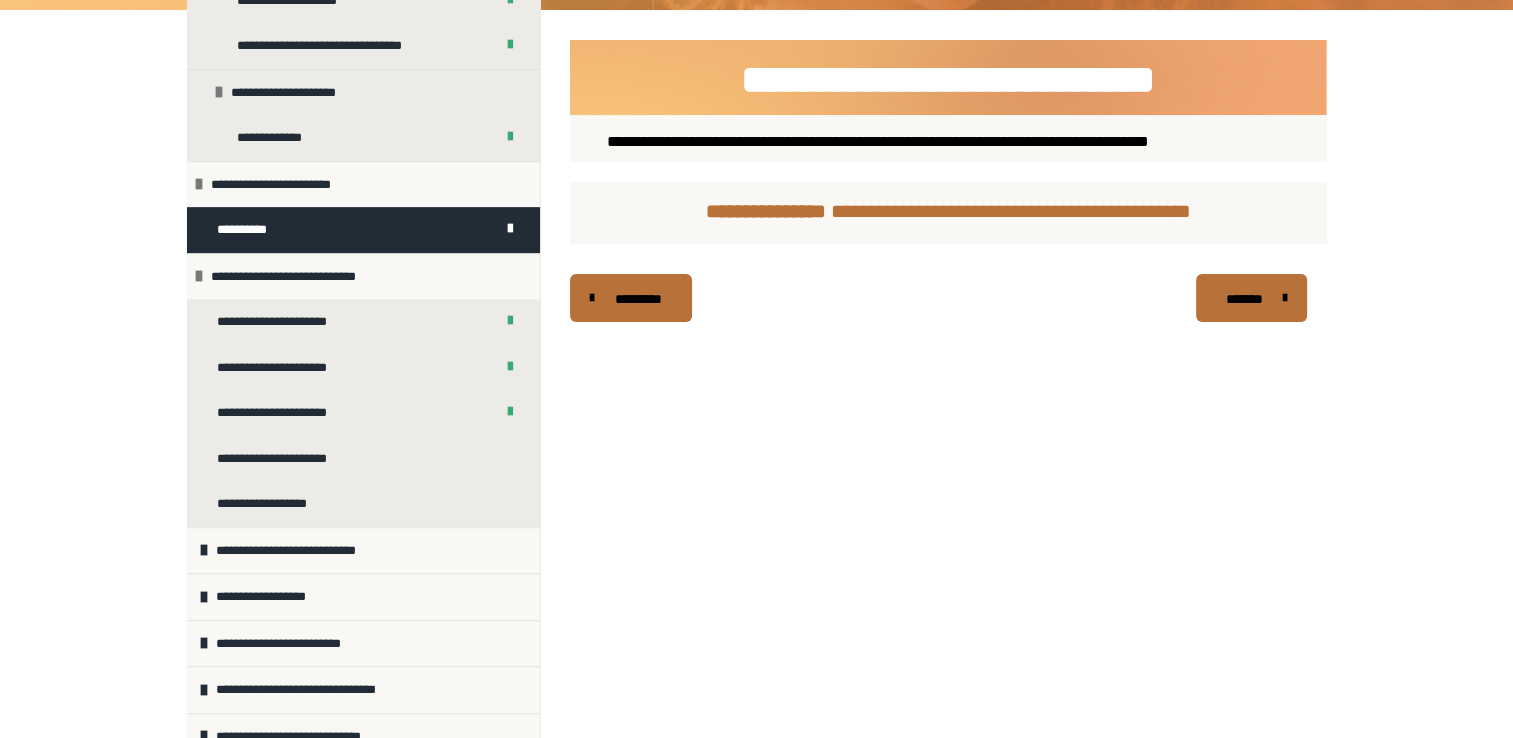 scroll, scrollTop: 931, scrollLeft: 0, axis: vertical 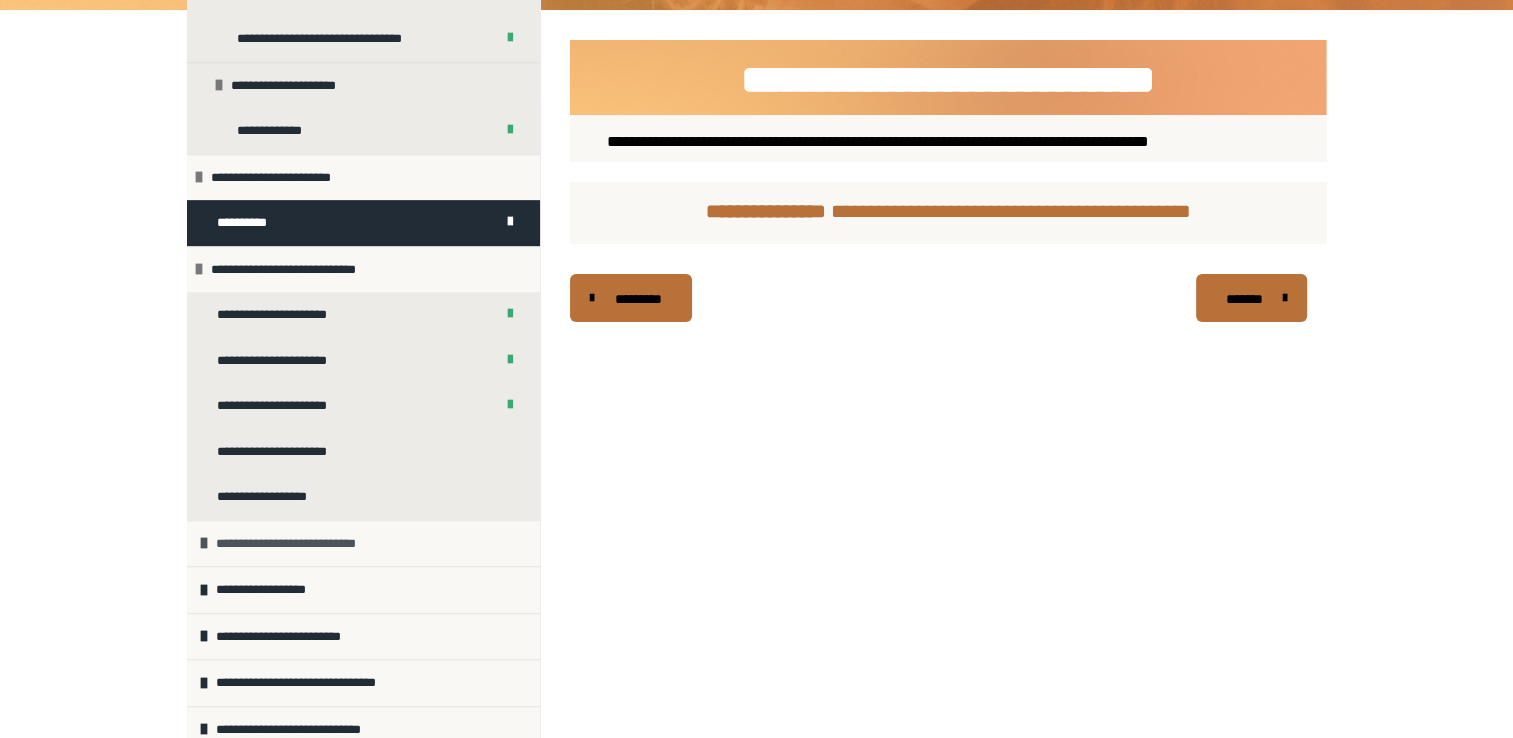 click on "**********" at bounding box center [299, 544] 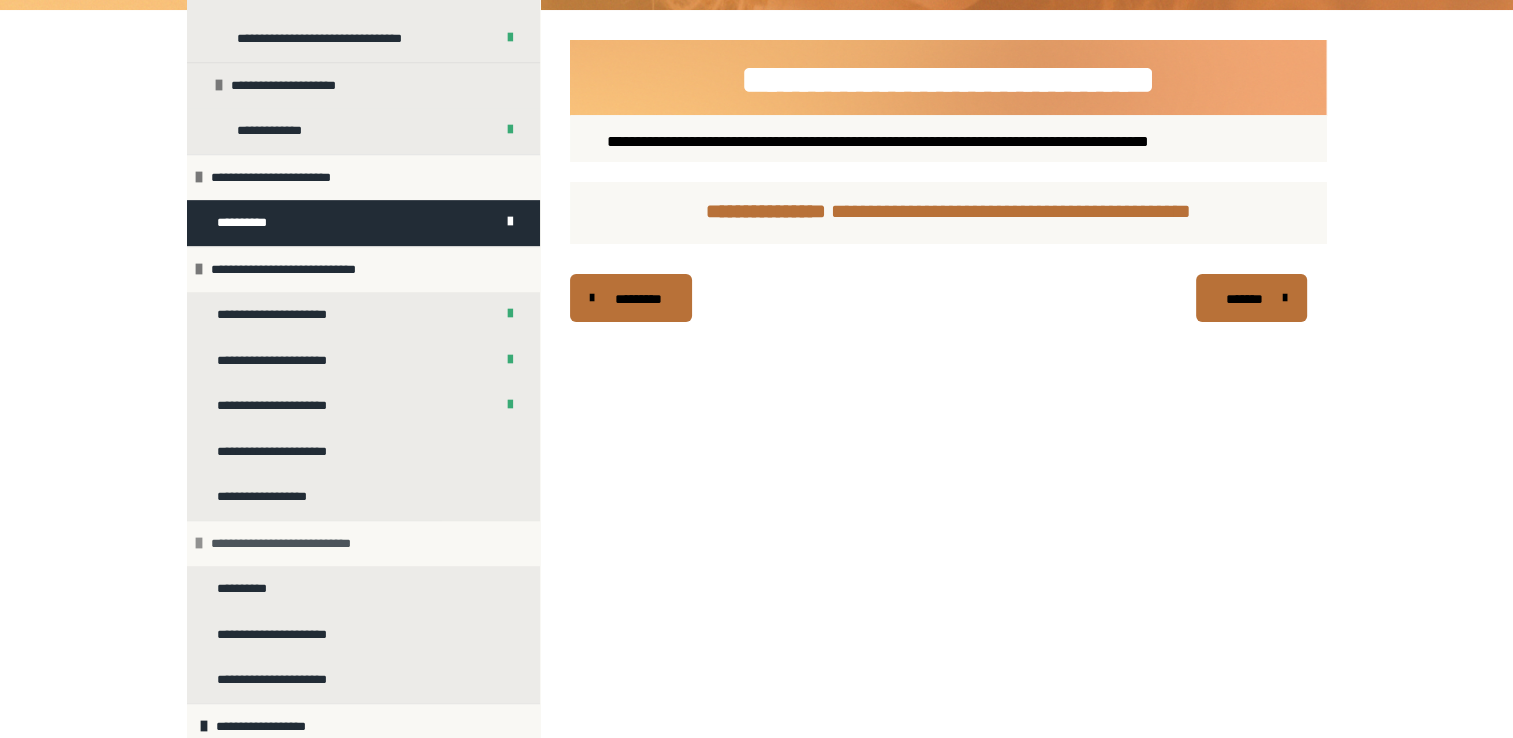 click on "**********" at bounding box center (294, 544) 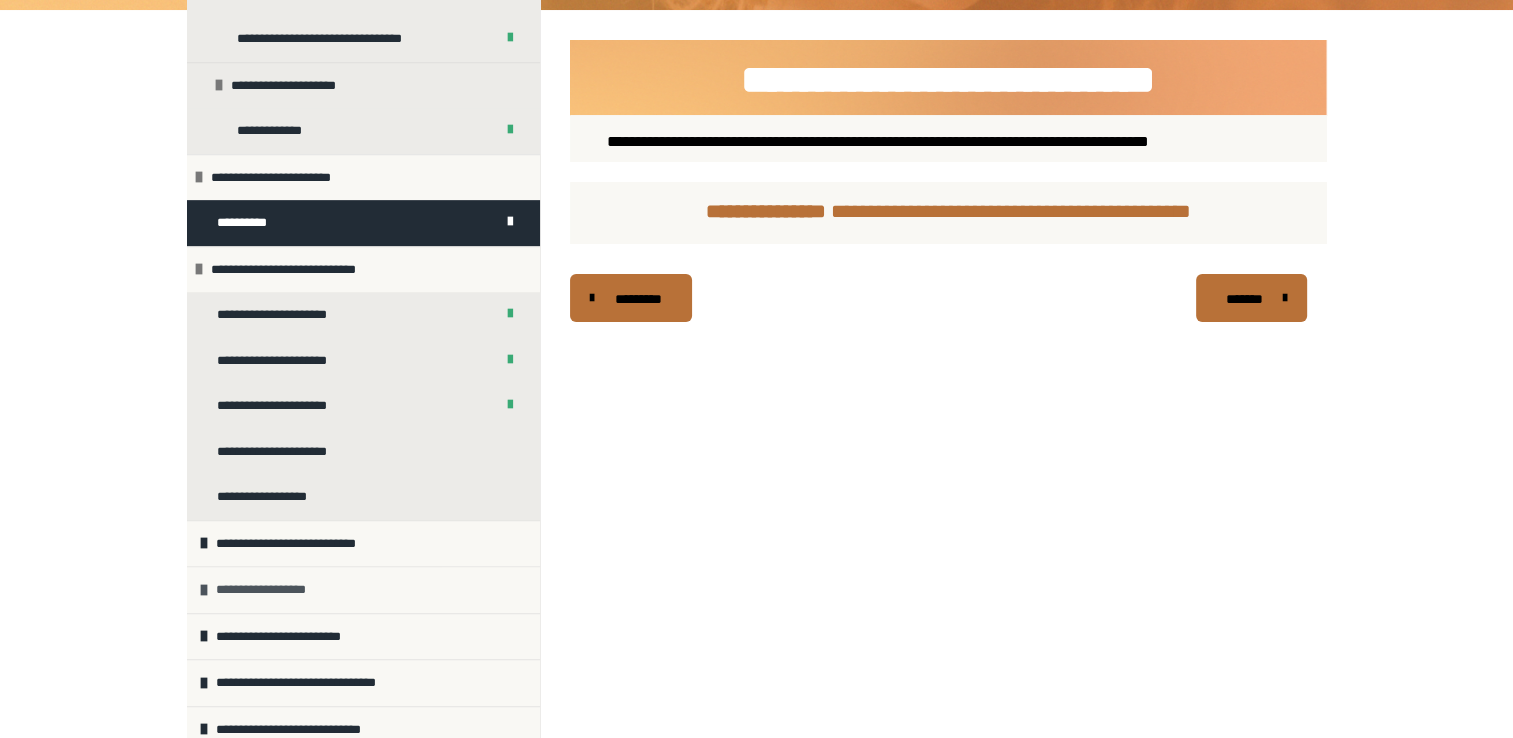 click on "**********" at bounding box center [363, 589] 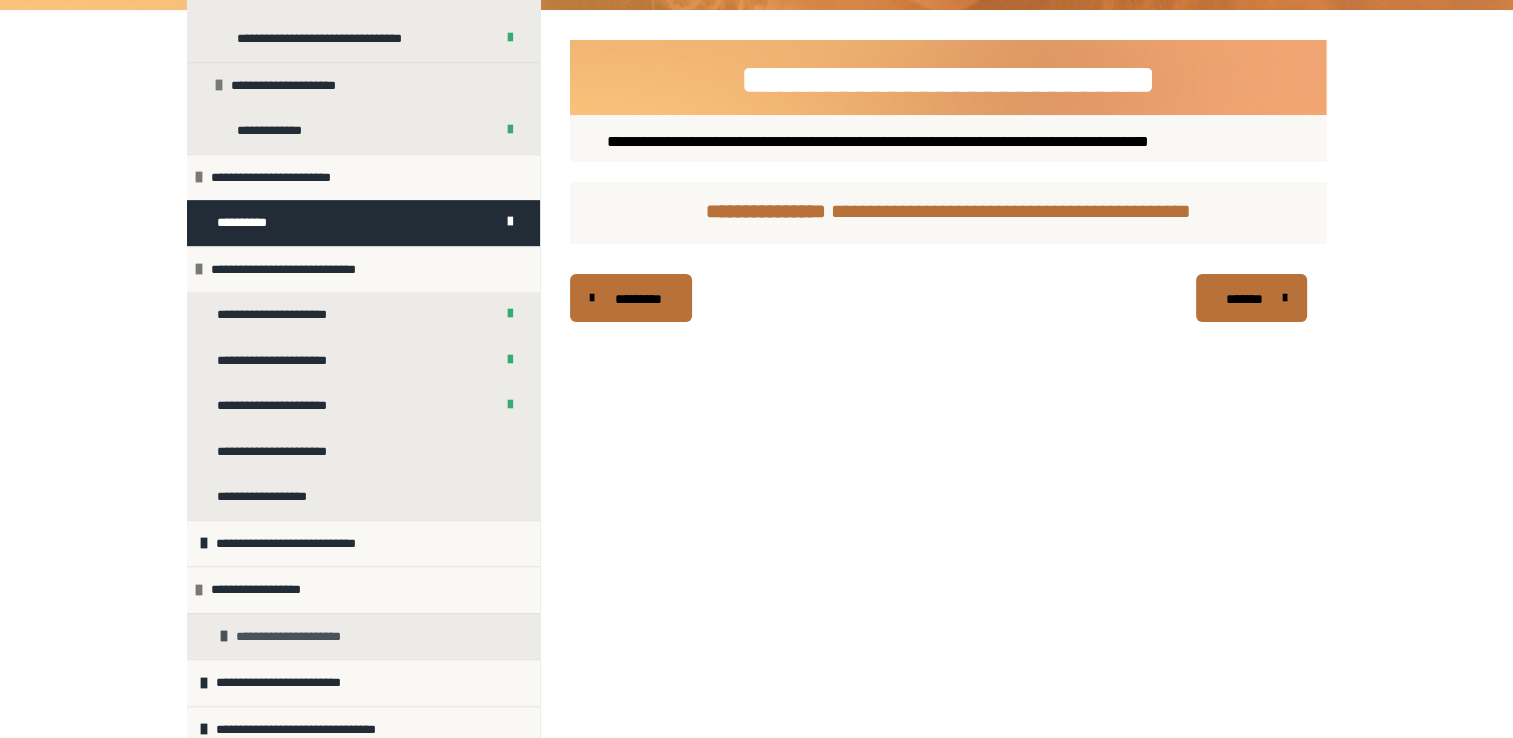 click on "**********" at bounding box center [299, 637] 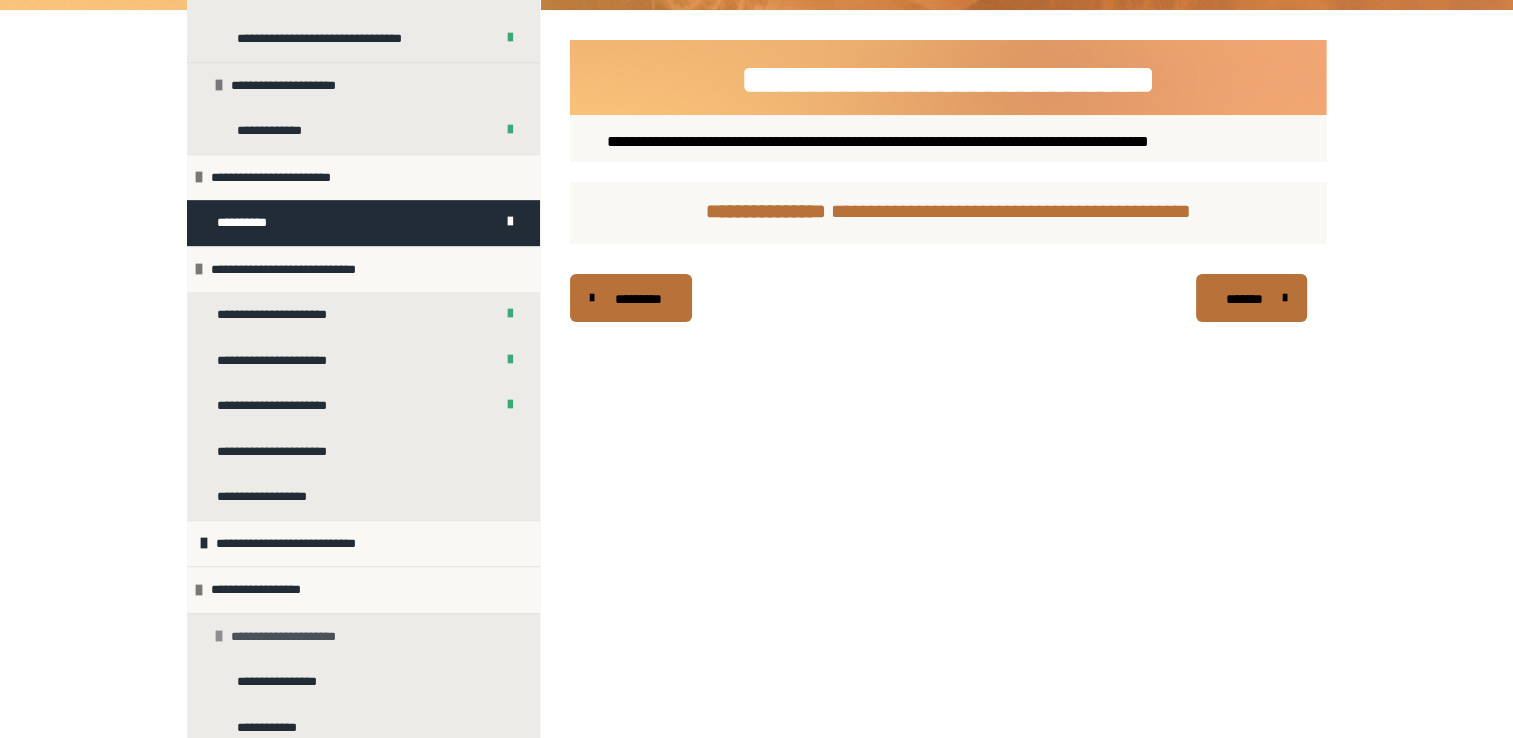 click on "**********" at bounding box center (294, 637) 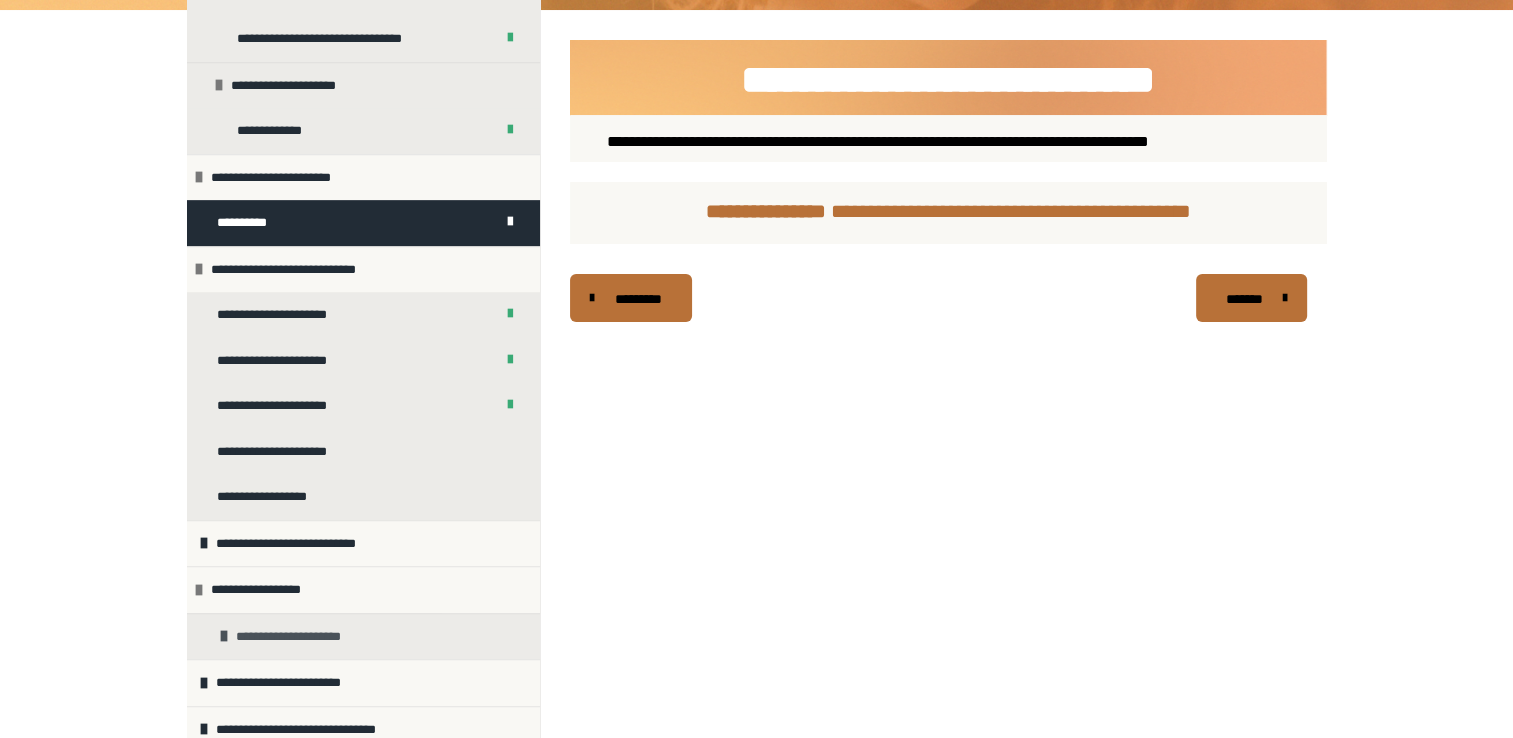 click on "**********" at bounding box center [299, 637] 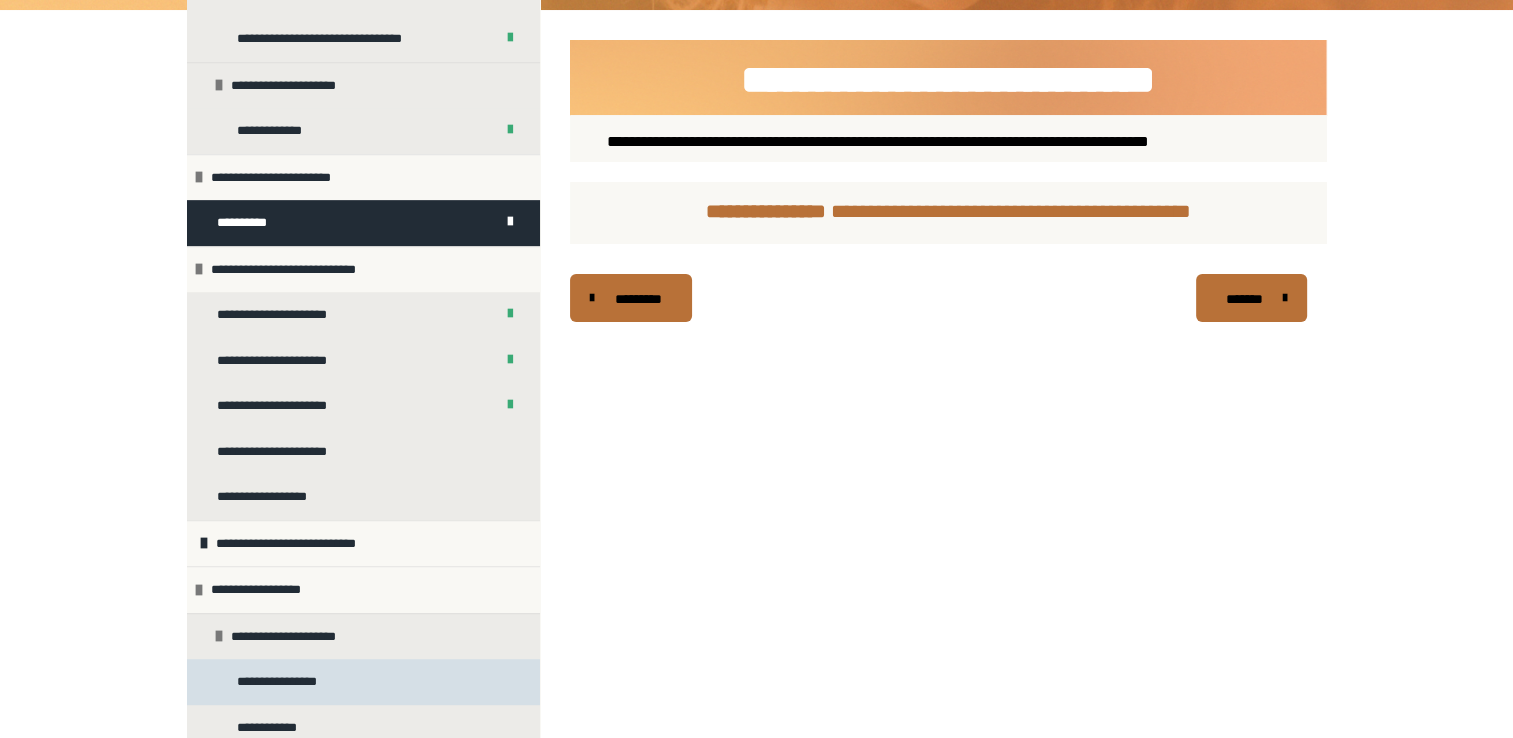 click on "**********" at bounding box center [281, 682] 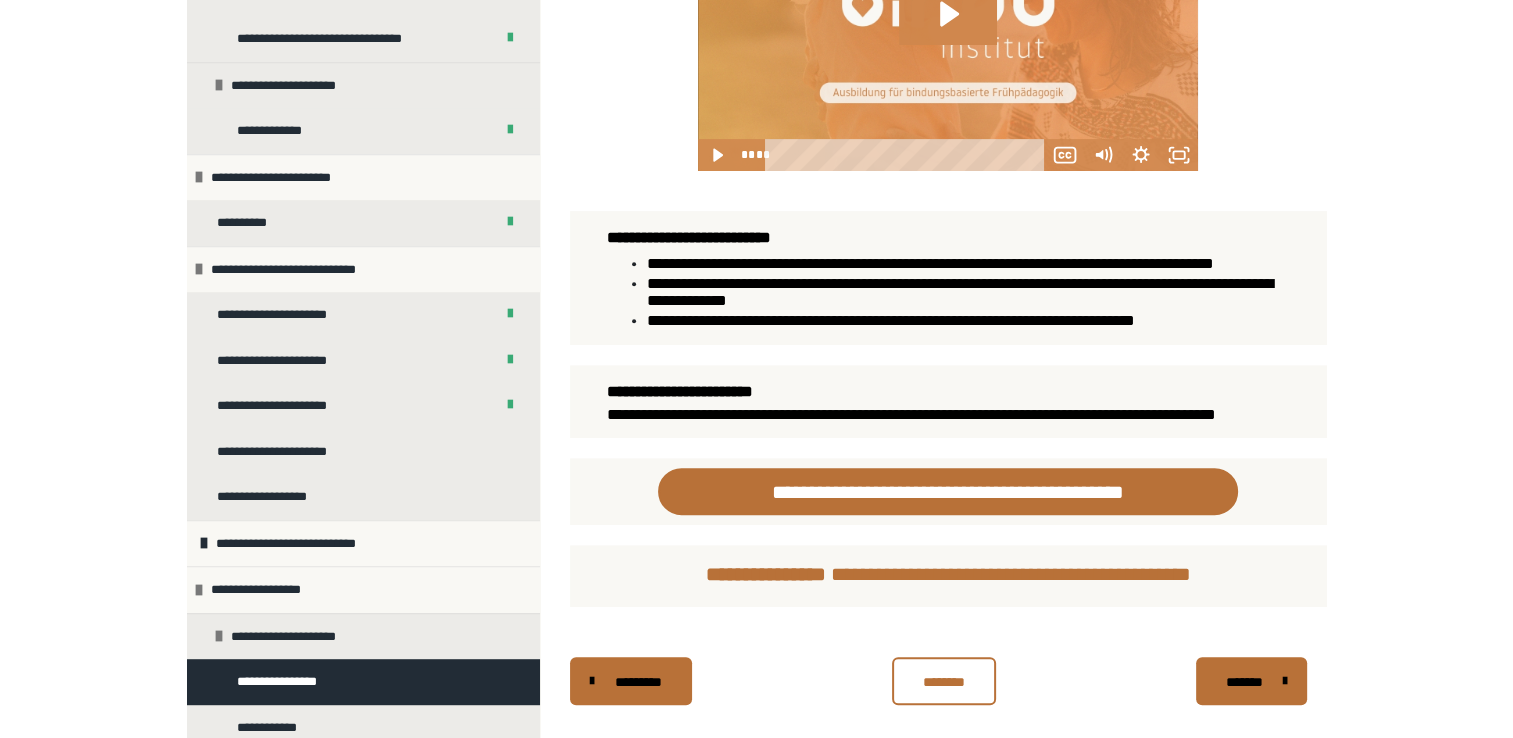 scroll, scrollTop: 848, scrollLeft: 0, axis: vertical 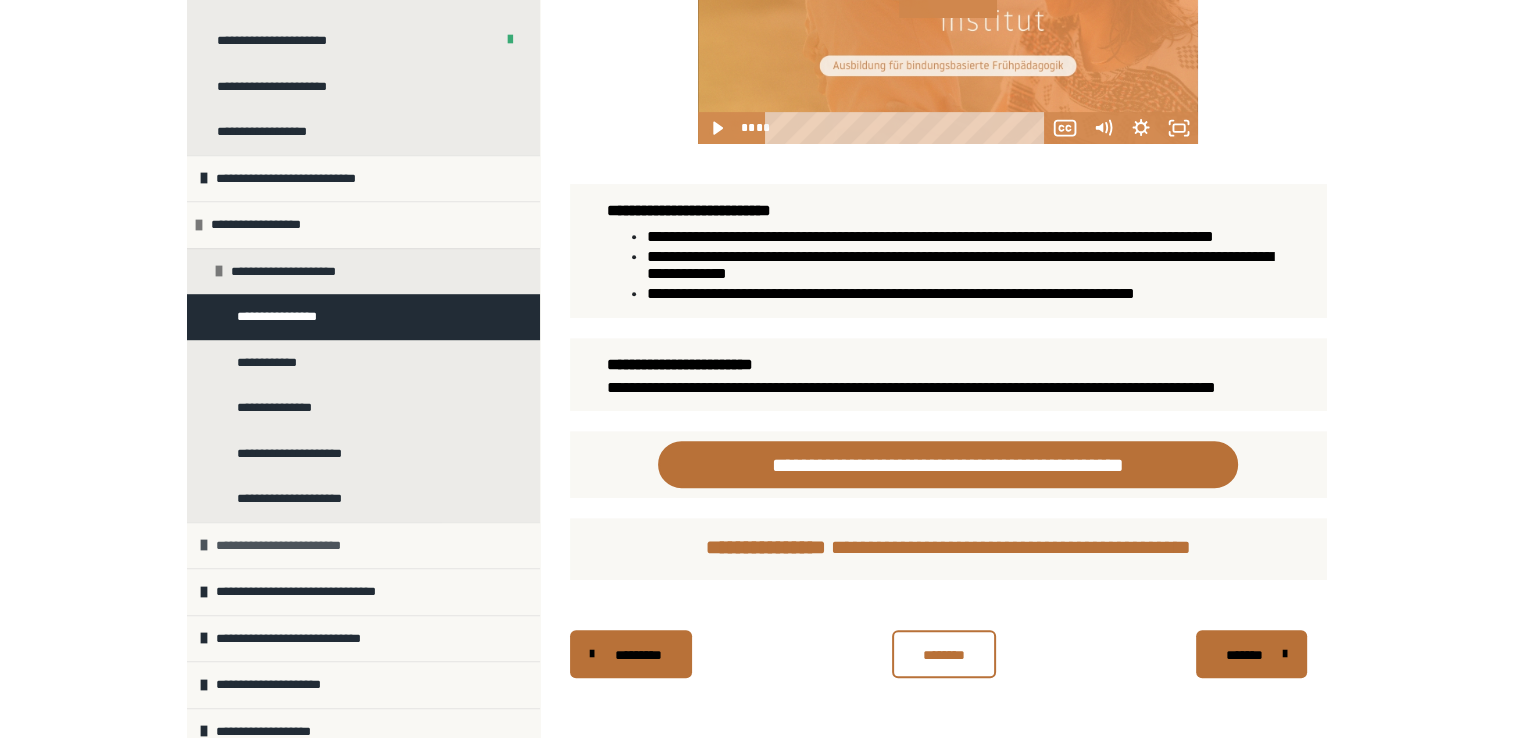 click on "**********" at bounding box center [363, 545] 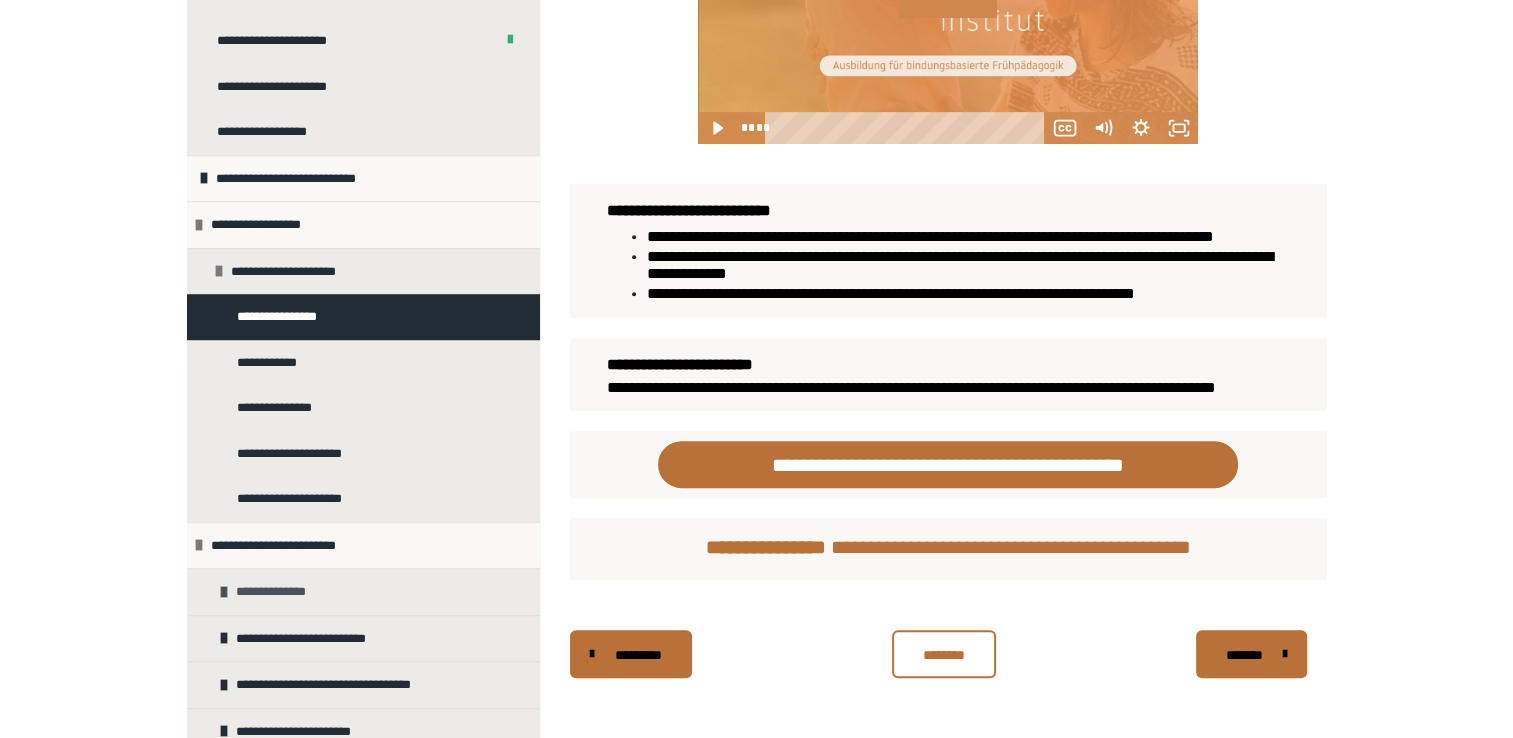 click on "**********" at bounding box center [363, 591] 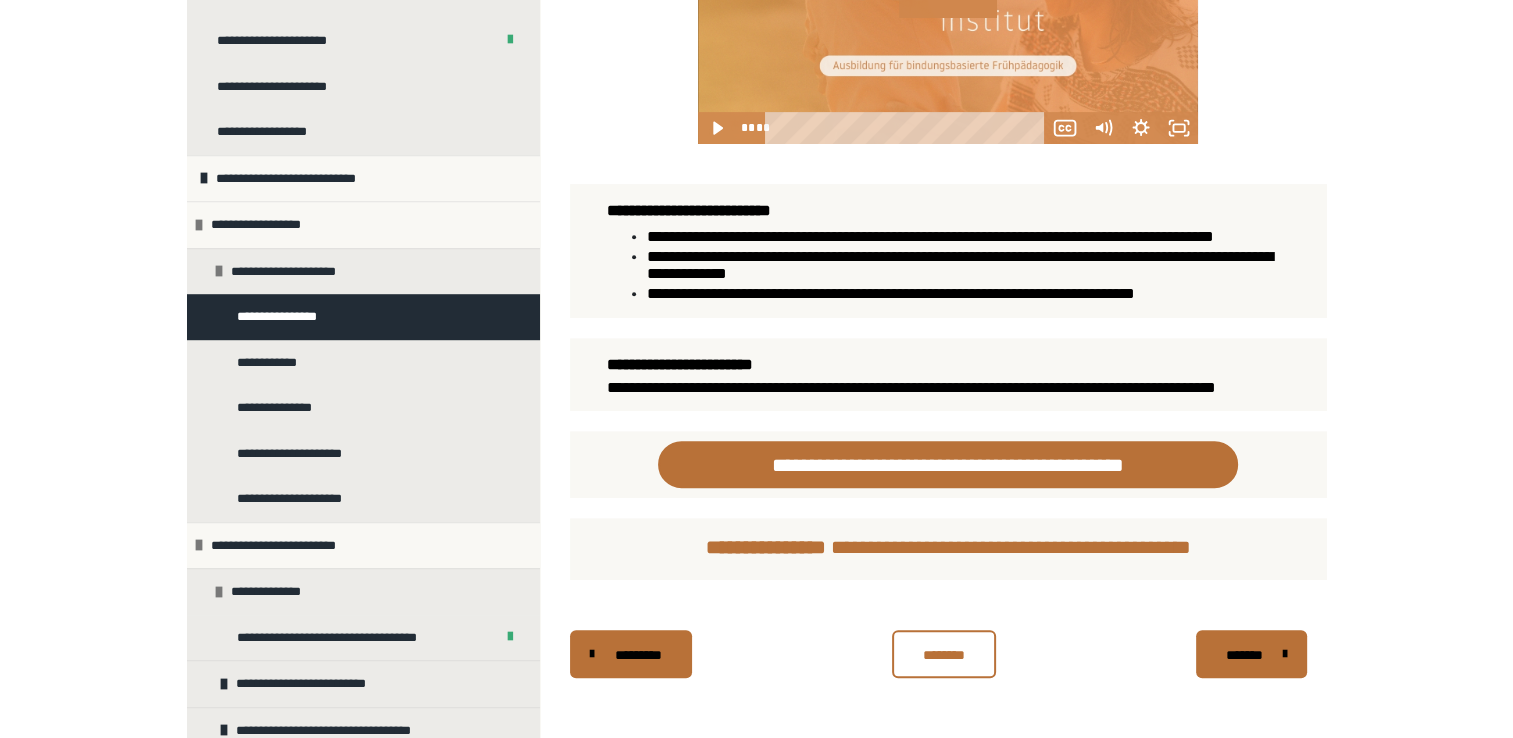 scroll, scrollTop: 1534, scrollLeft: 0, axis: vertical 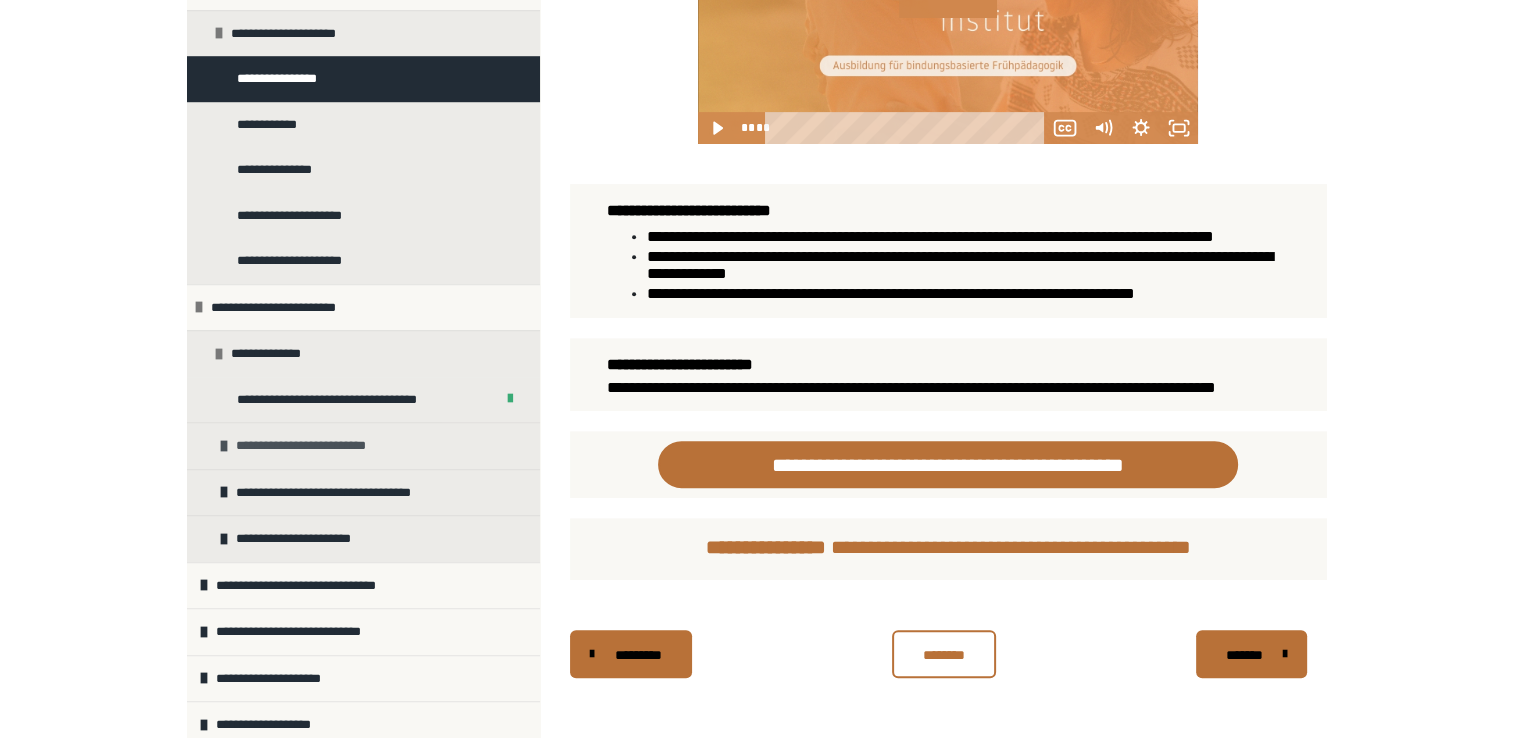 click on "**********" at bounding box center (363, 445) 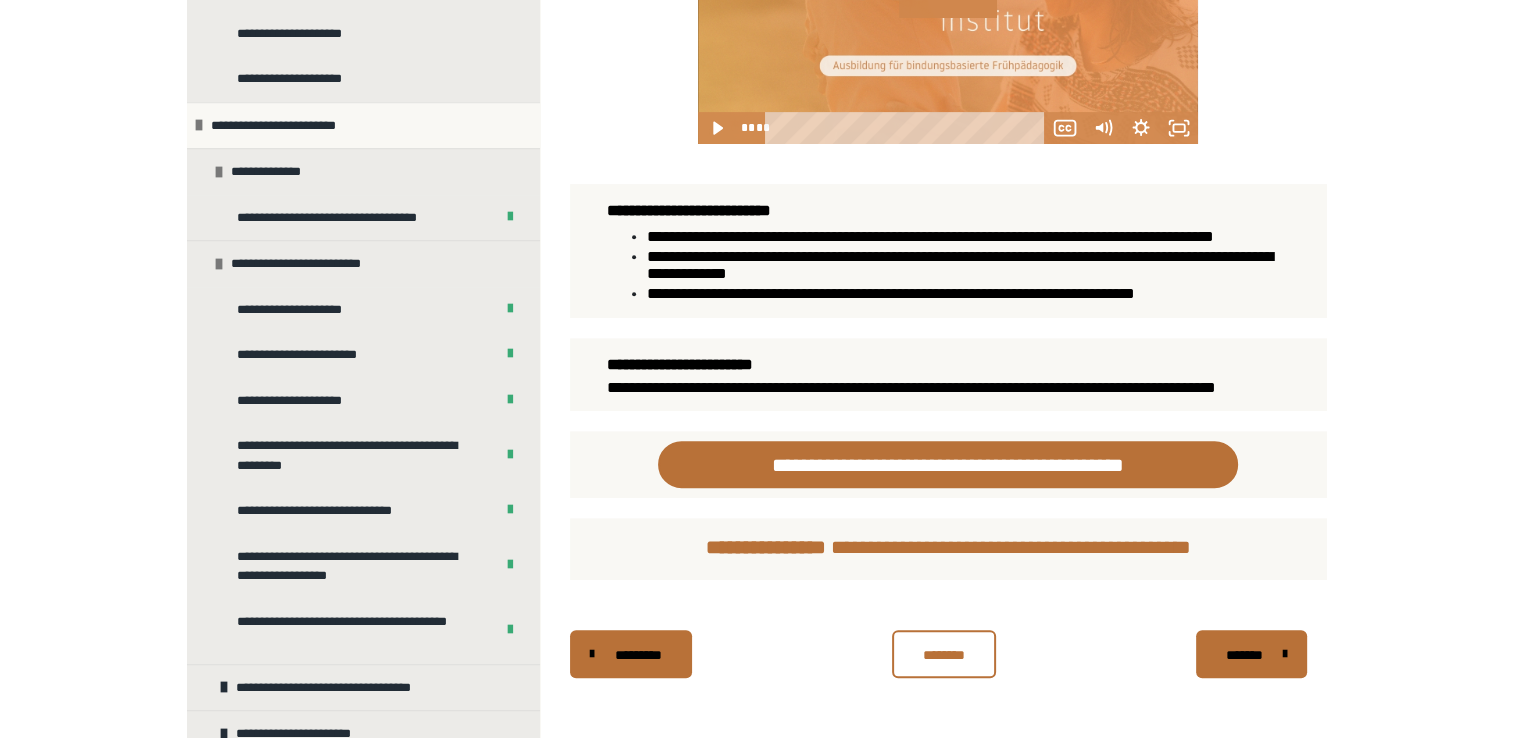 scroll, scrollTop: 1911, scrollLeft: 0, axis: vertical 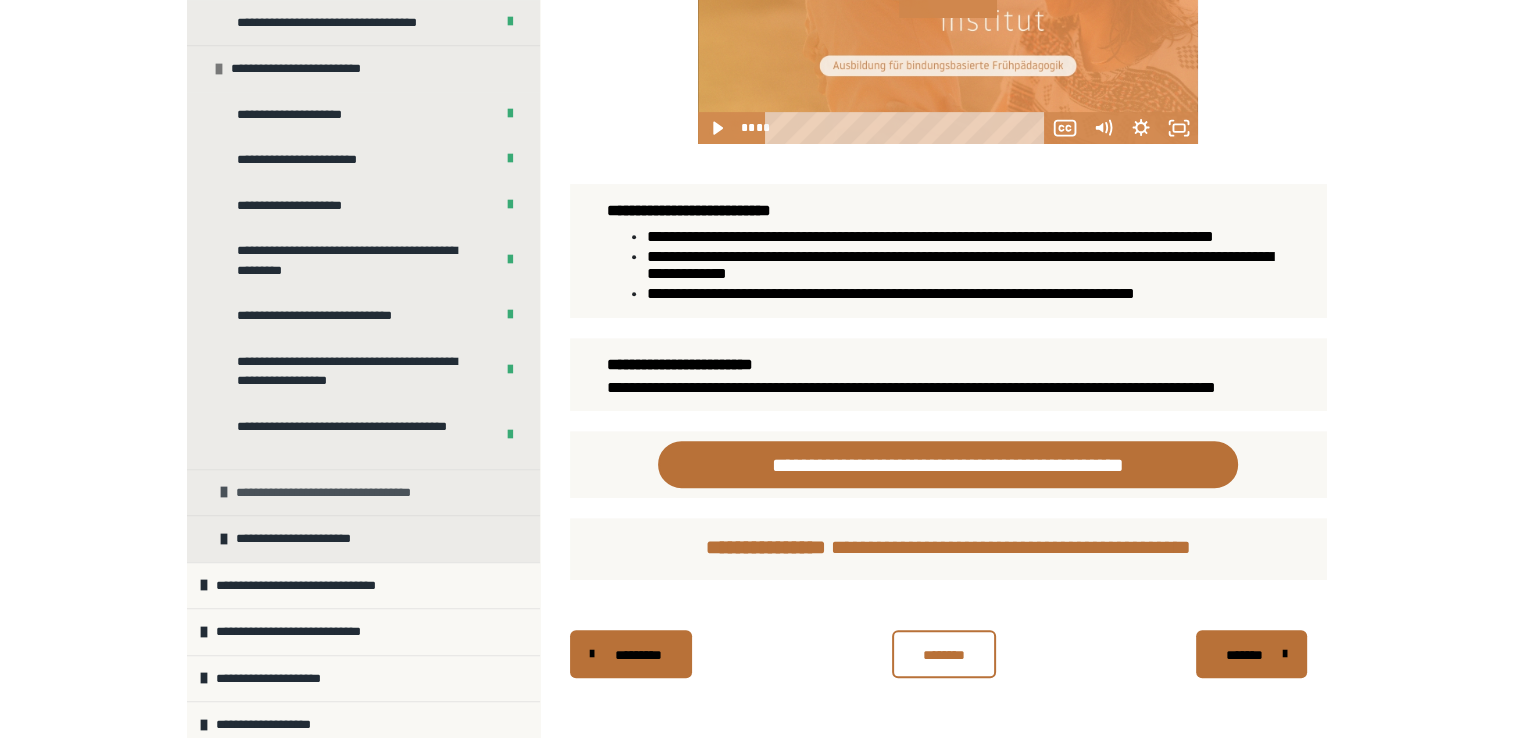 click on "**********" at bounding box center (345, 493) 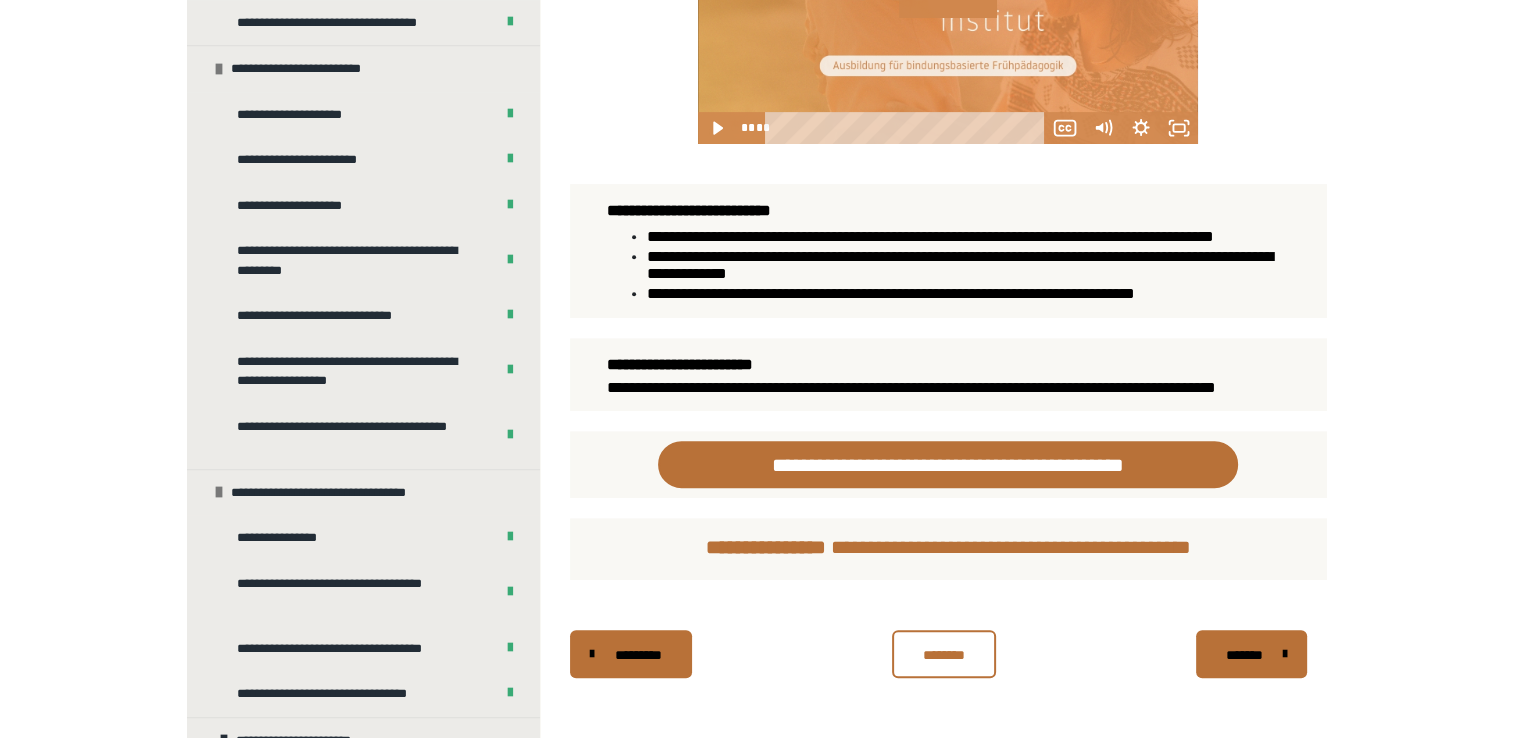 scroll, scrollTop: 2112, scrollLeft: 0, axis: vertical 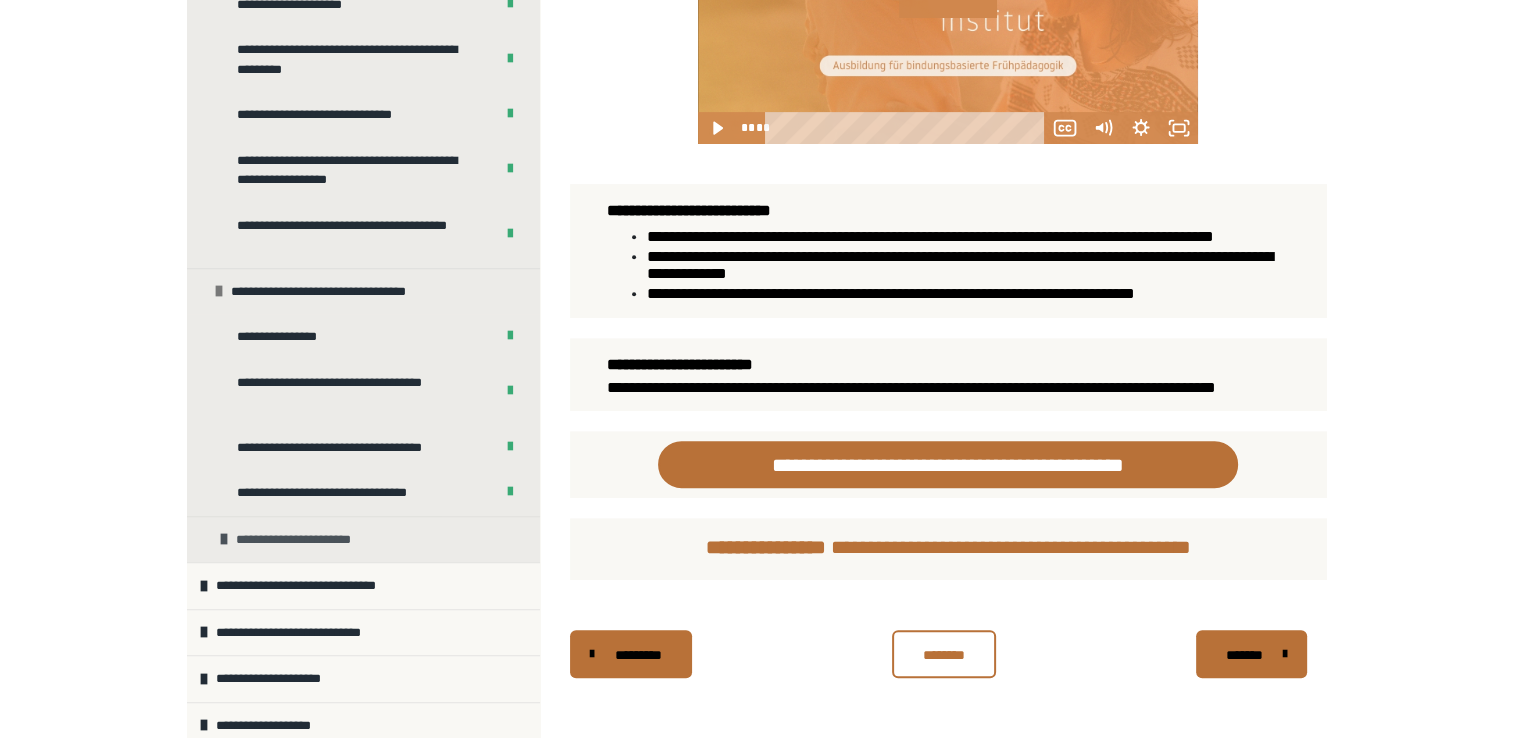 click on "**********" at bounding box center (363, 539) 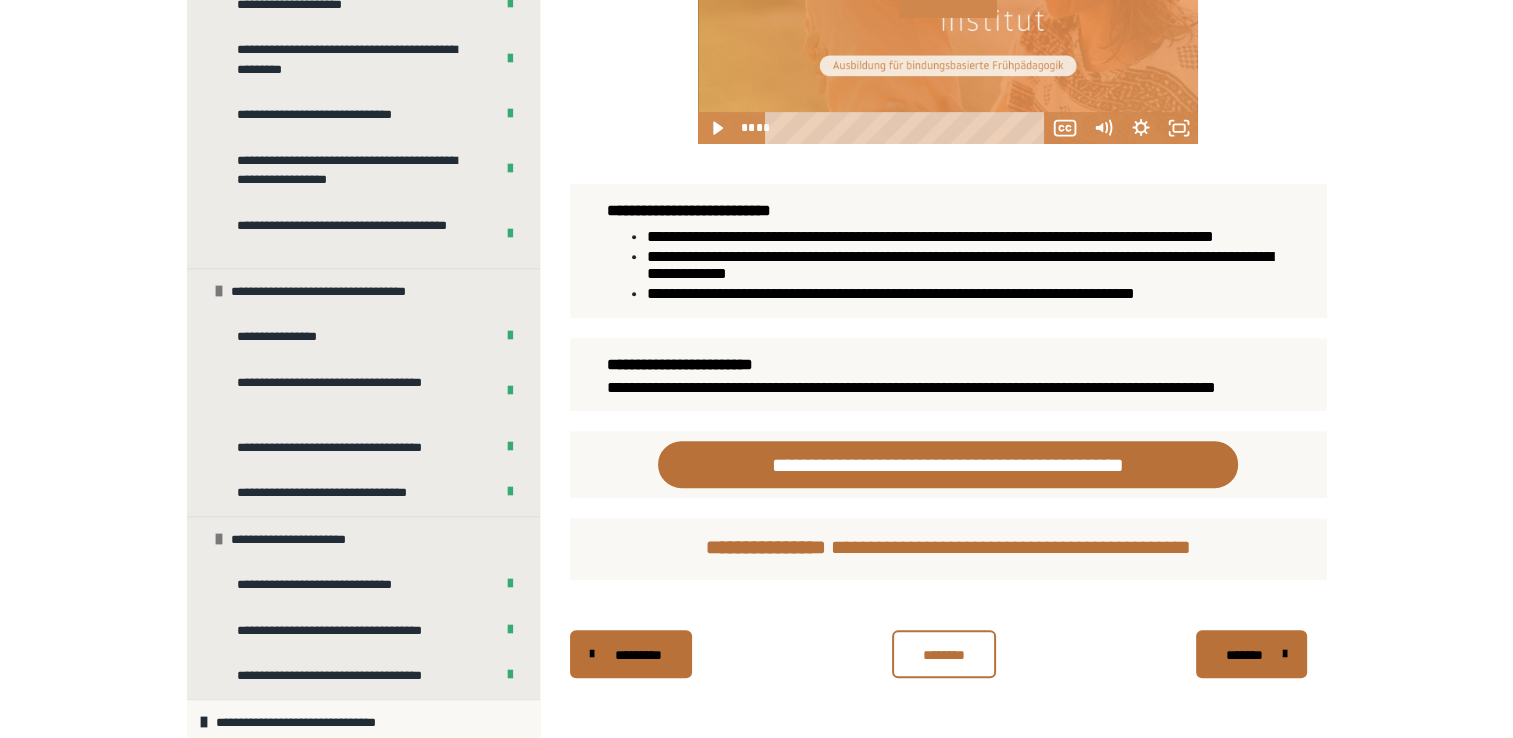 scroll, scrollTop: 2249, scrollLeft: 0, axis: vertical 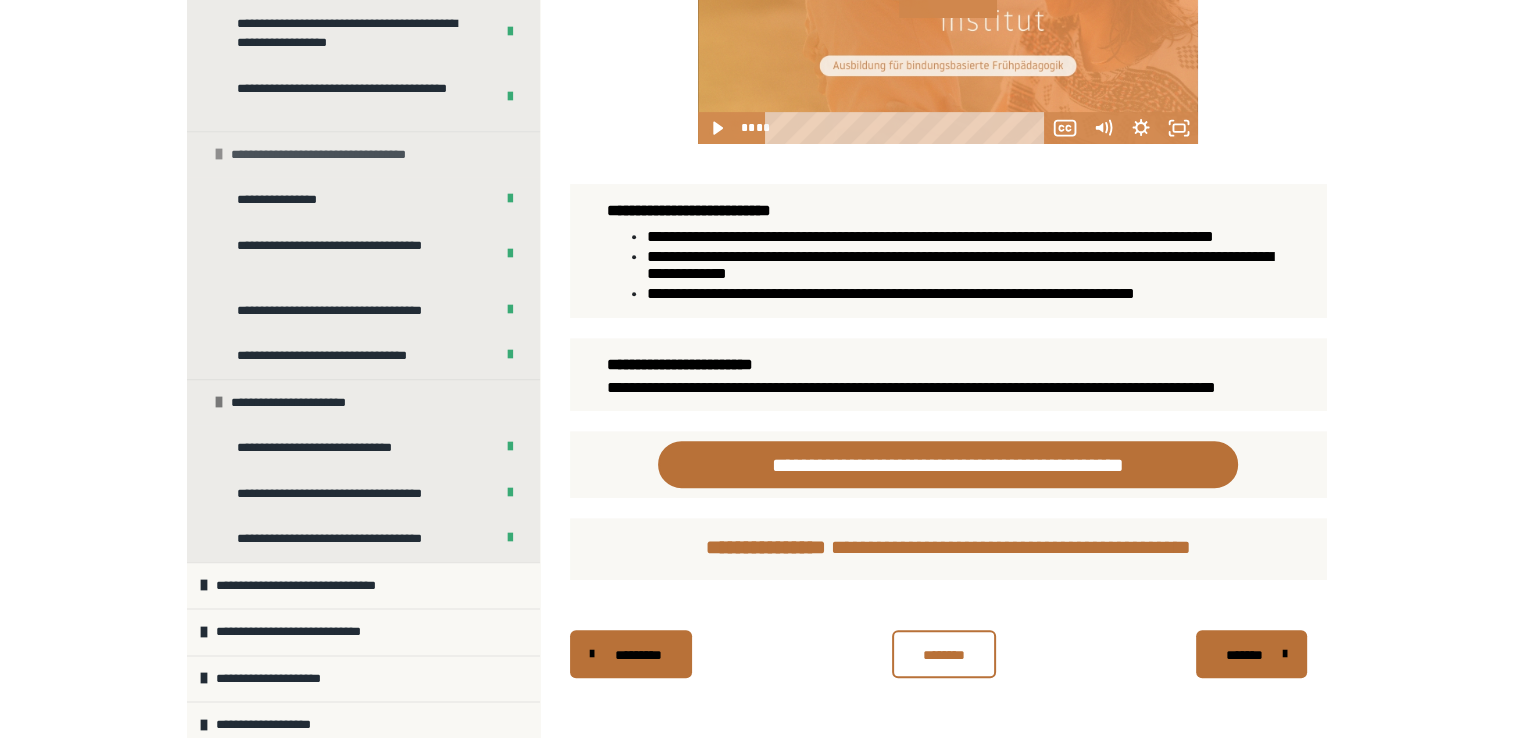 click on "**********" at bounding box center [340, 155] 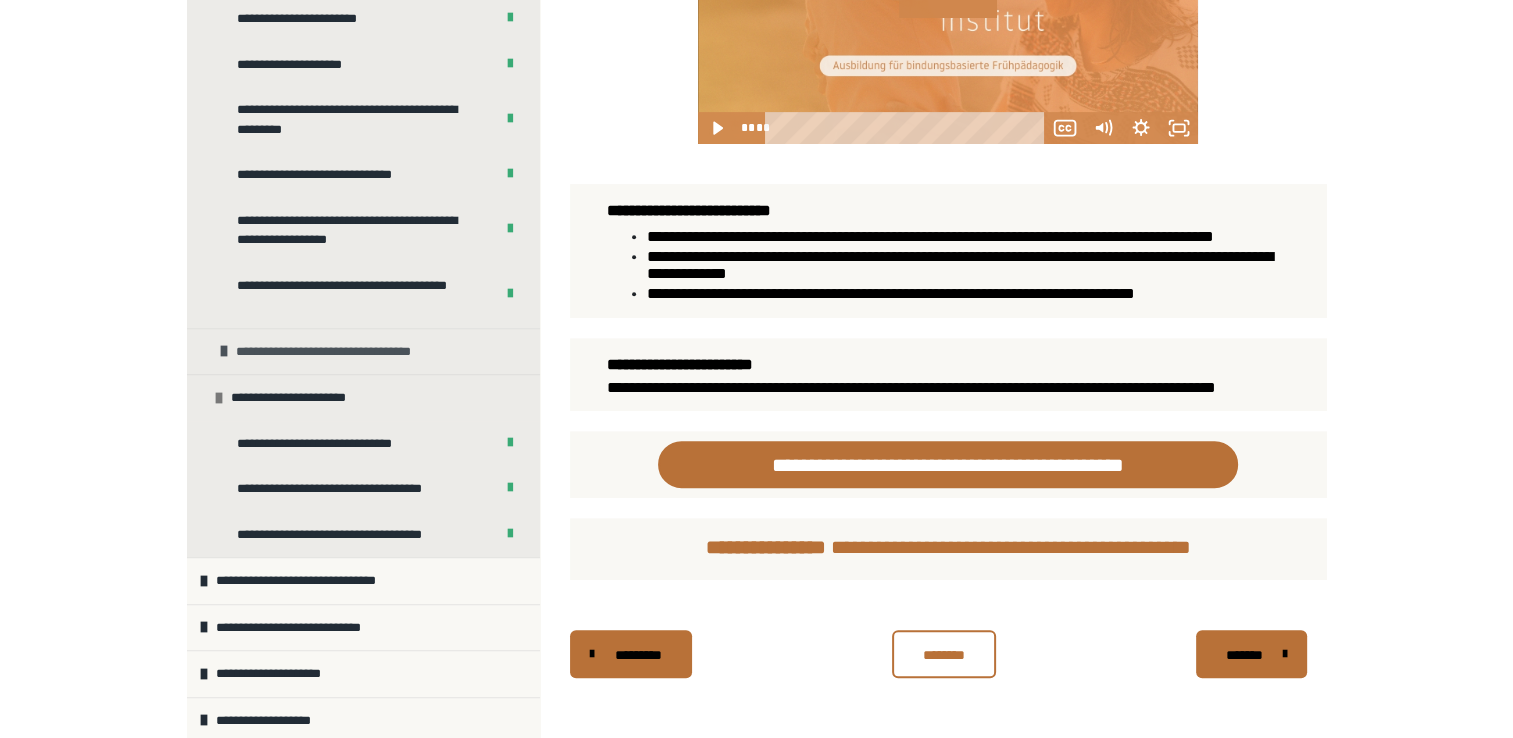 scroll, scrollTop: 2048, scrollLeft: 0, axis: vertical 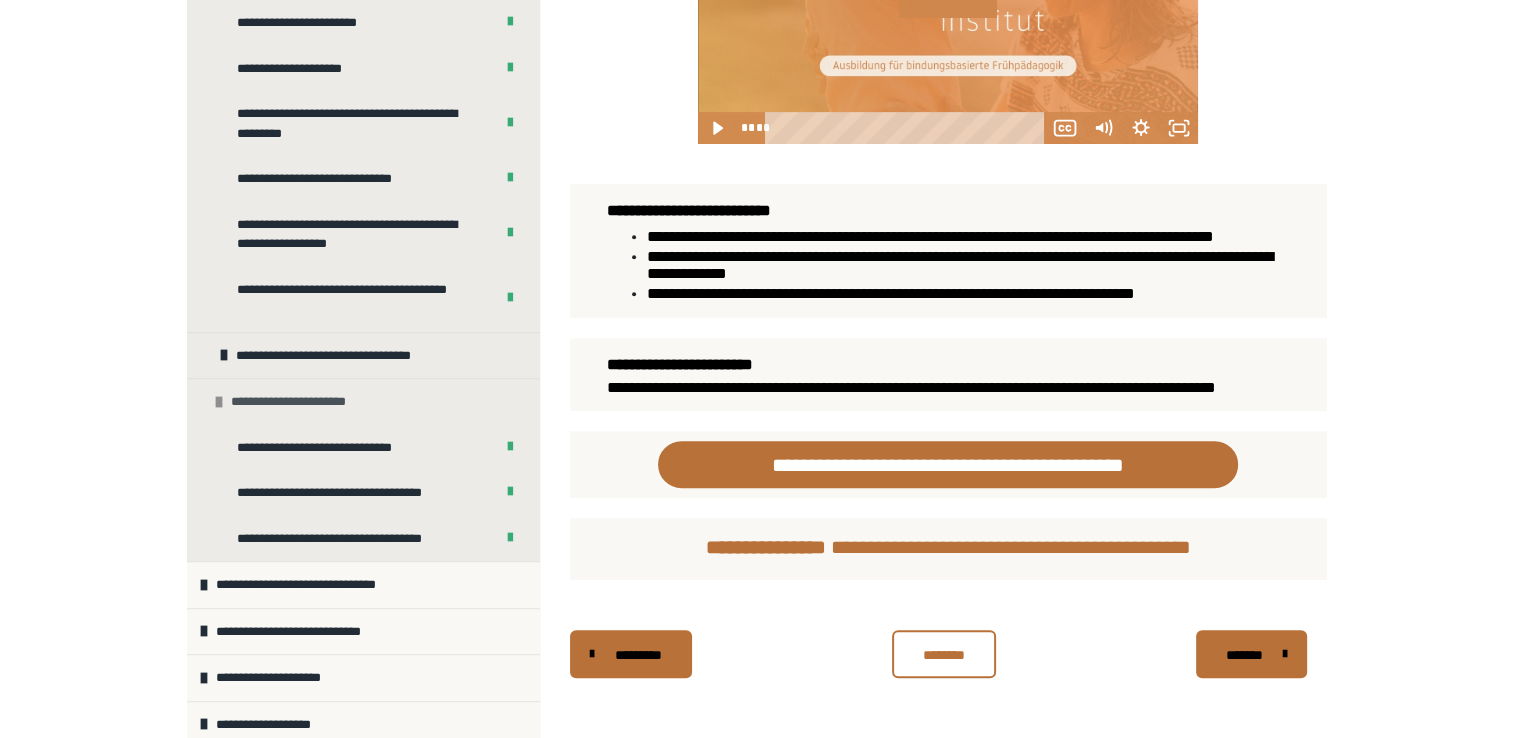 click on "**********" at bounding box center [301, 402] 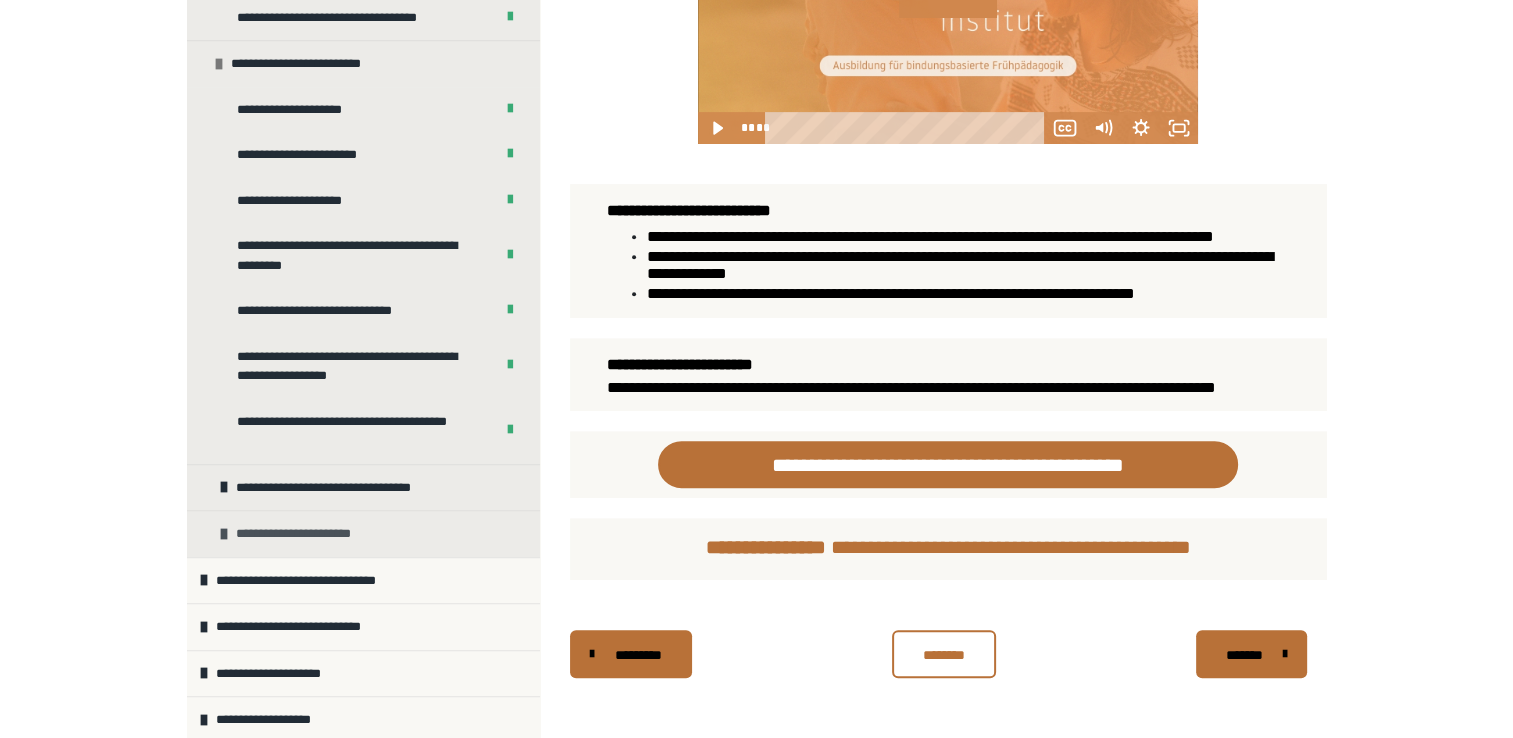 scroll, scrollTop: 1911, scrollLeft: 0, axis: vertical 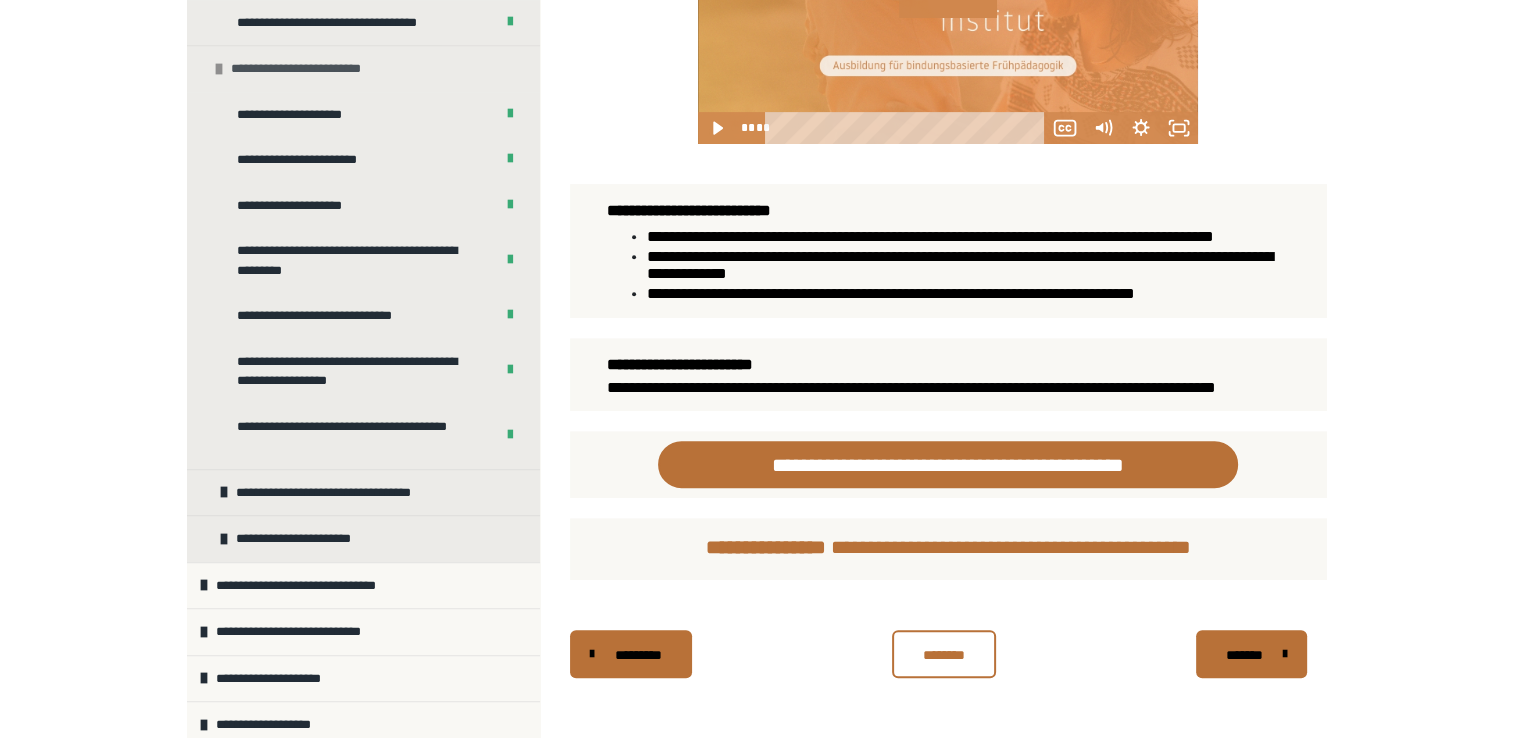 click on "**********" at bounding box center (307, 69) 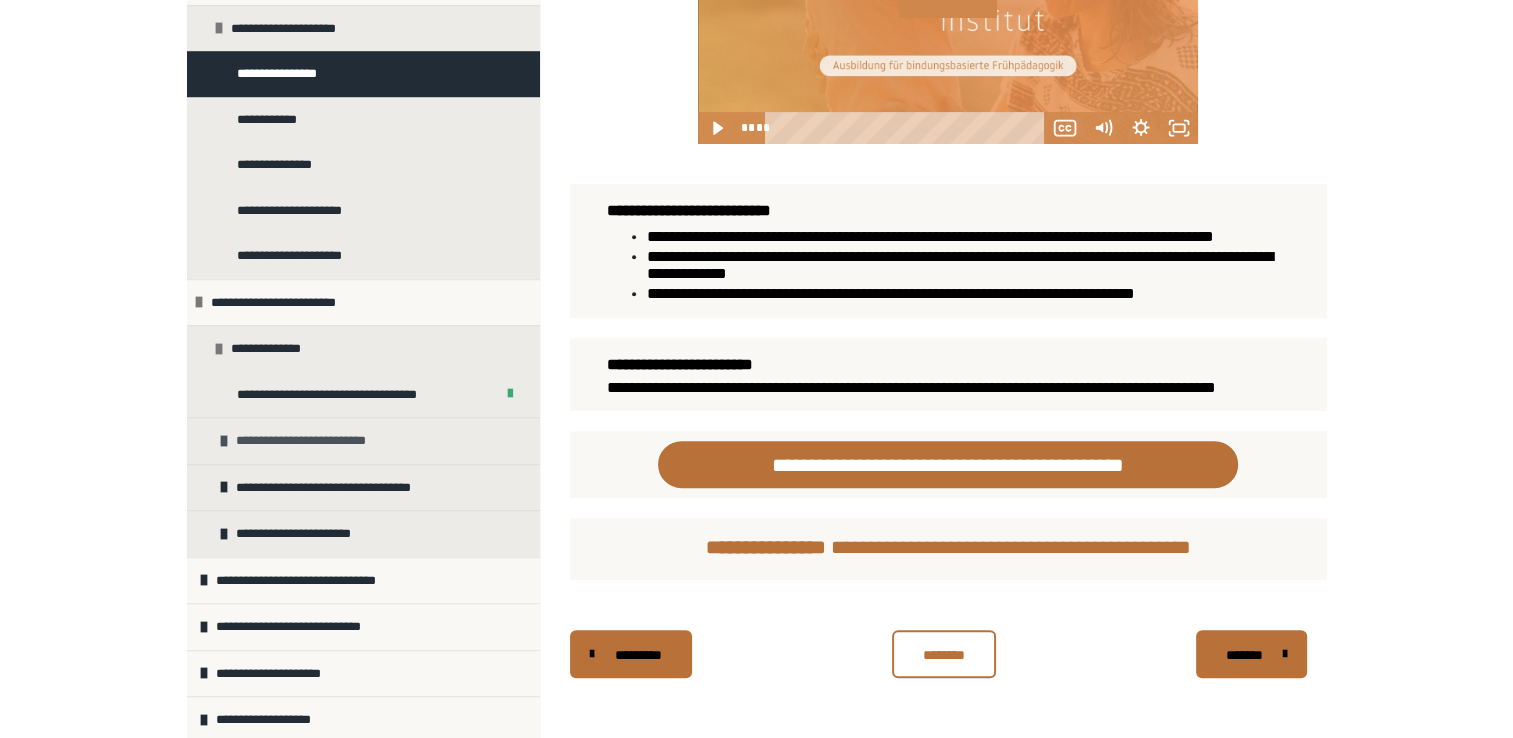 scroll, scrollTop: 1534, scrollLeft: 0, axis: vertical 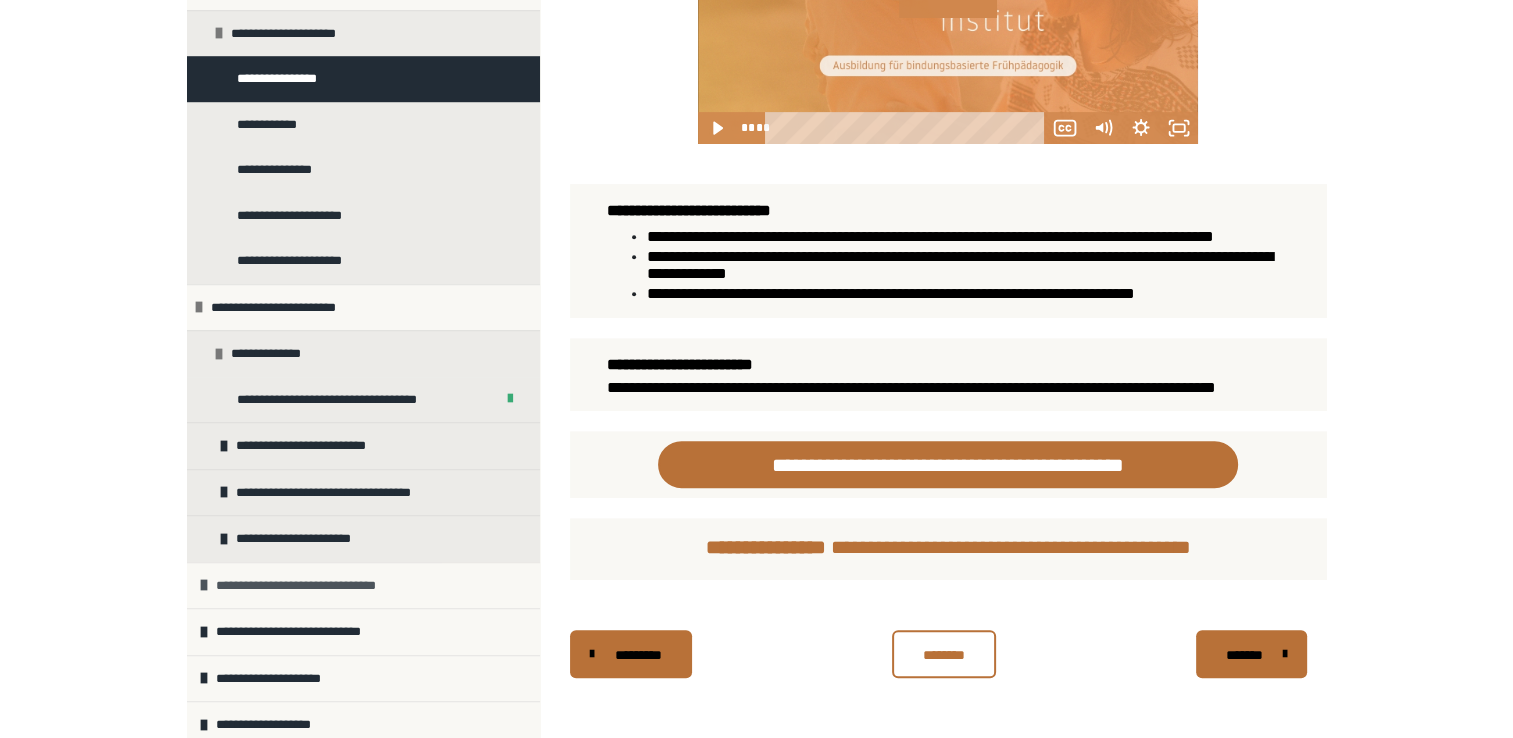 click on "**********" at bounding box center [316, 586] 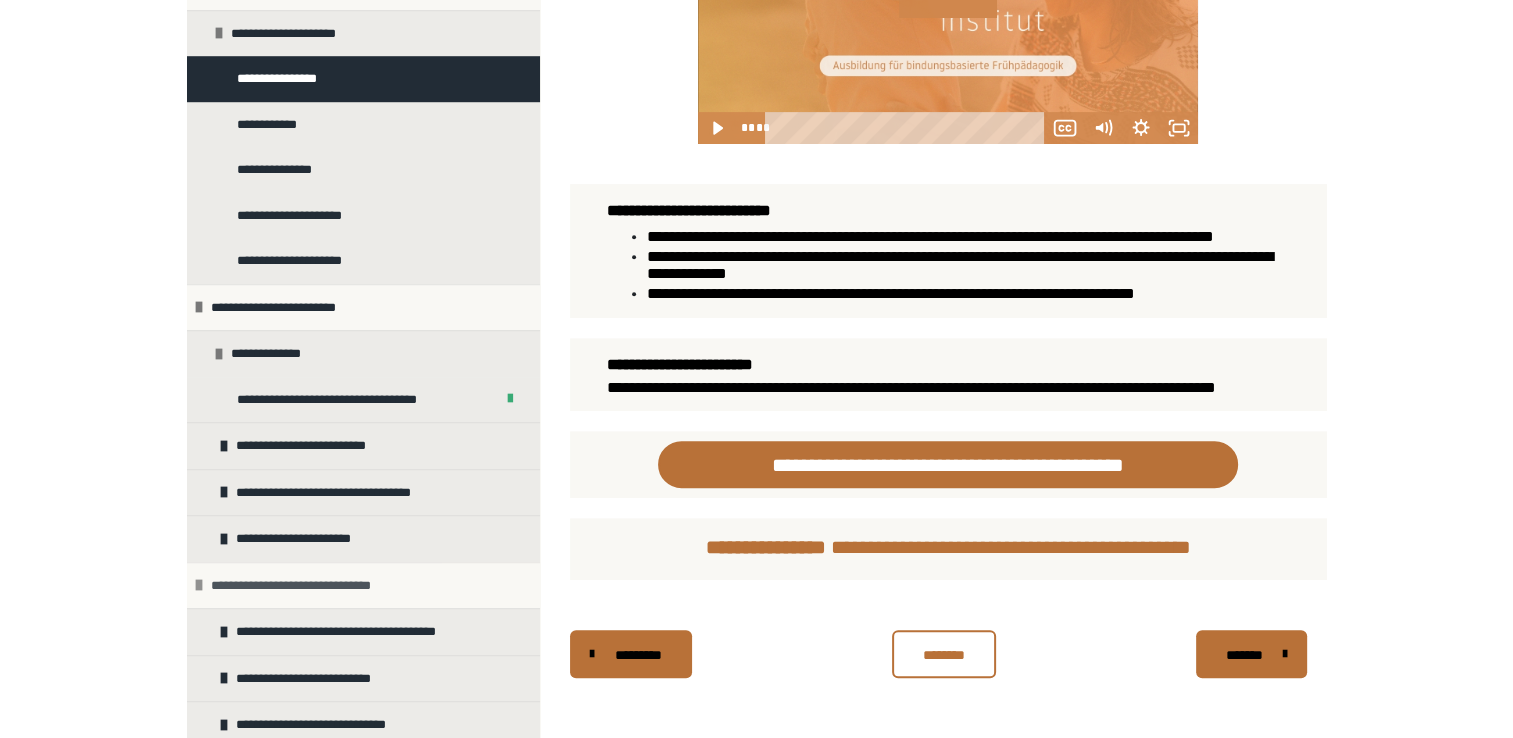 scroll, scrollTop: 1673, scrollLeft: 0, axis: vertical 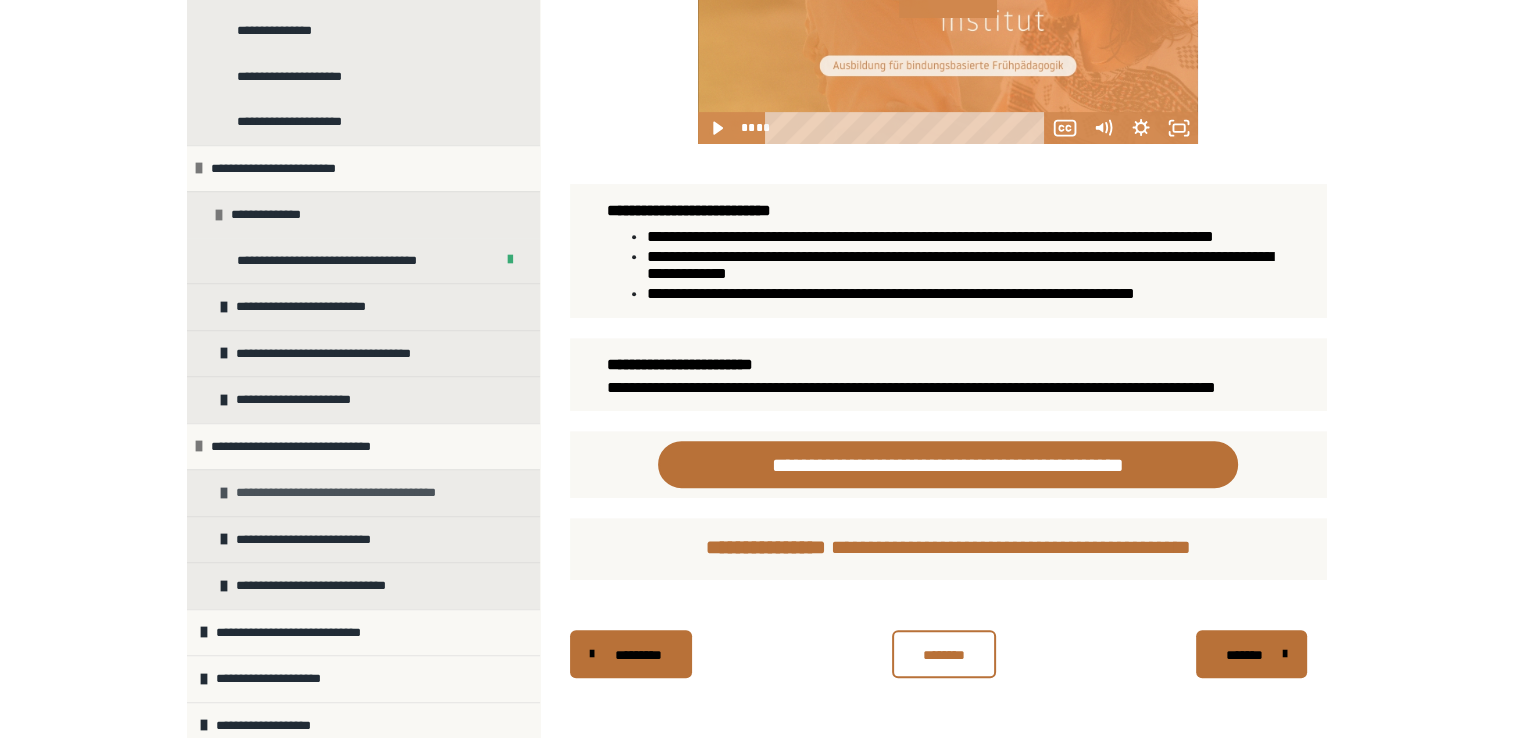 click on "**********" at bounding box center (355, 493) 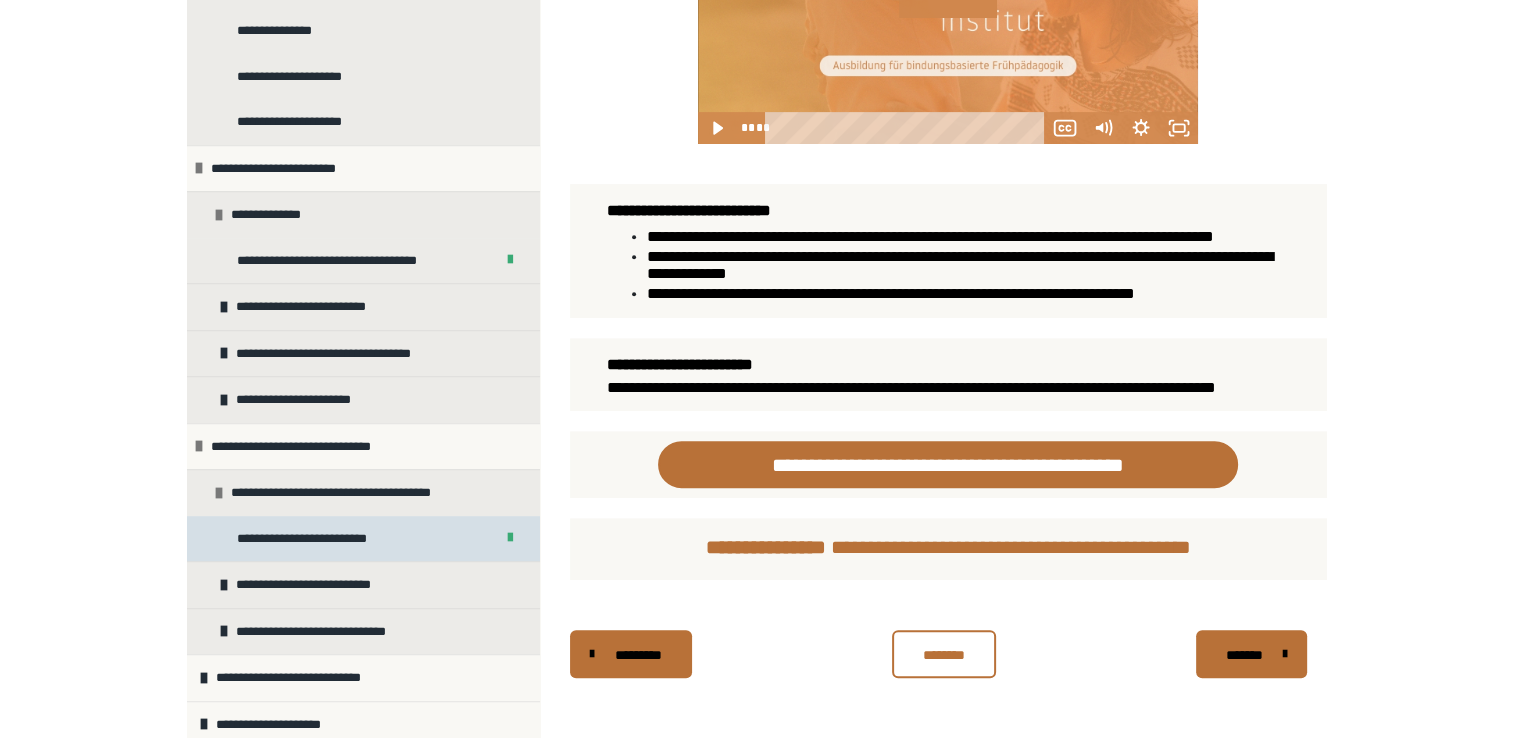 scroll, scrollTop: 1719, scrollLeft: 0, axis: vertical 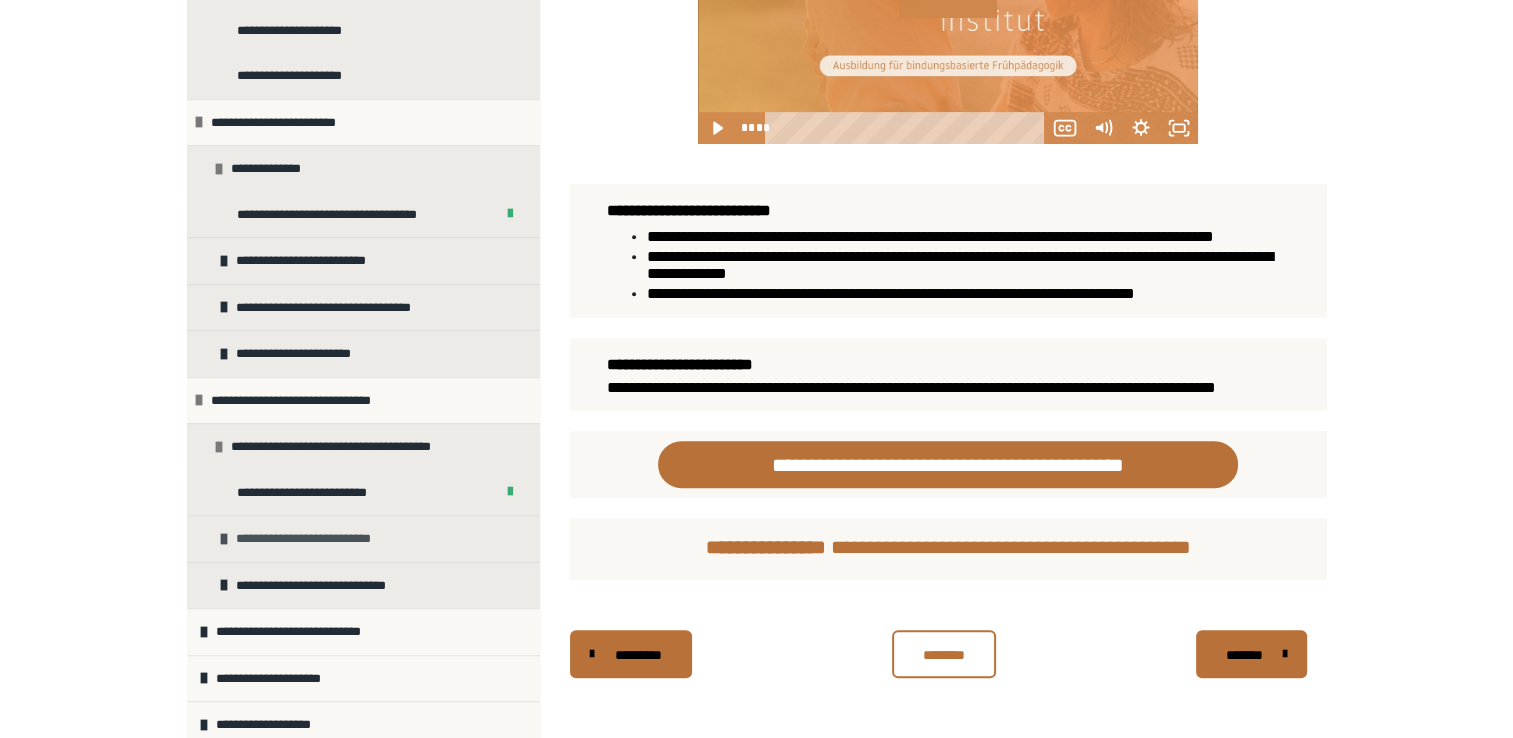 click on "**********" at bounding box center [363, 538] 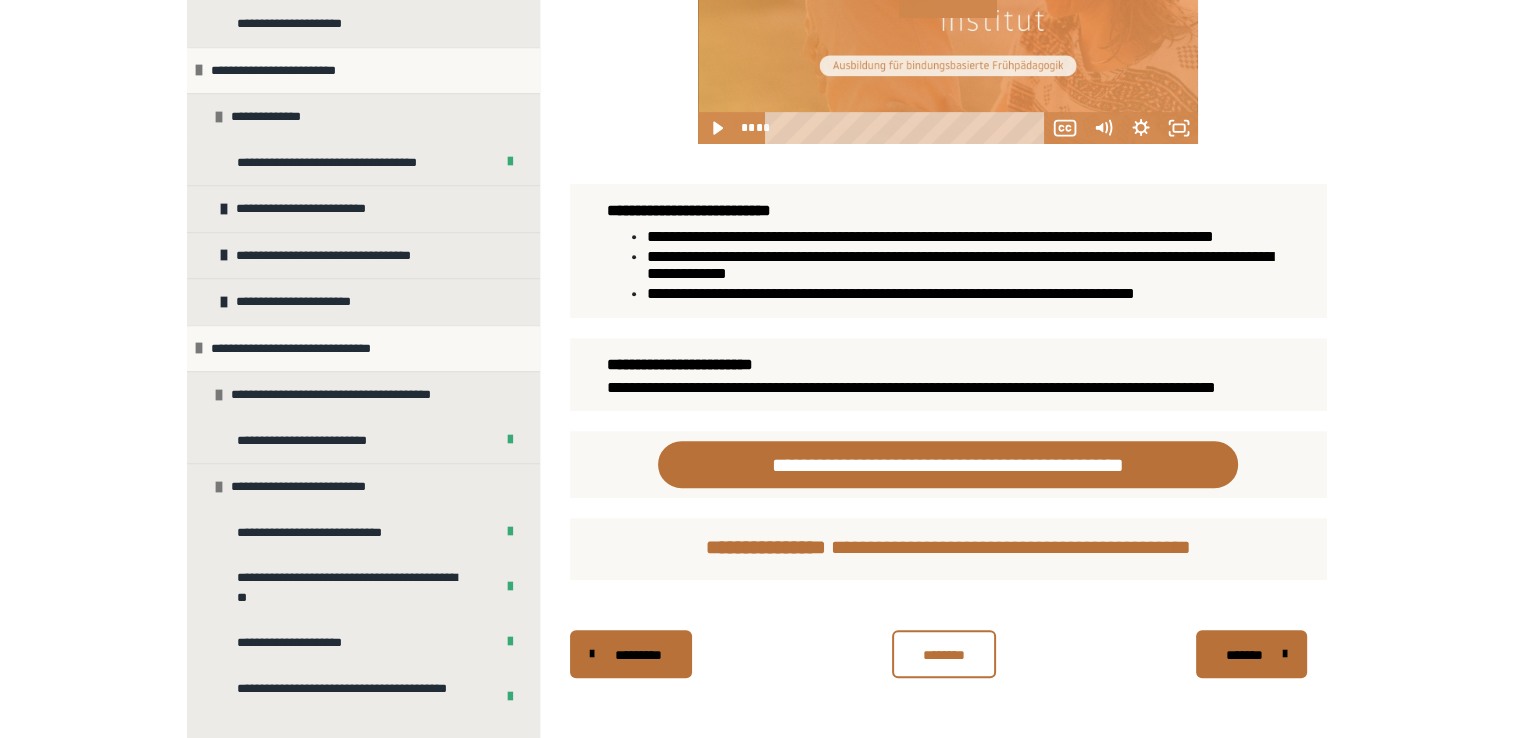 scroll, scrollTop: 1760, scrollLeft: 0, axis: vertical 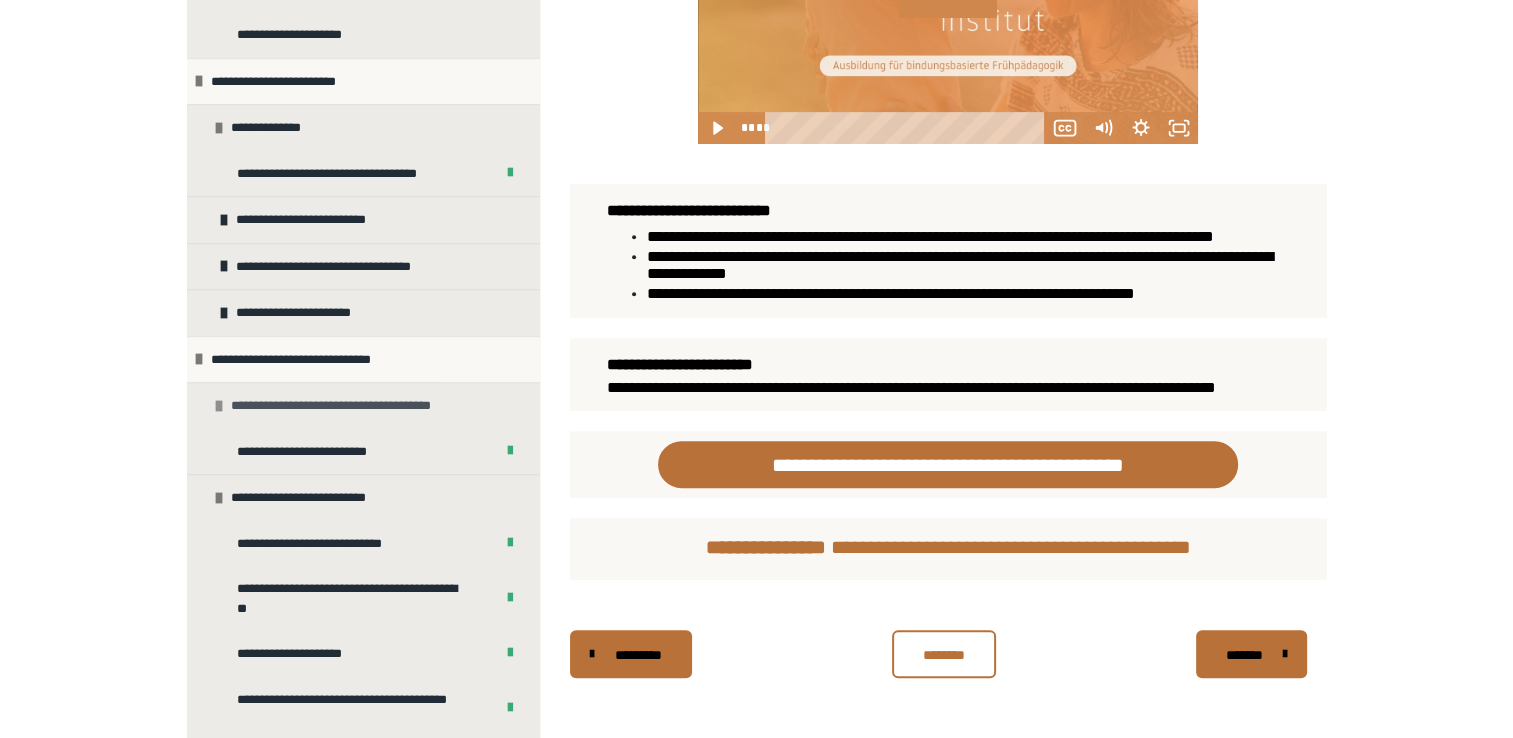 click at bounding box center [219, 406] 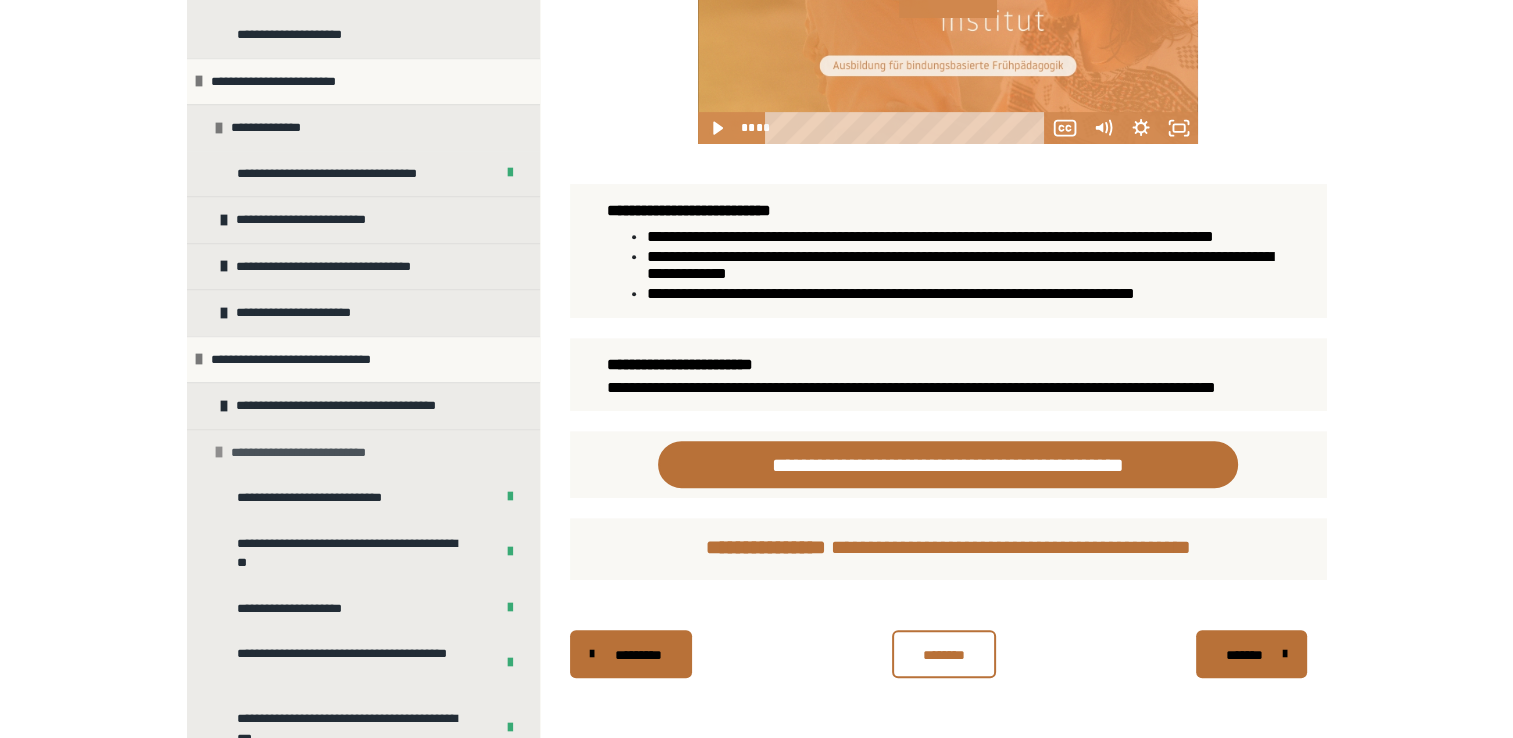 click at bounding box center [219, 452] 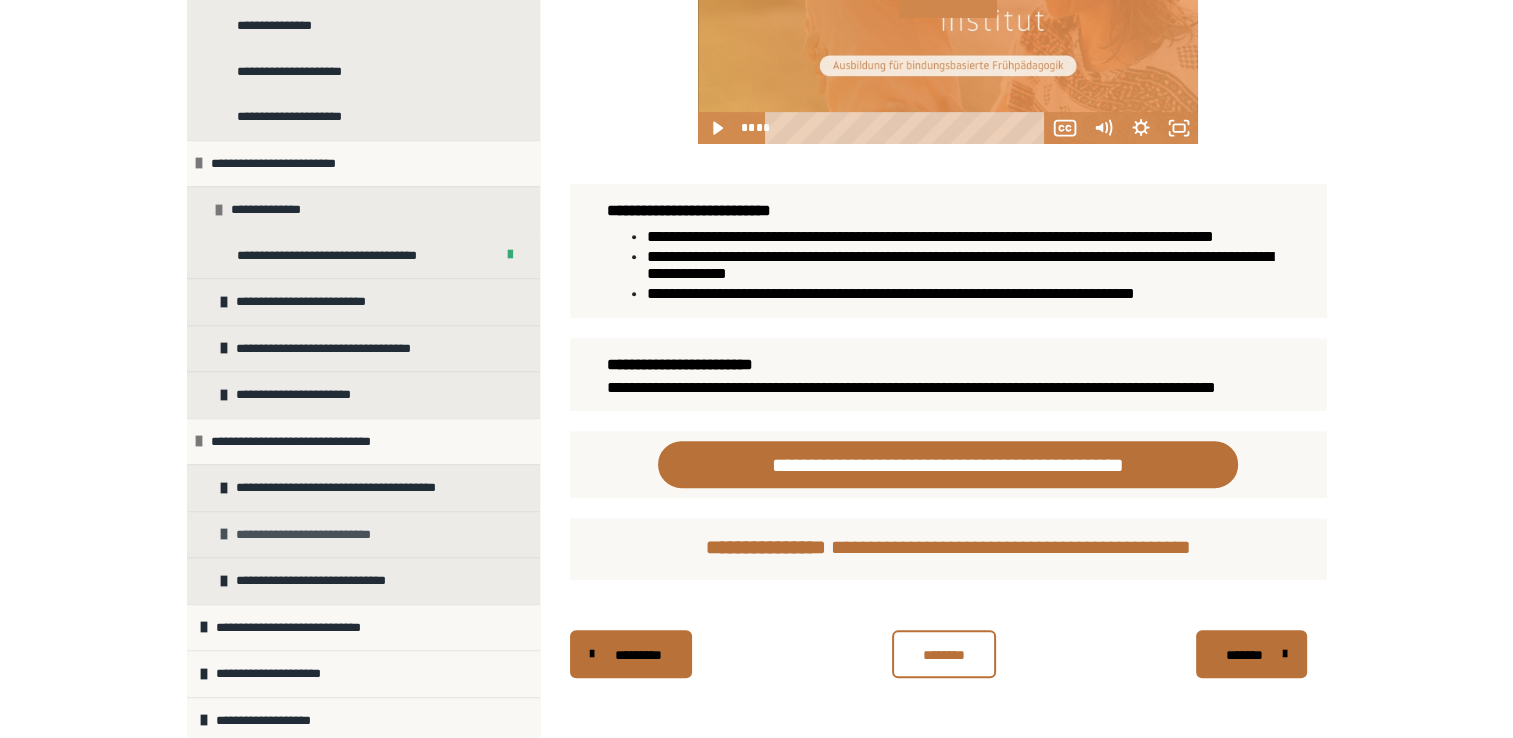 scroll, scrollTop: 1673, scrollLeft: 0, axis: vertical 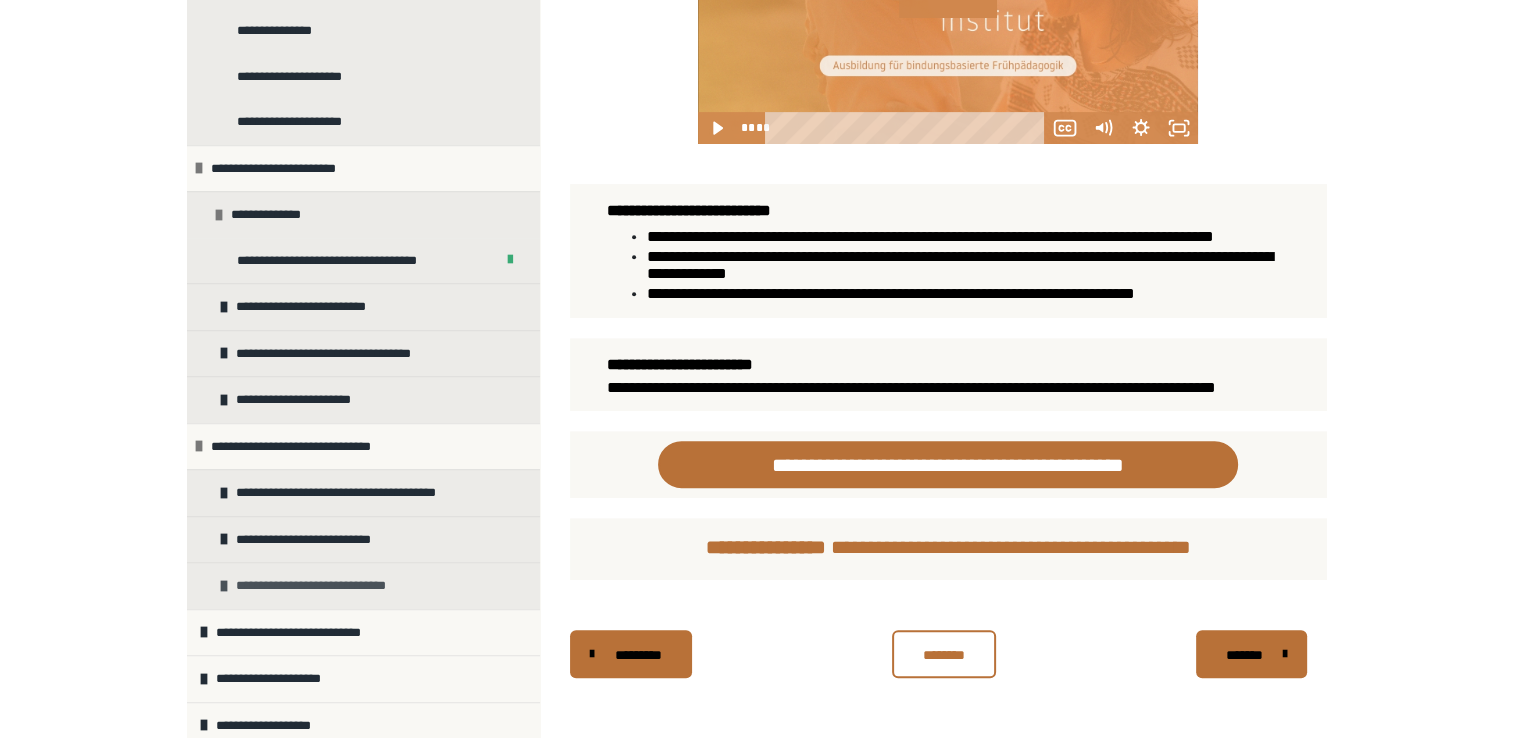 click on "**********" at bounding box center [322, 586] 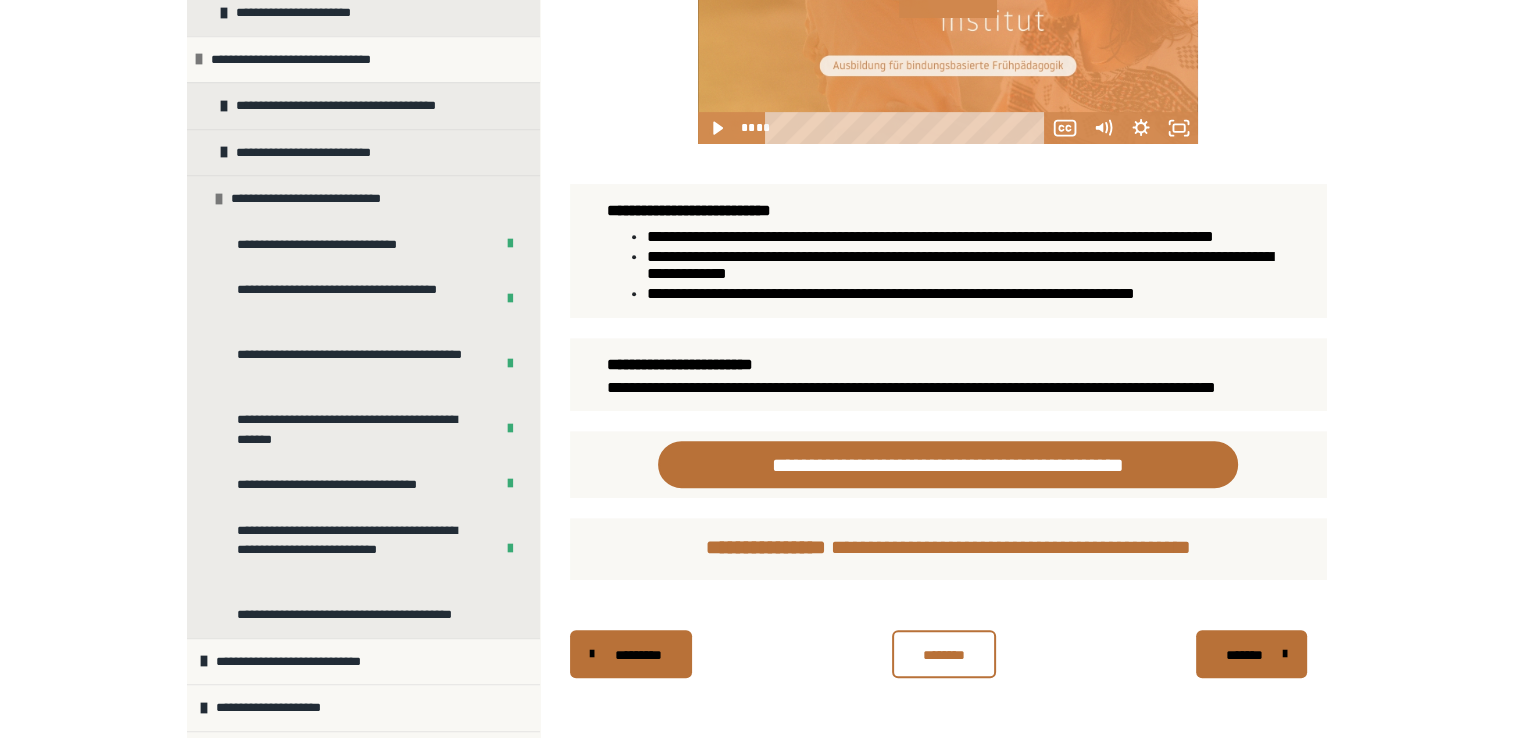 scroll, scrollTop: 2089, scrollLeft: 0, axis: vertical 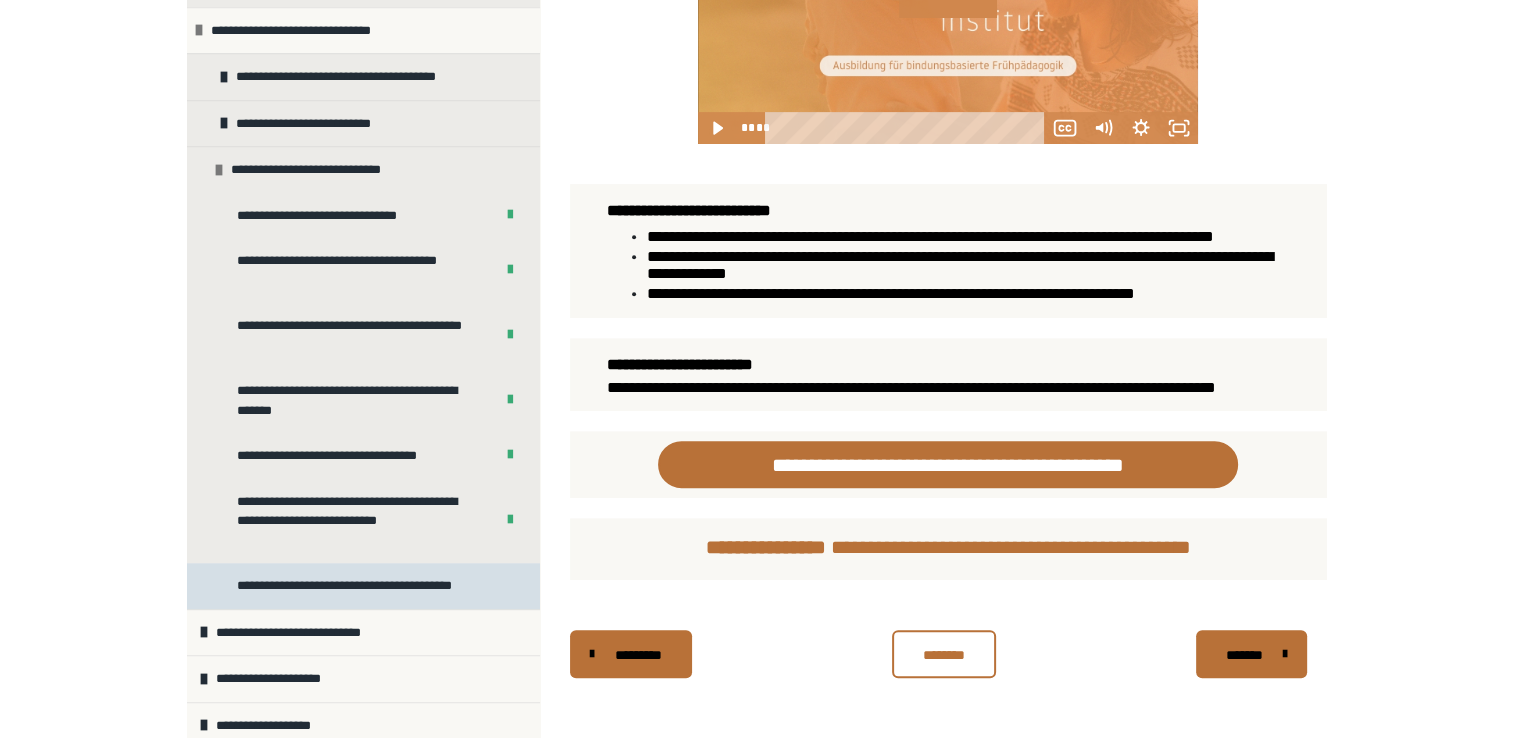 click on "**********" at bounding box center [355, 586] 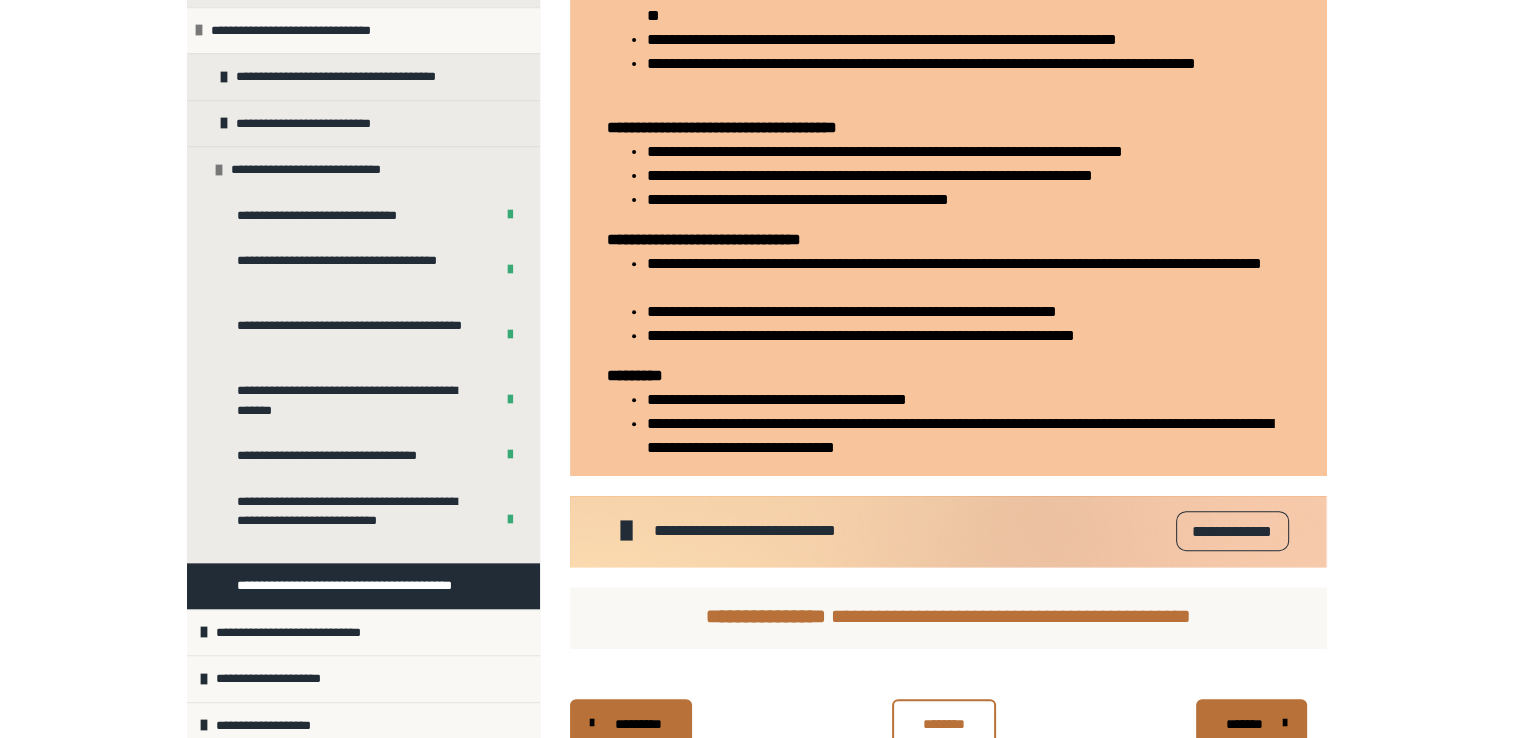 scroll, scrollTop: 792, scrollLeft: 0, axis: vertical 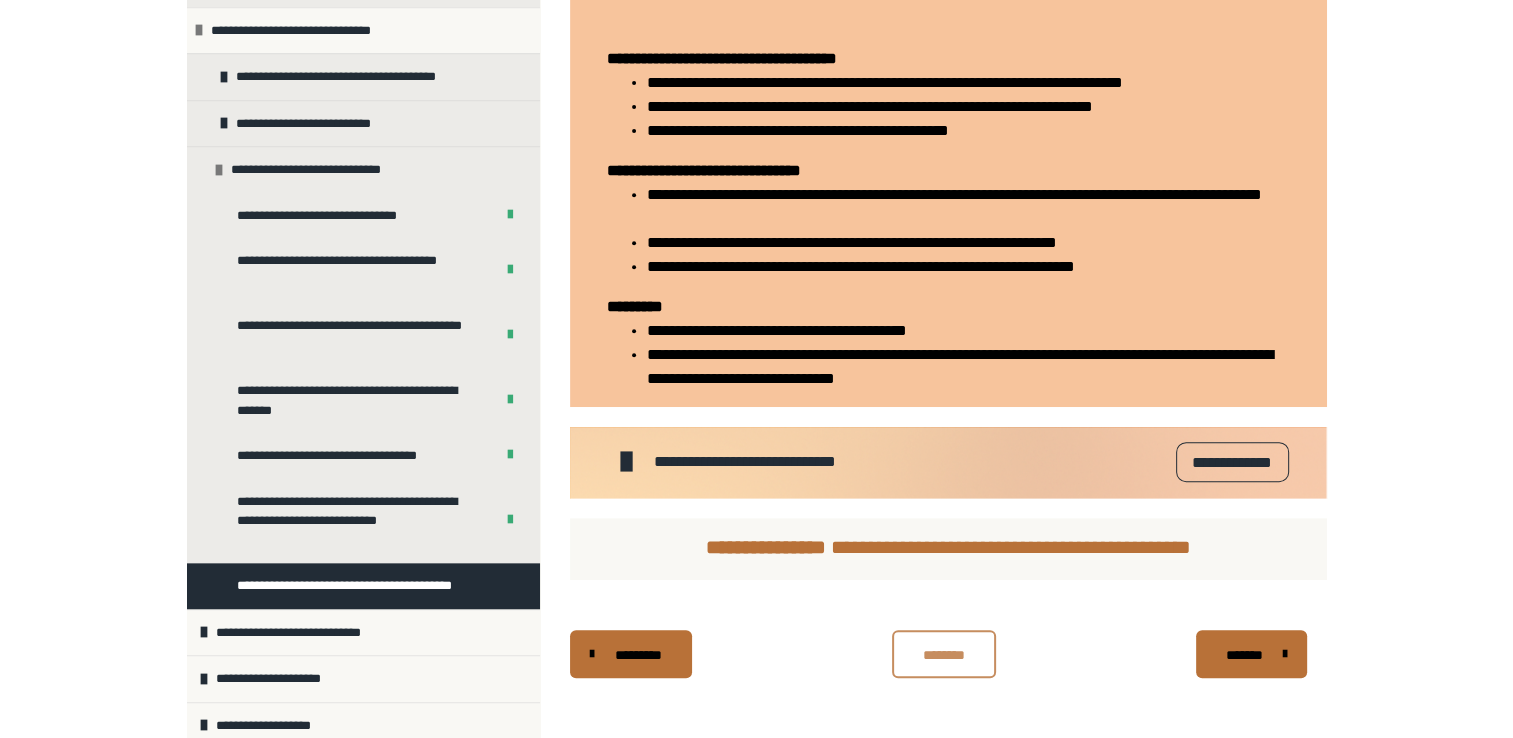 click on "********" at bounding box center (944, 655) 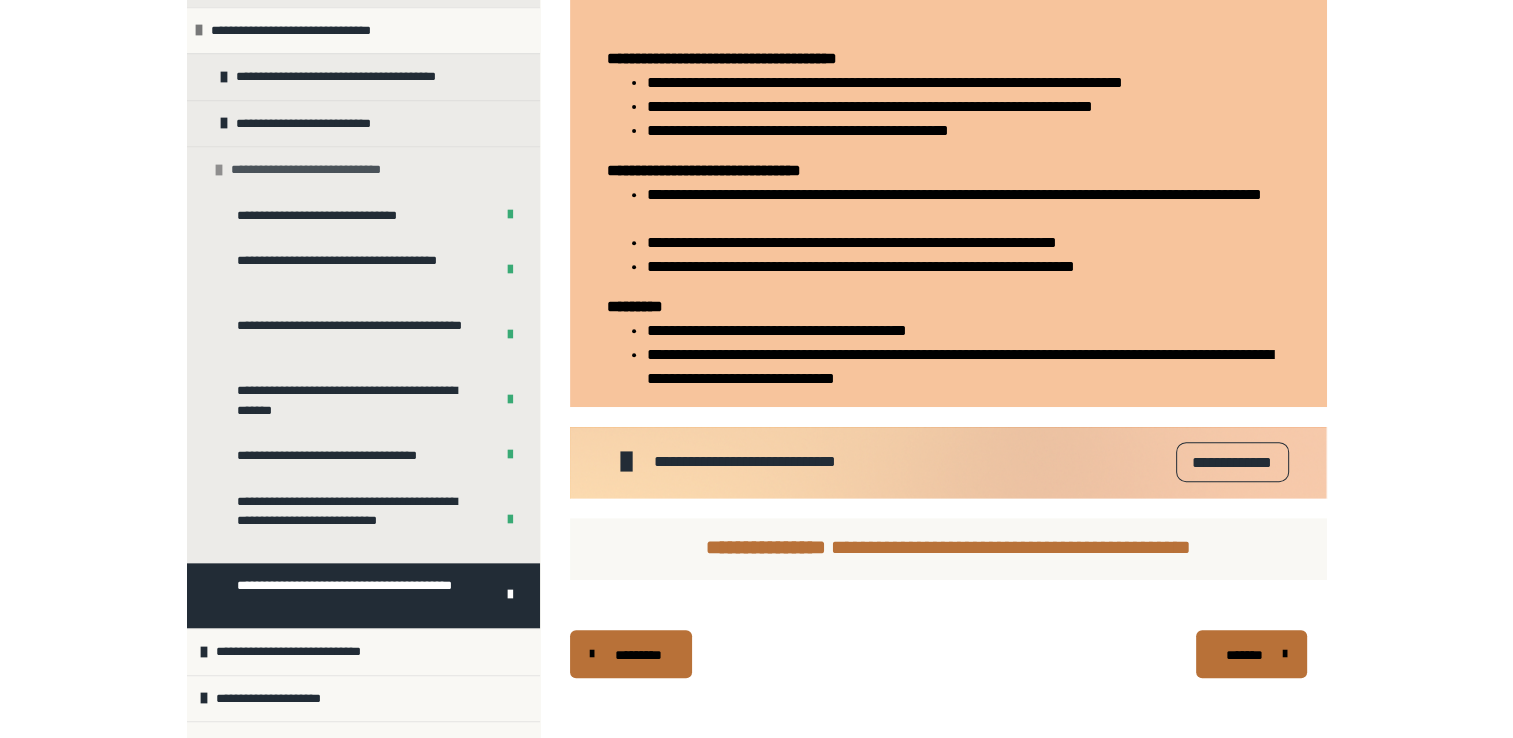 click on "**********" at bounding box center [317, 170] 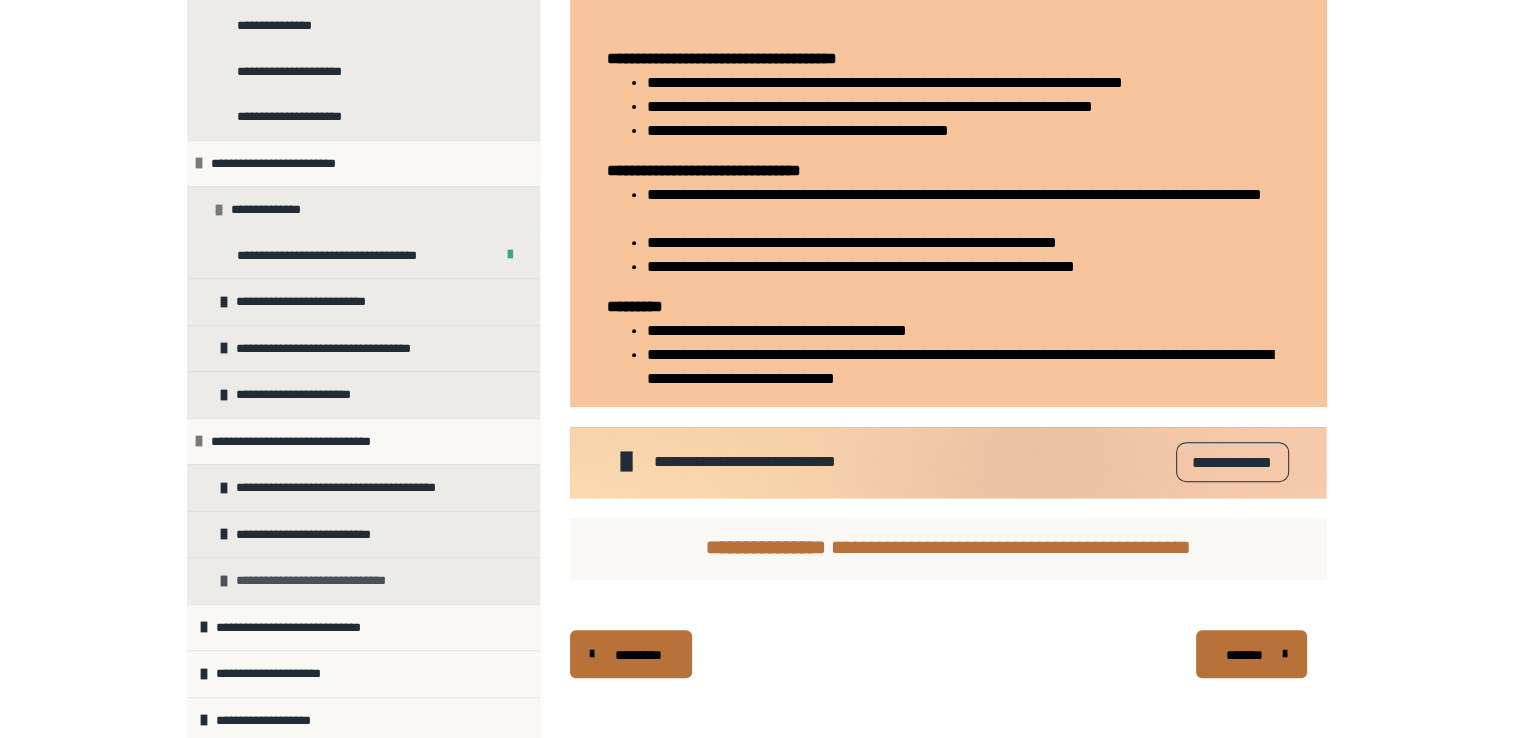 scroll, scrollTop: 1673, scrollLeft: 0, axis: vertical 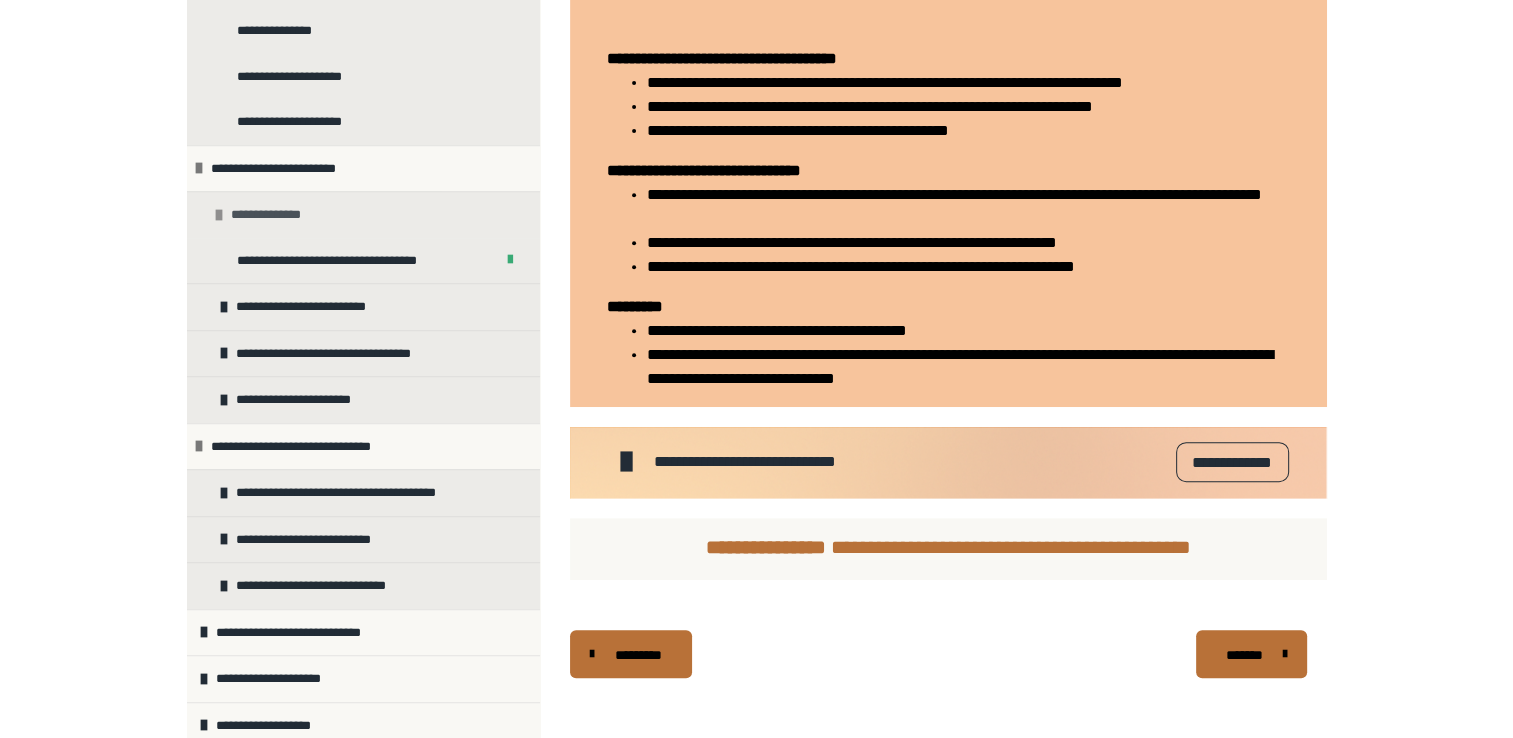 click on "**********" at bounding box center (270, 215) 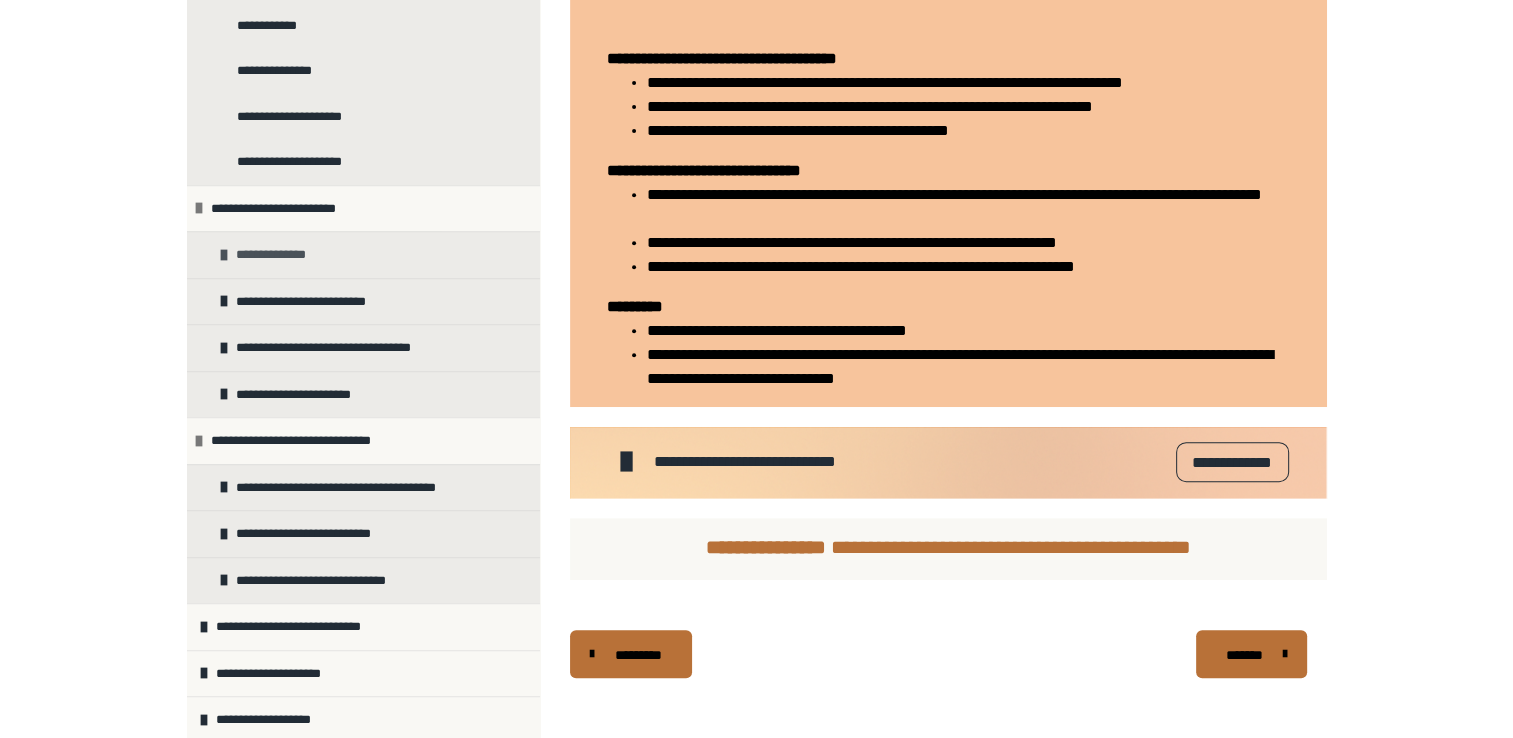 scroll, scrollTop: 1628, scrollLeft: 0, axis: vertical 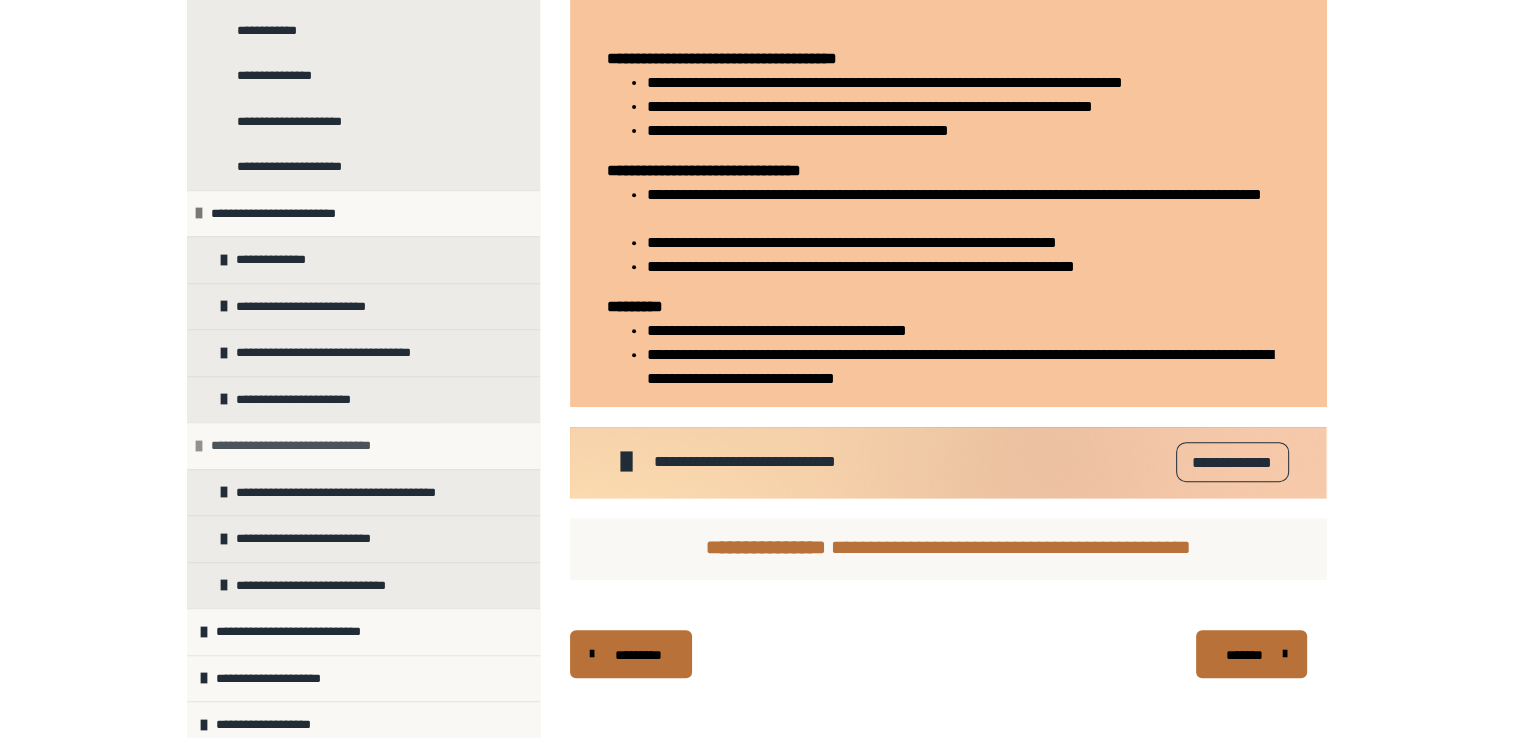 click on "**********" at bounding box center (311, 446) 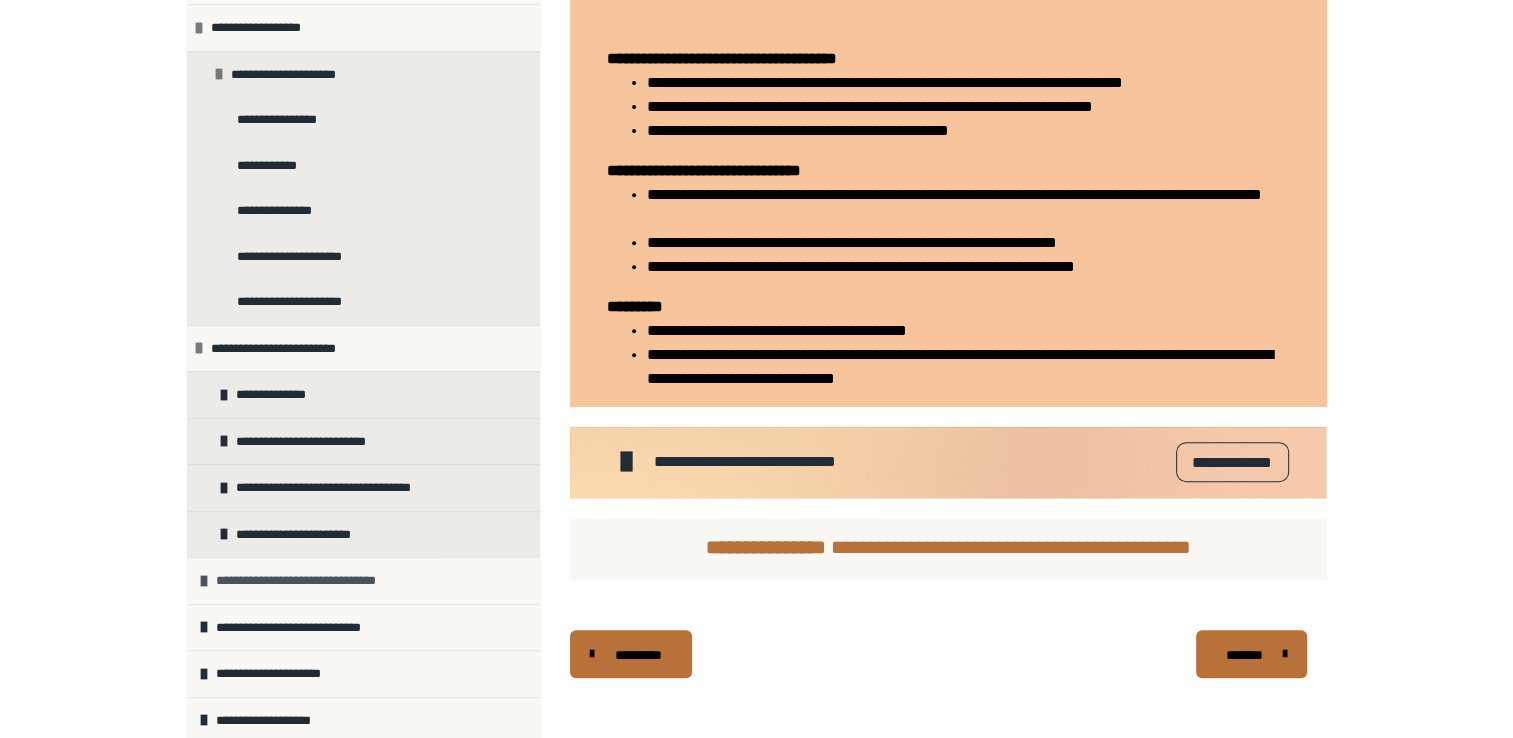 scroll, scrollTop: 1488, scrollLeft: 0, axis: vertical 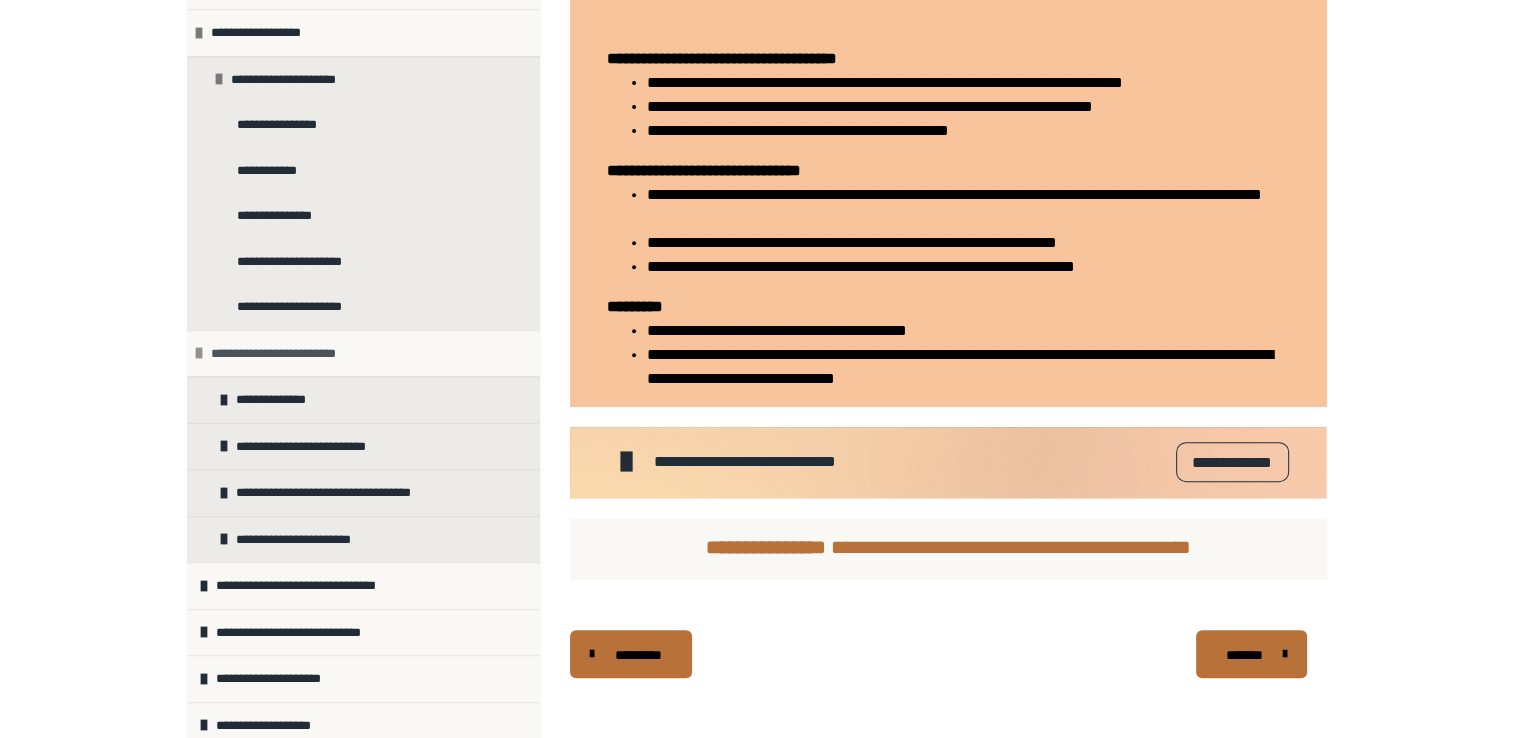 click on "**********" at bounding box center (289, 354) 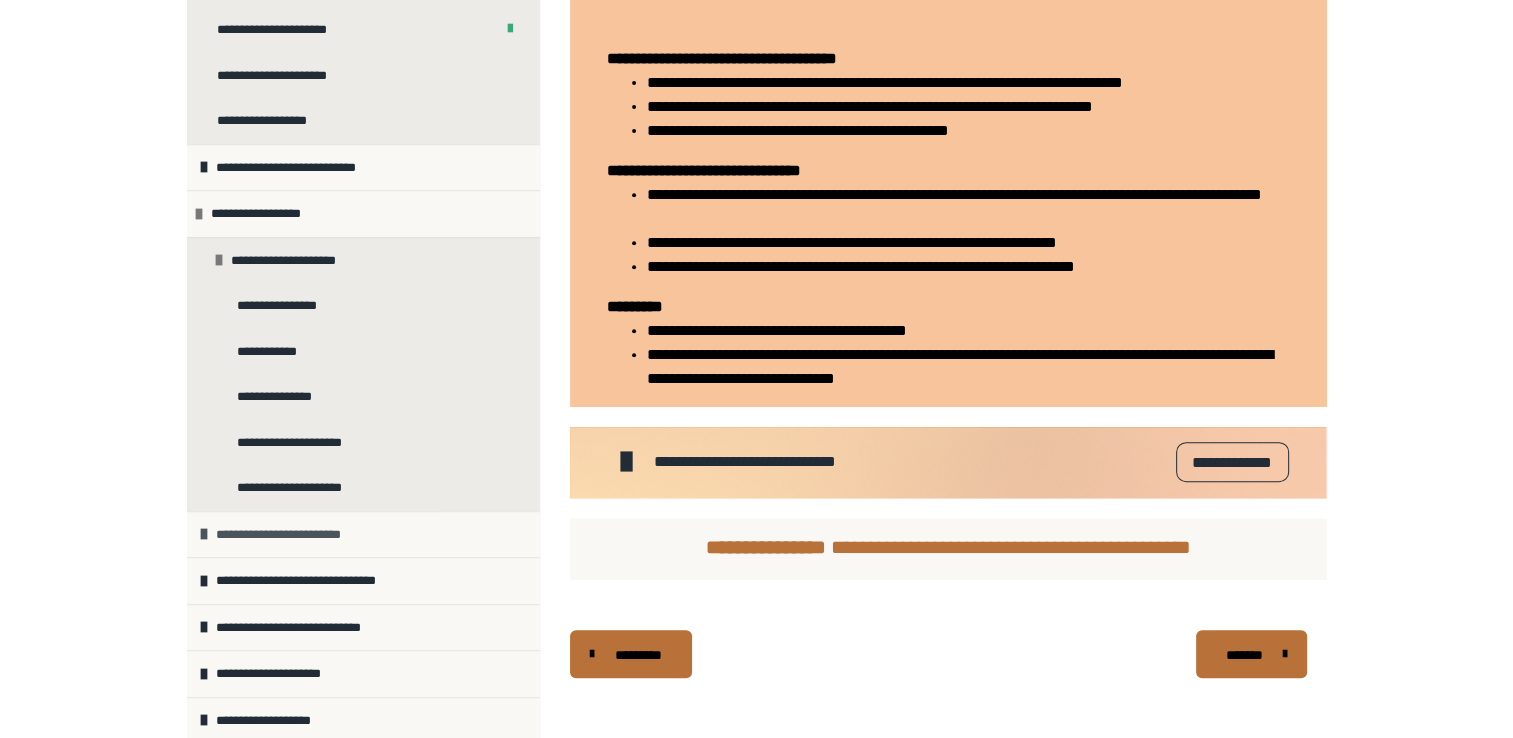 scroll, scrollTop: 1304, scrollLeft: 0, axis: vertical 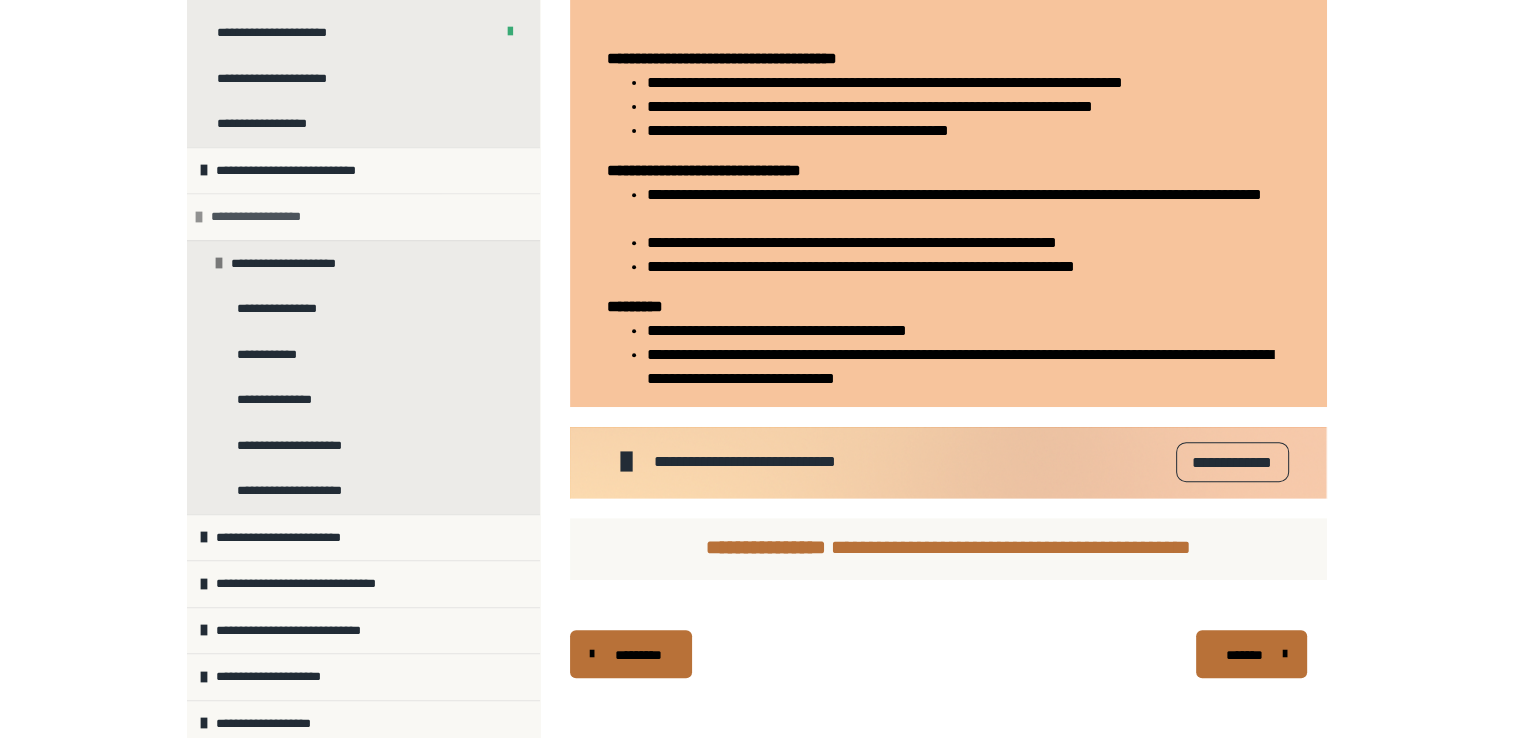 click on "**********" at bounding box center (264, 217) 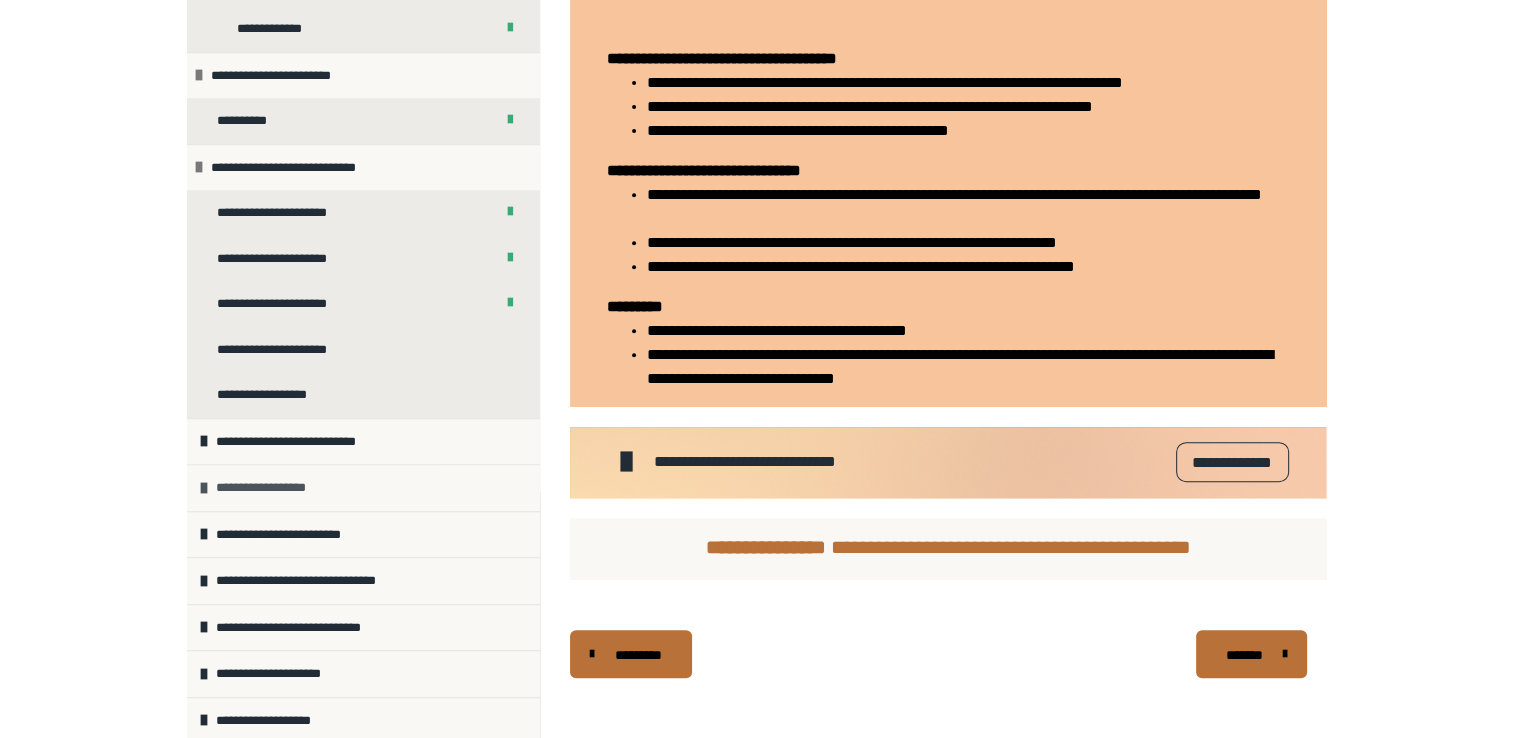 scroll, scrollTop: 1030, scrollLeft: 0, axis: vertical 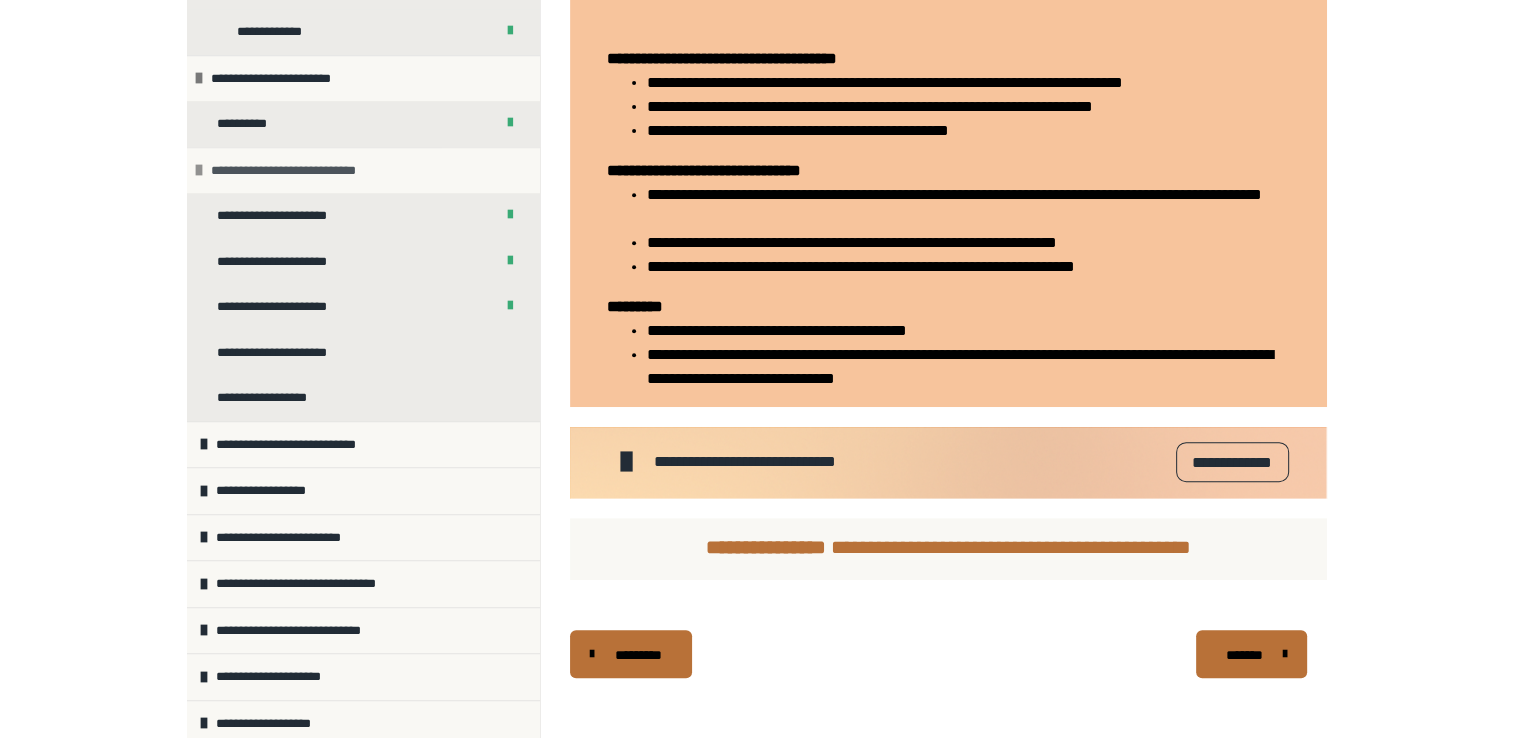 click on "**********" at bounding box center [298, 171] 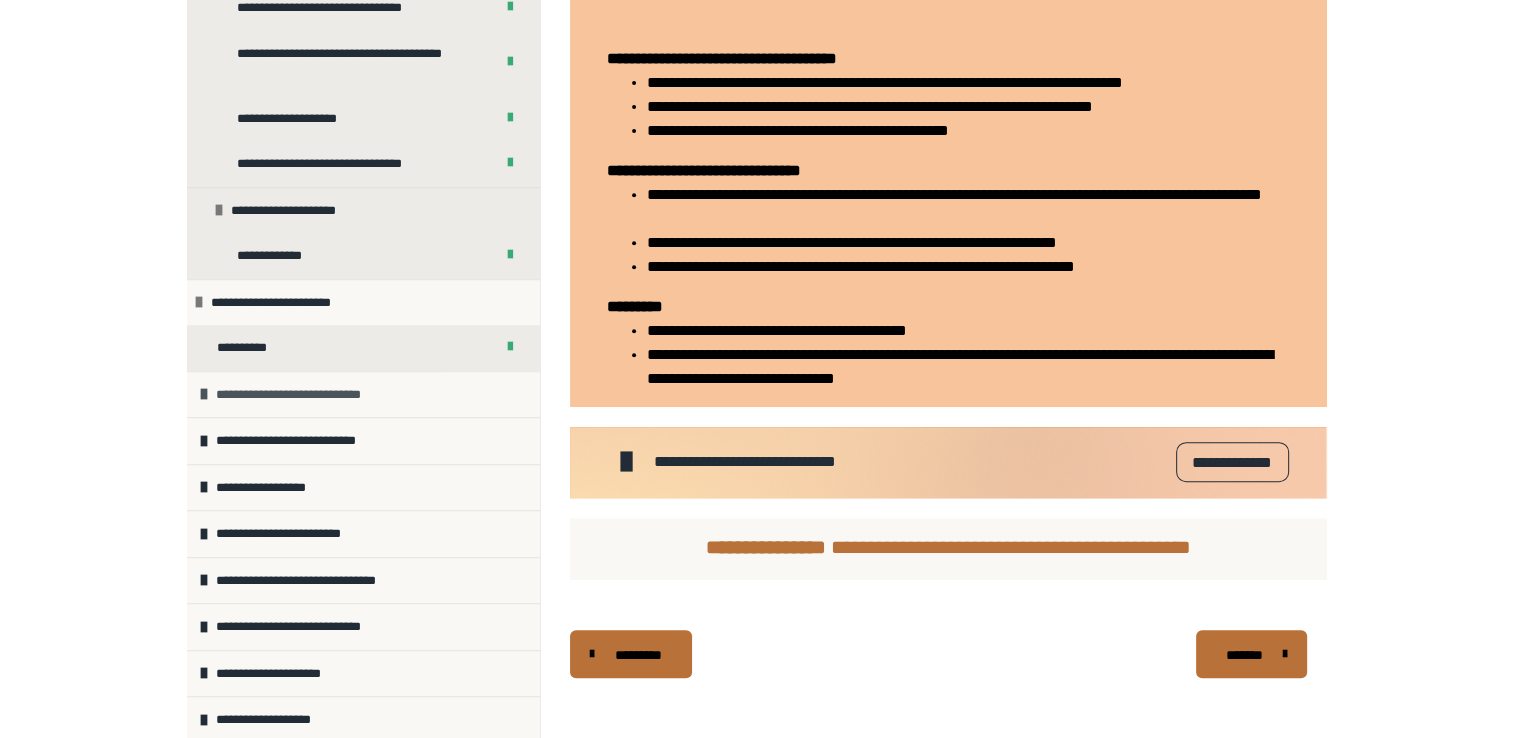 scroll, scrollTop: 802, scrollLeft: 0, axis: vertical 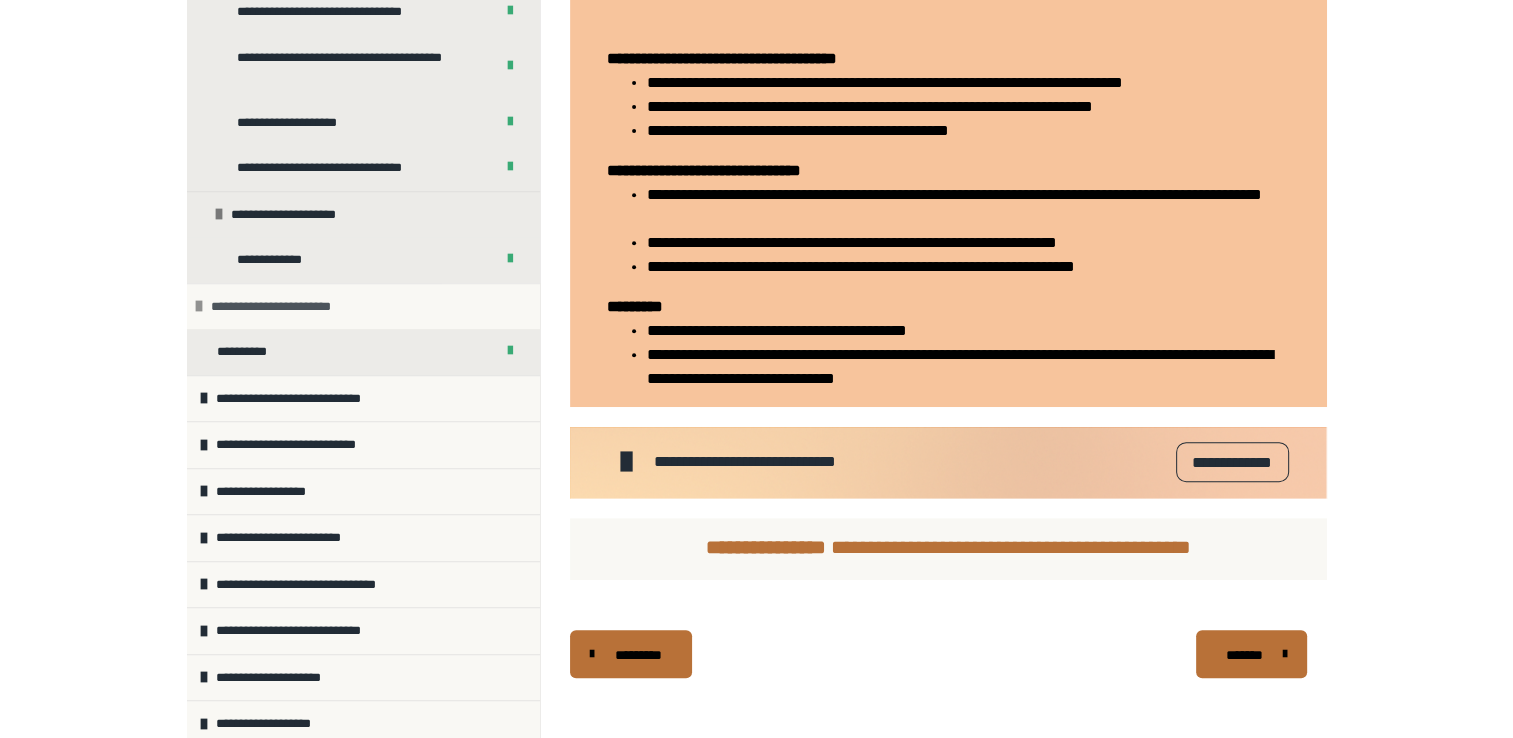 click on "**********" at bounding box center (286, 307) 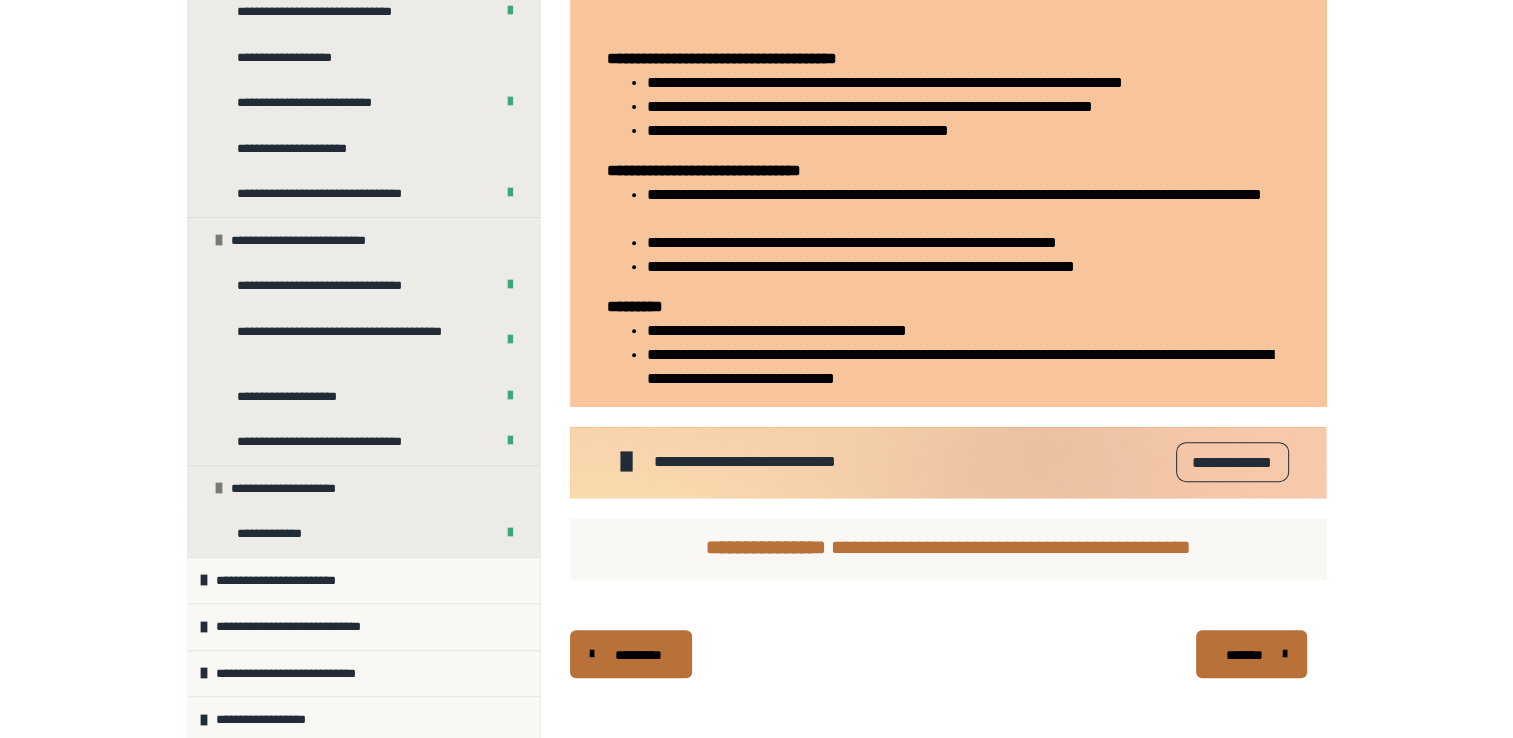 scroll, scrollTop: 468, scrollLeft: 0, axis: vertical 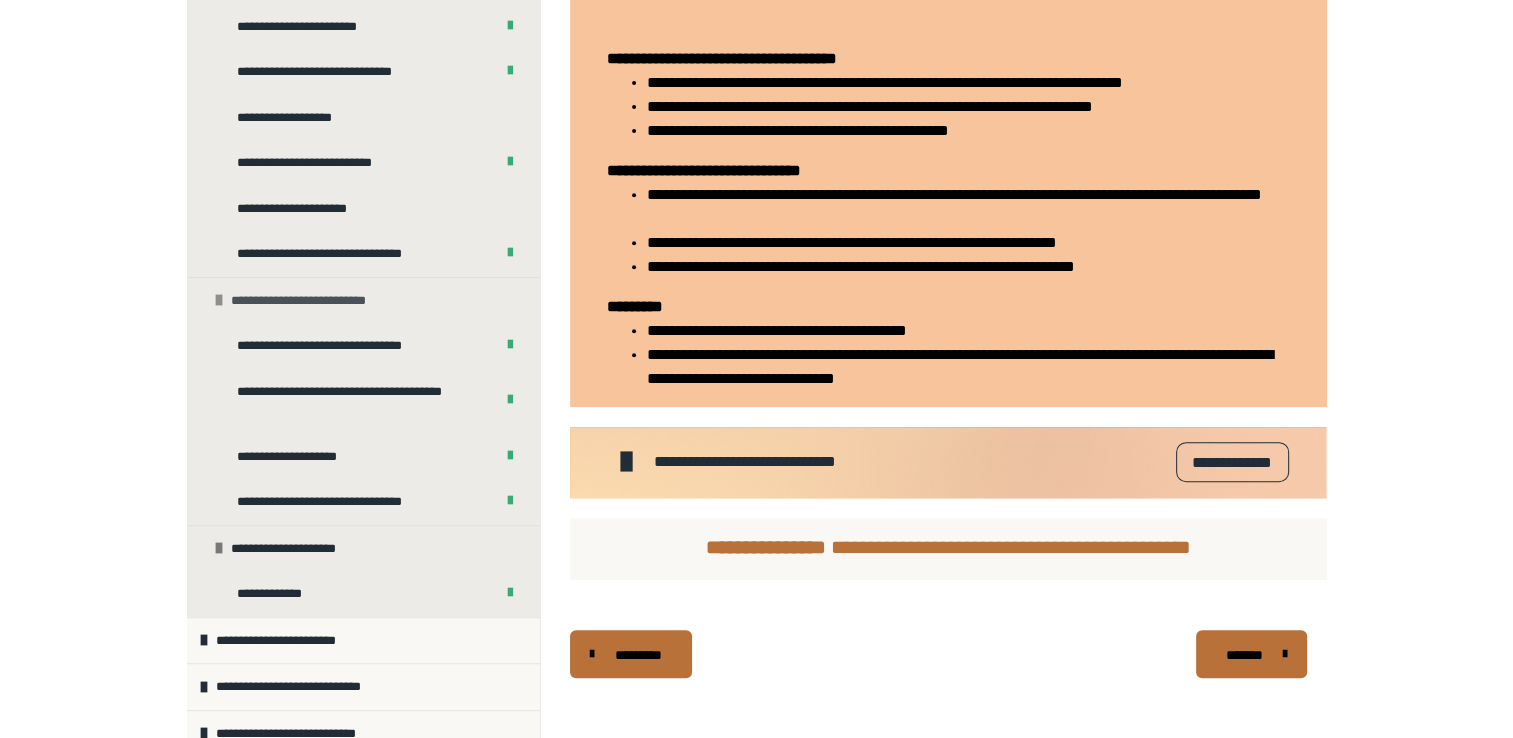 click at bounding box center (219, 300) 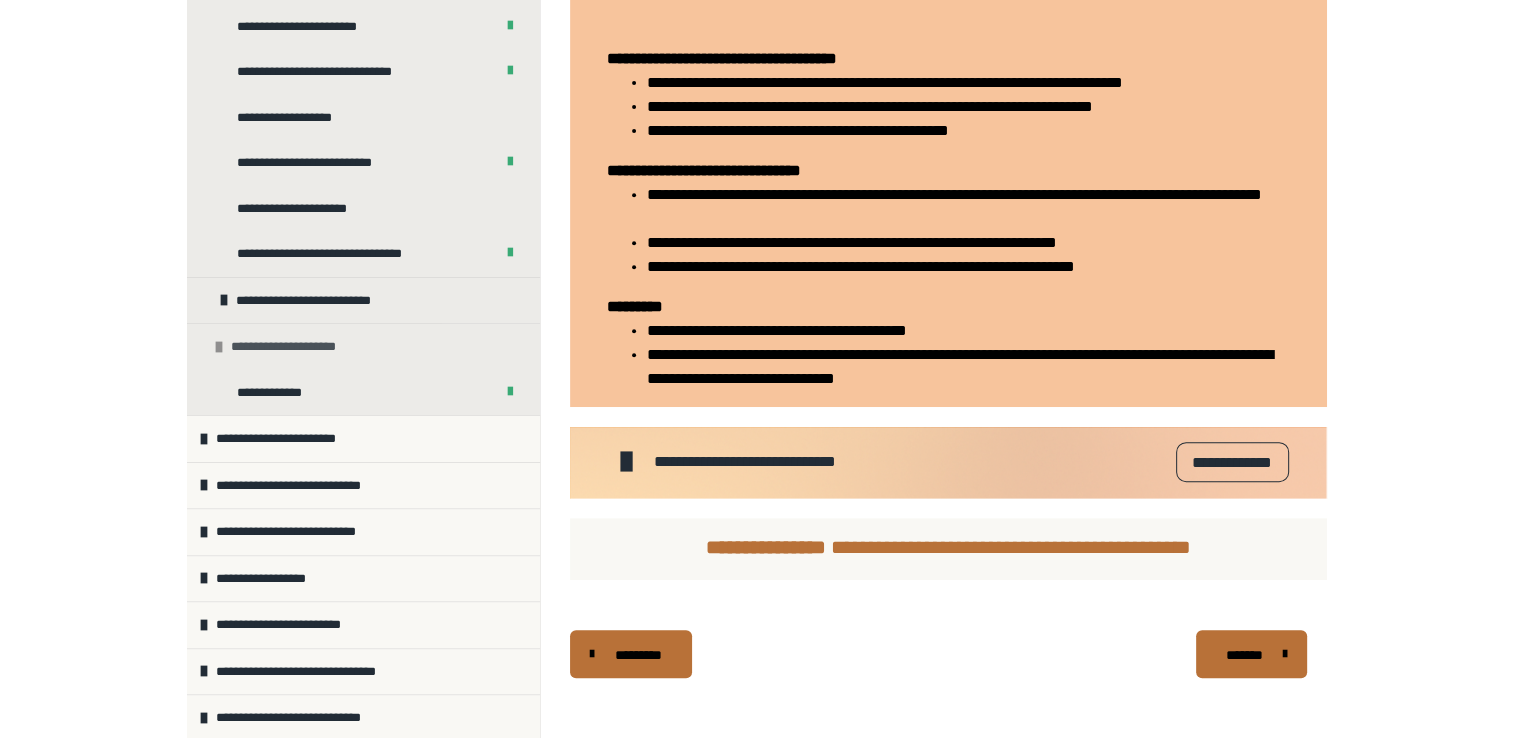 click at bounding box center [219, 347] 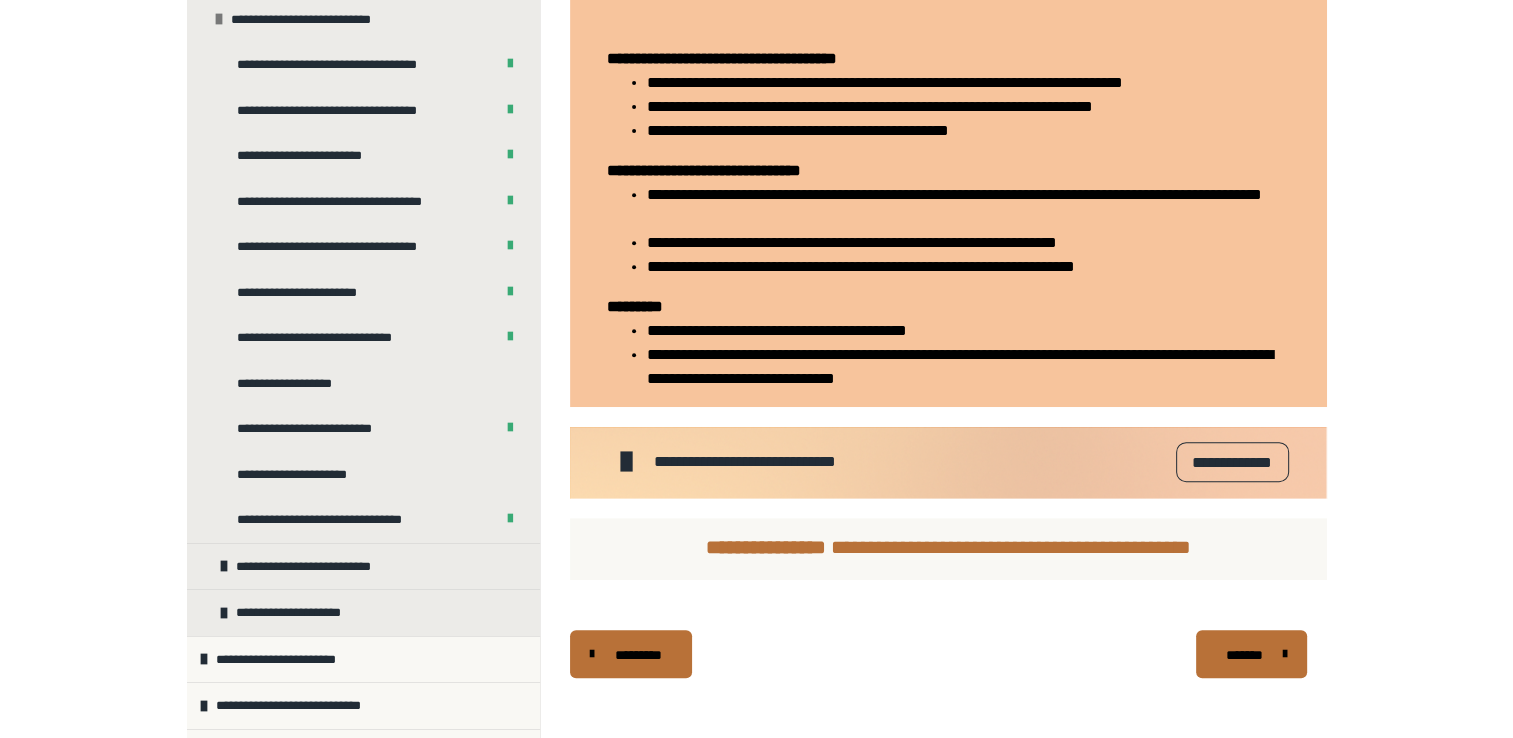 scroll, scrollTop: 156, scrollLeft: 0, axis: vertical 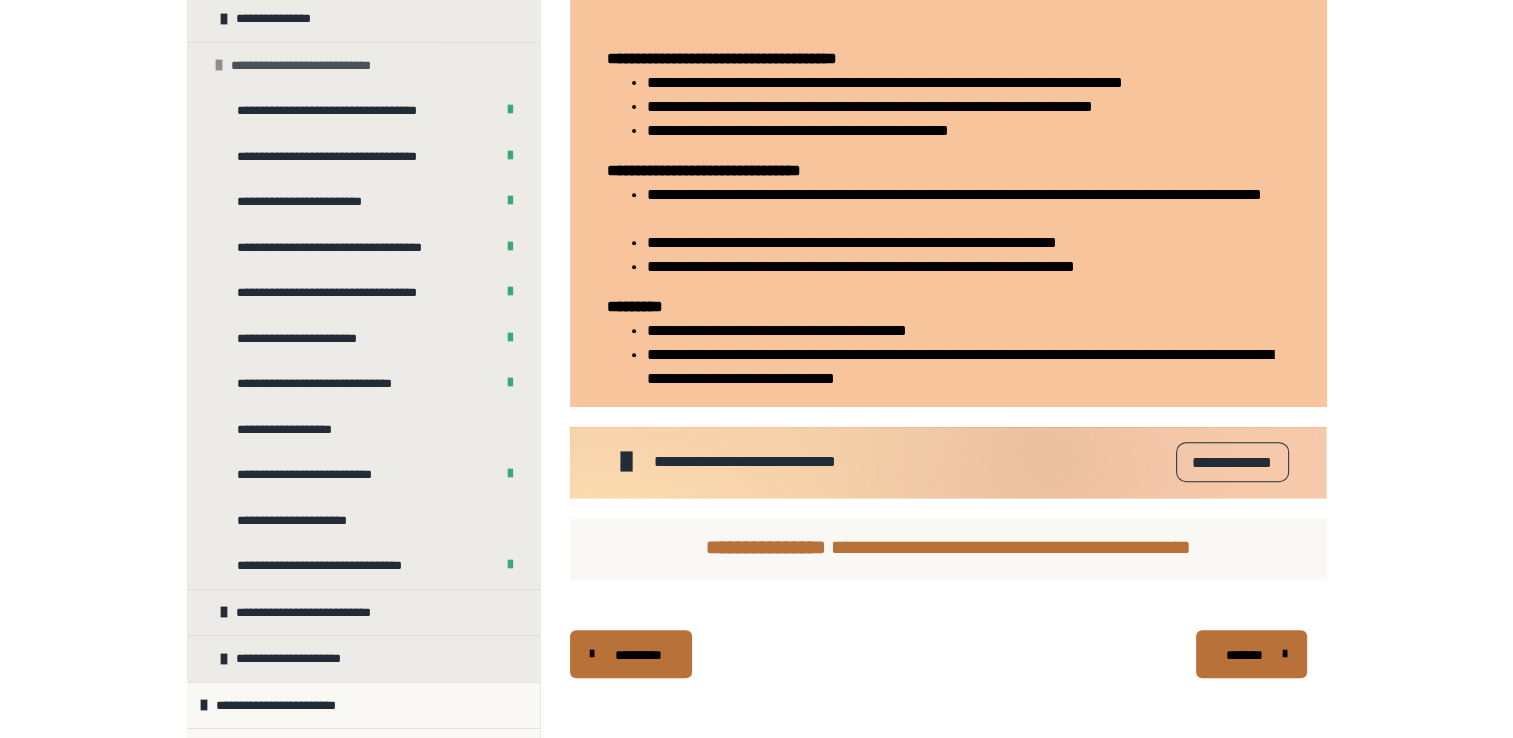 click at bounding box center [219, 65] 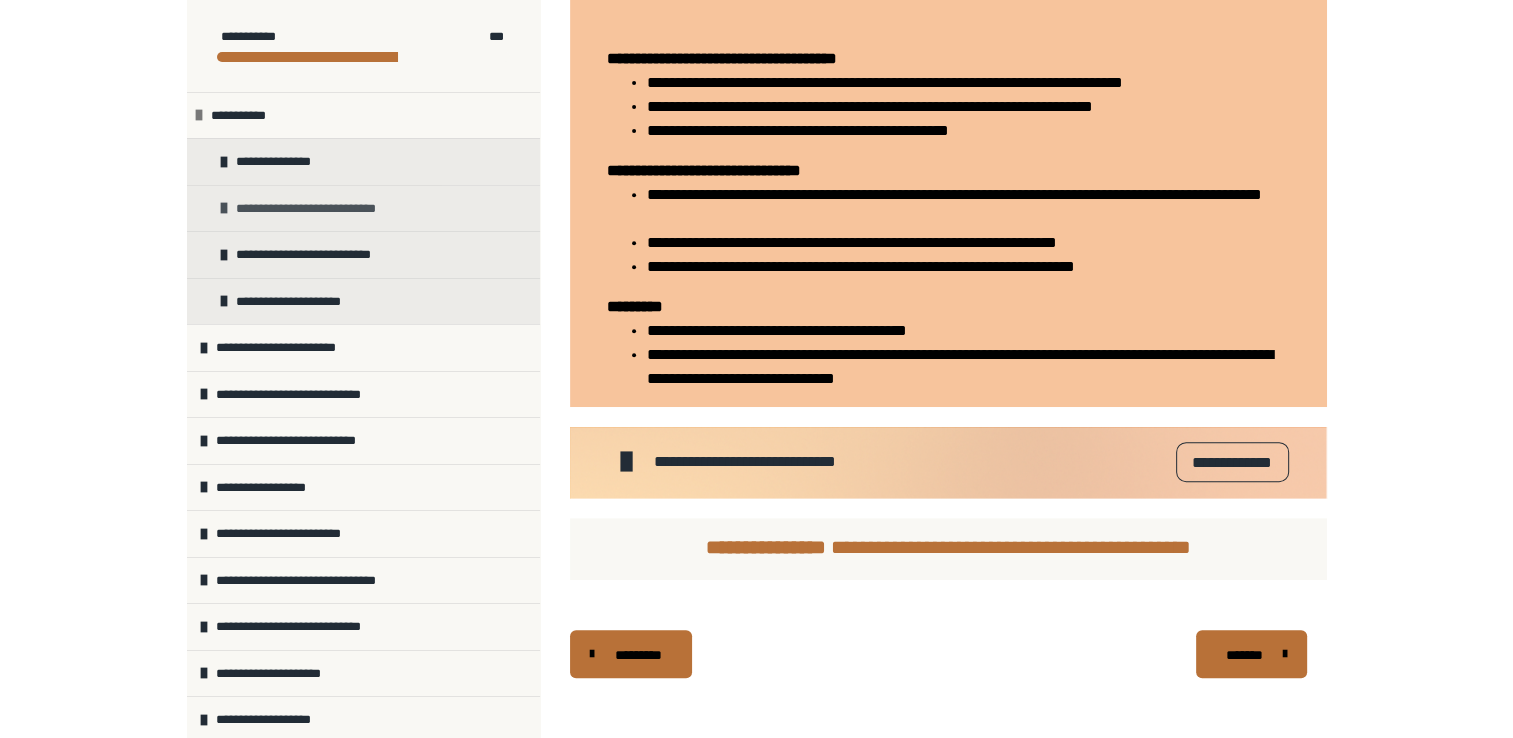 scroll, scrollTop: 9, scrollLeft: 0, axis: vertical 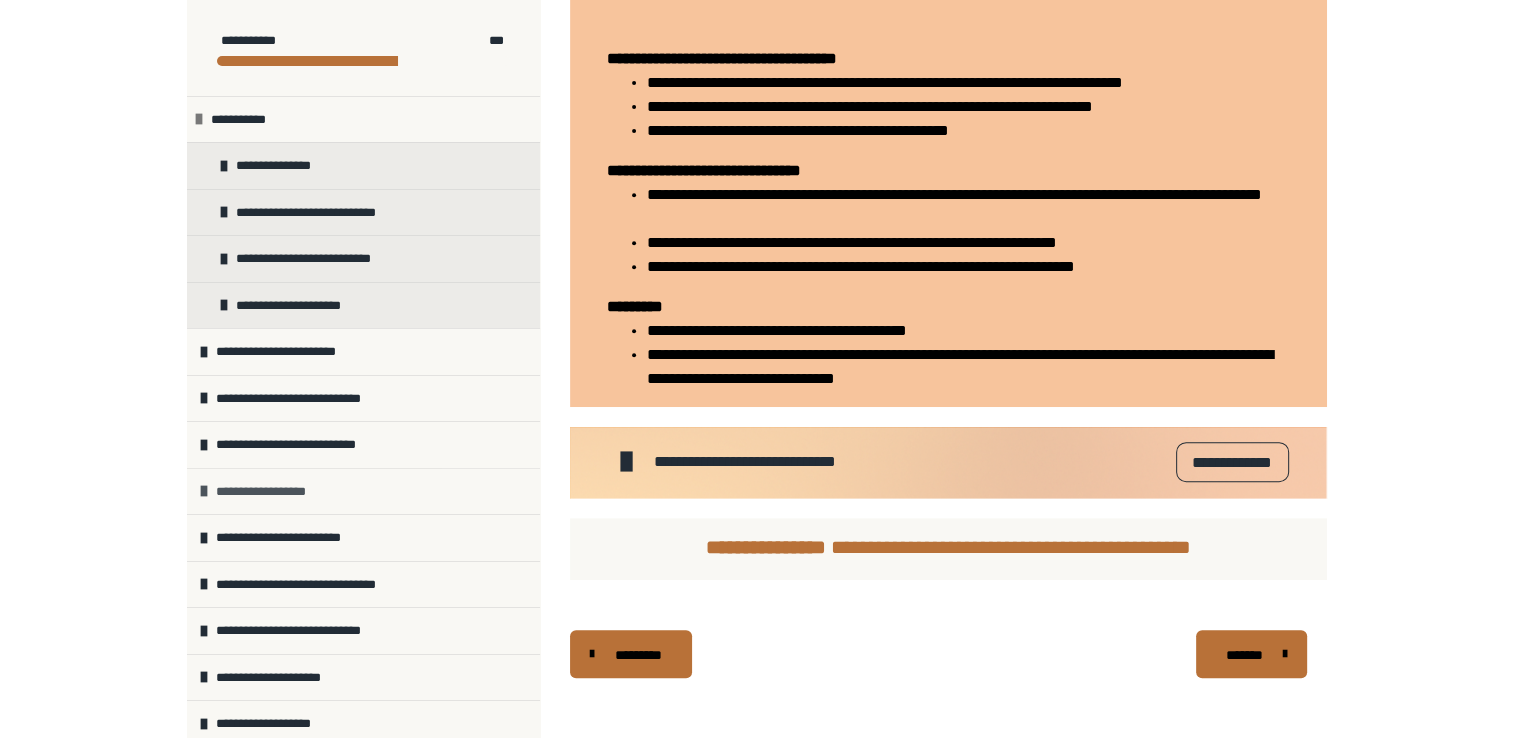 click on "**********" at bounding box center (363, 491) 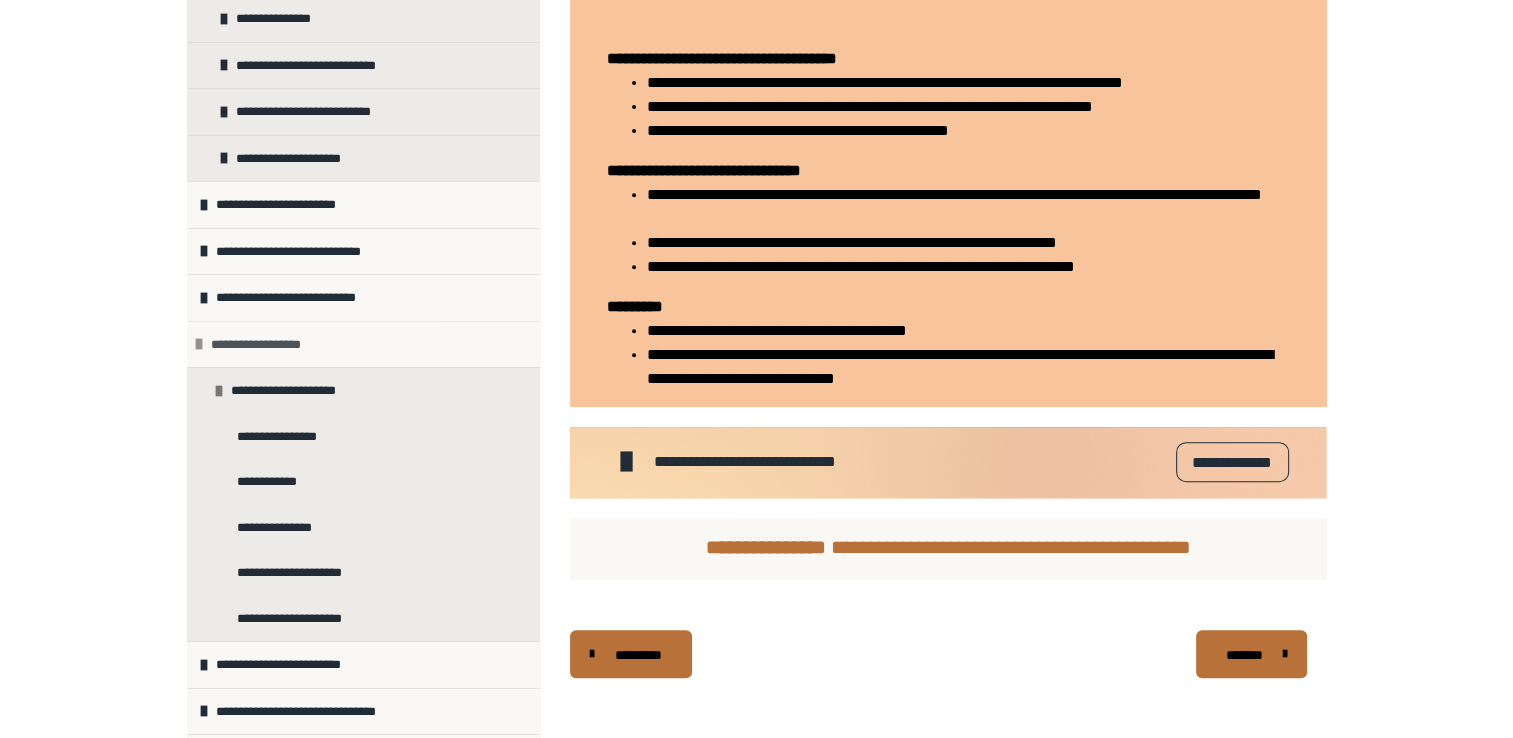 click on "**********" at bounding box center [264, 345] 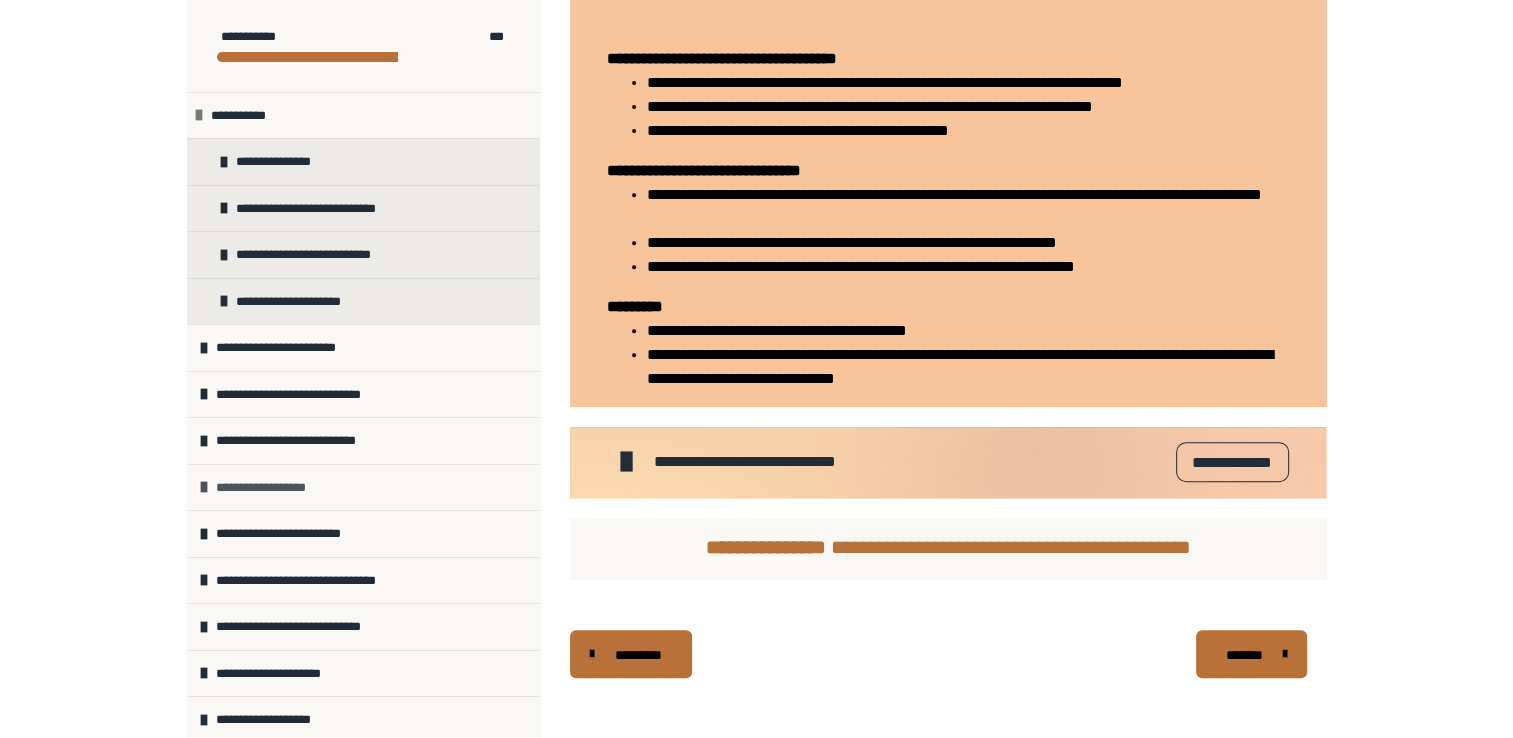 scroll, scrollTop: 9, scrollLeft: 0, axis: vertical 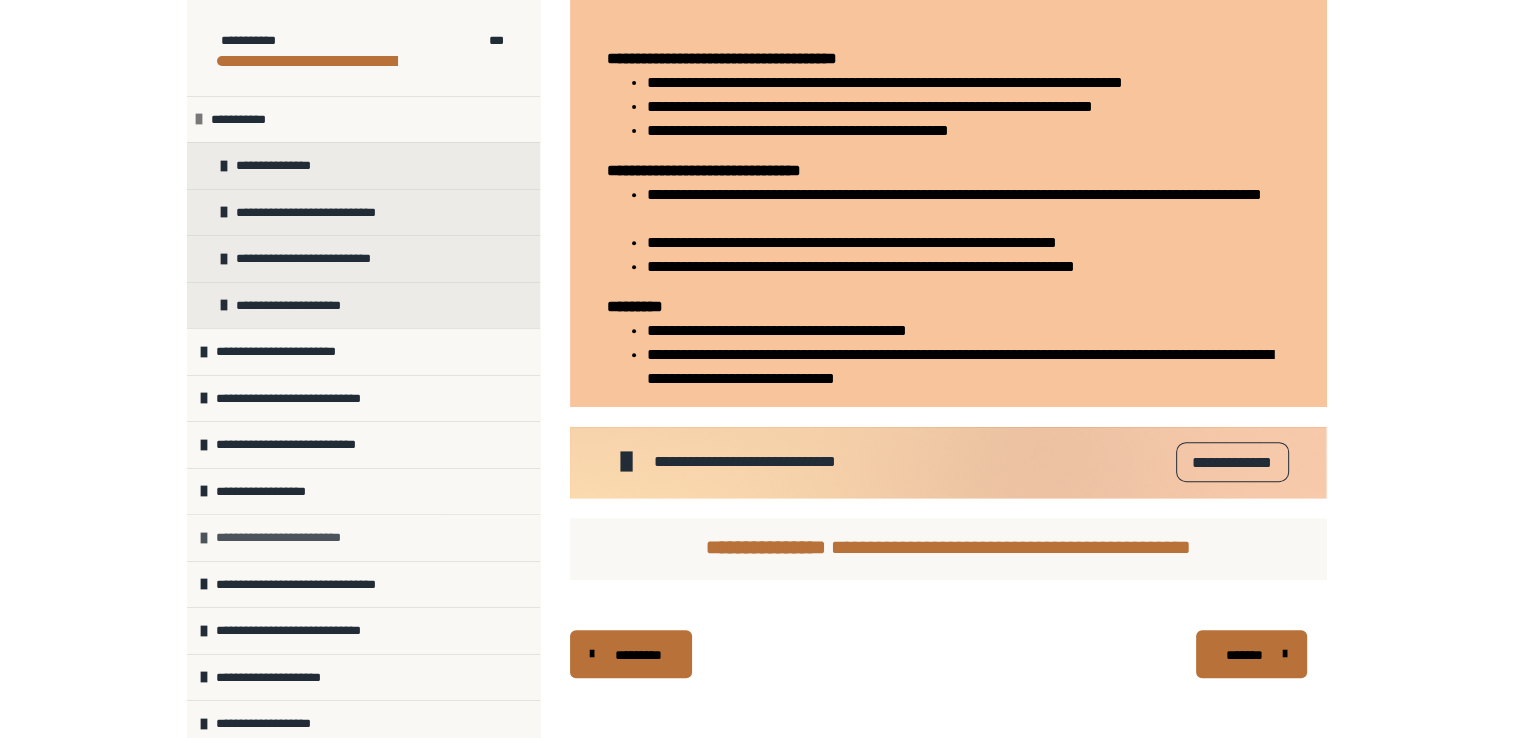 click on "**********" at bounding box center [294, 538] 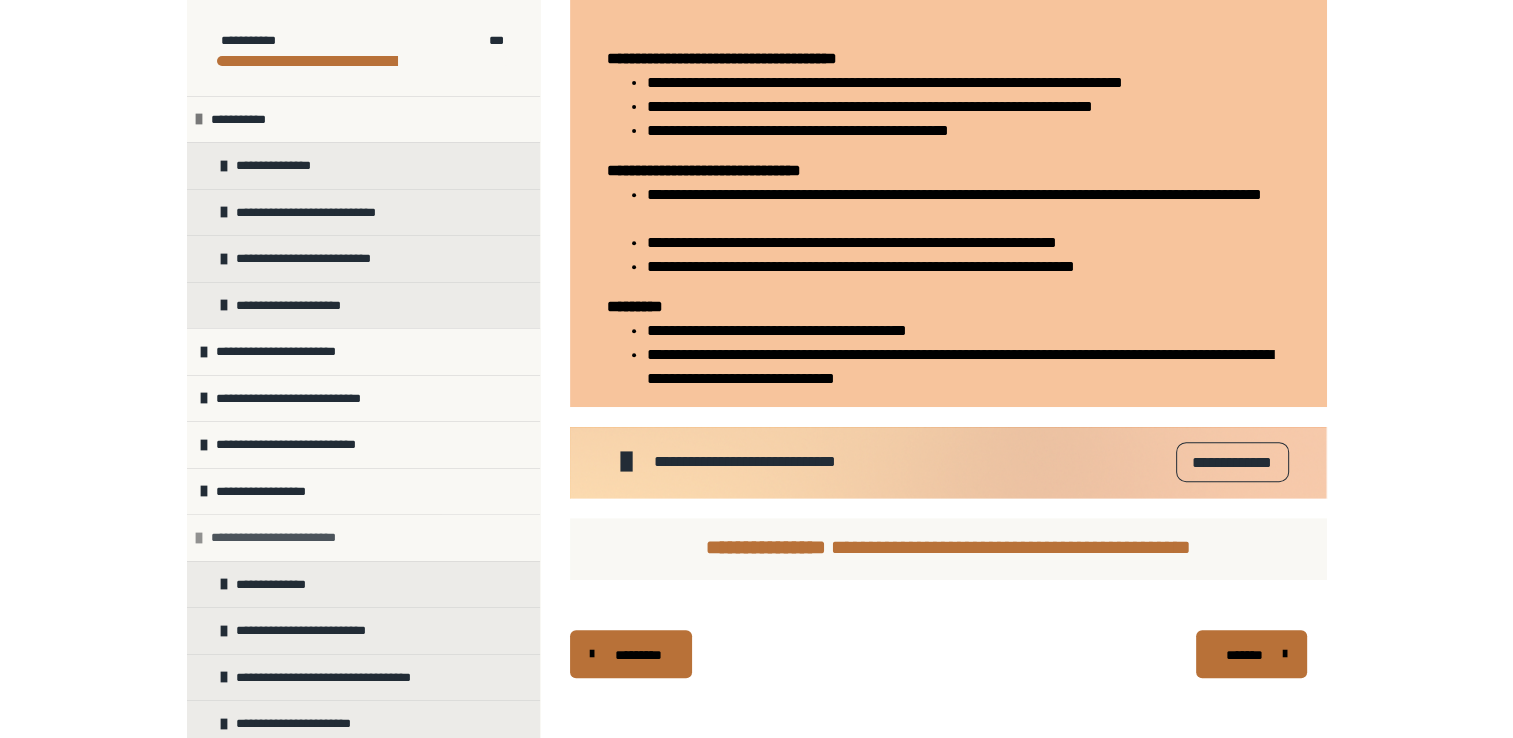 scroll, scrollTop: 156, scrollLeft: 0, axis: vertical 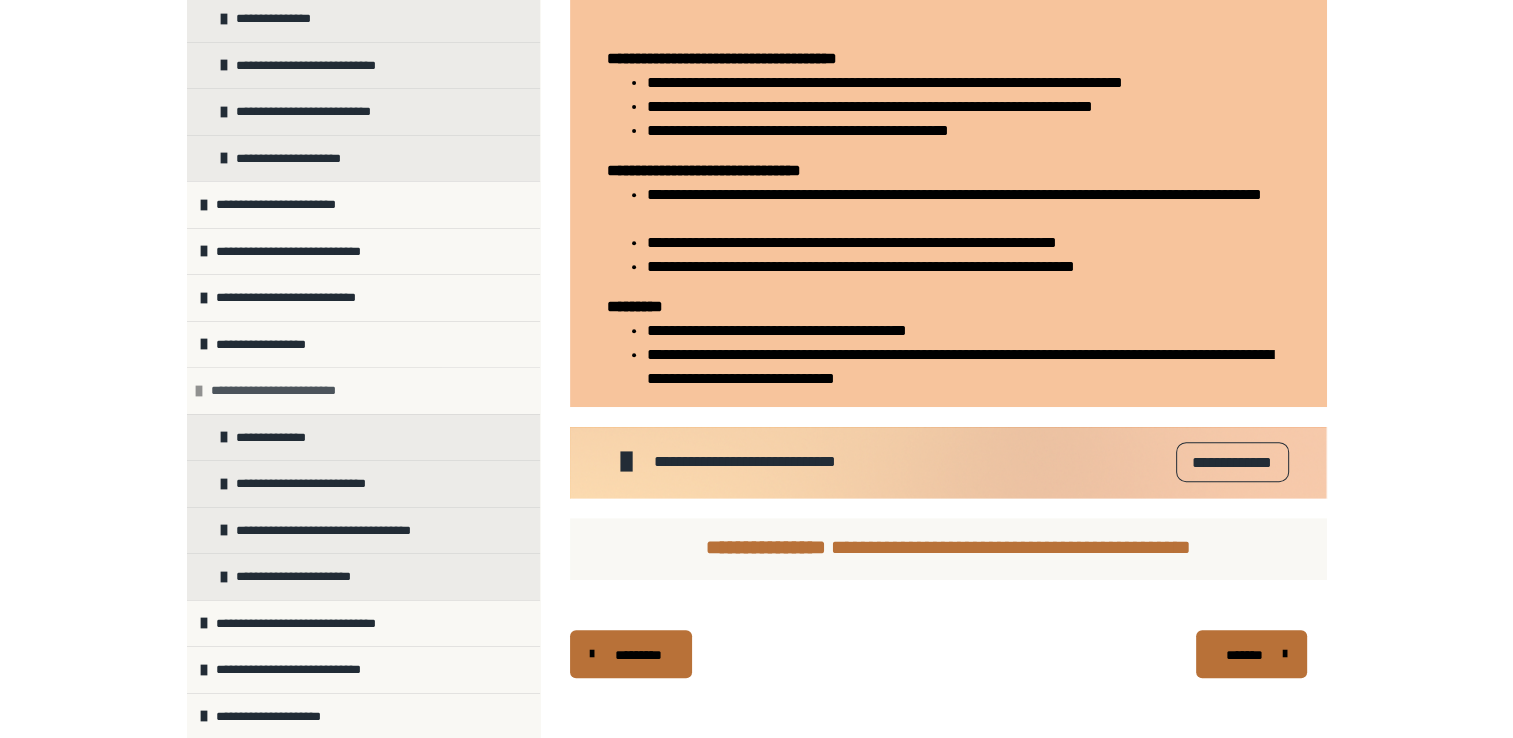 click on "**********" at bounding box center [289, 391] 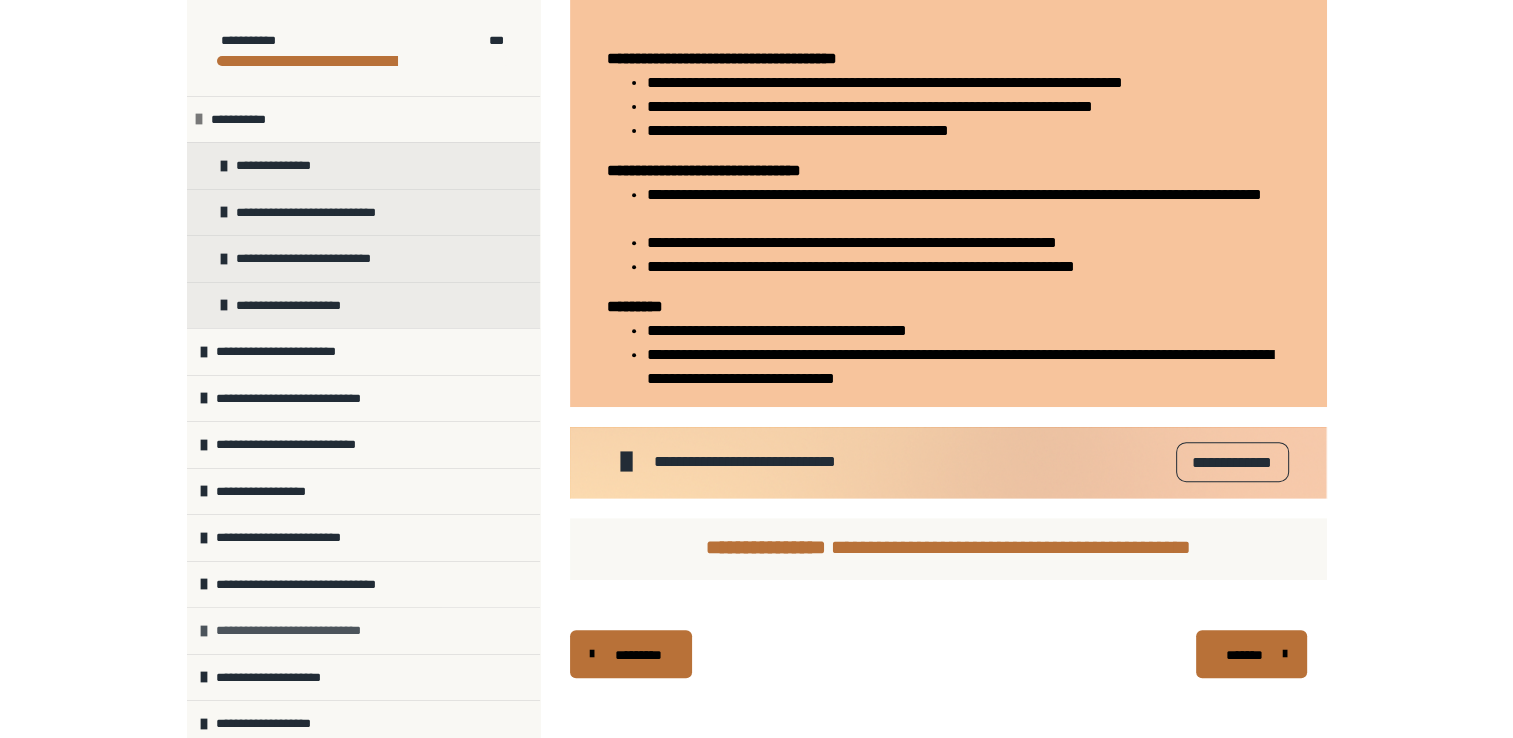click on "**********" at bounding box center [300, 631] 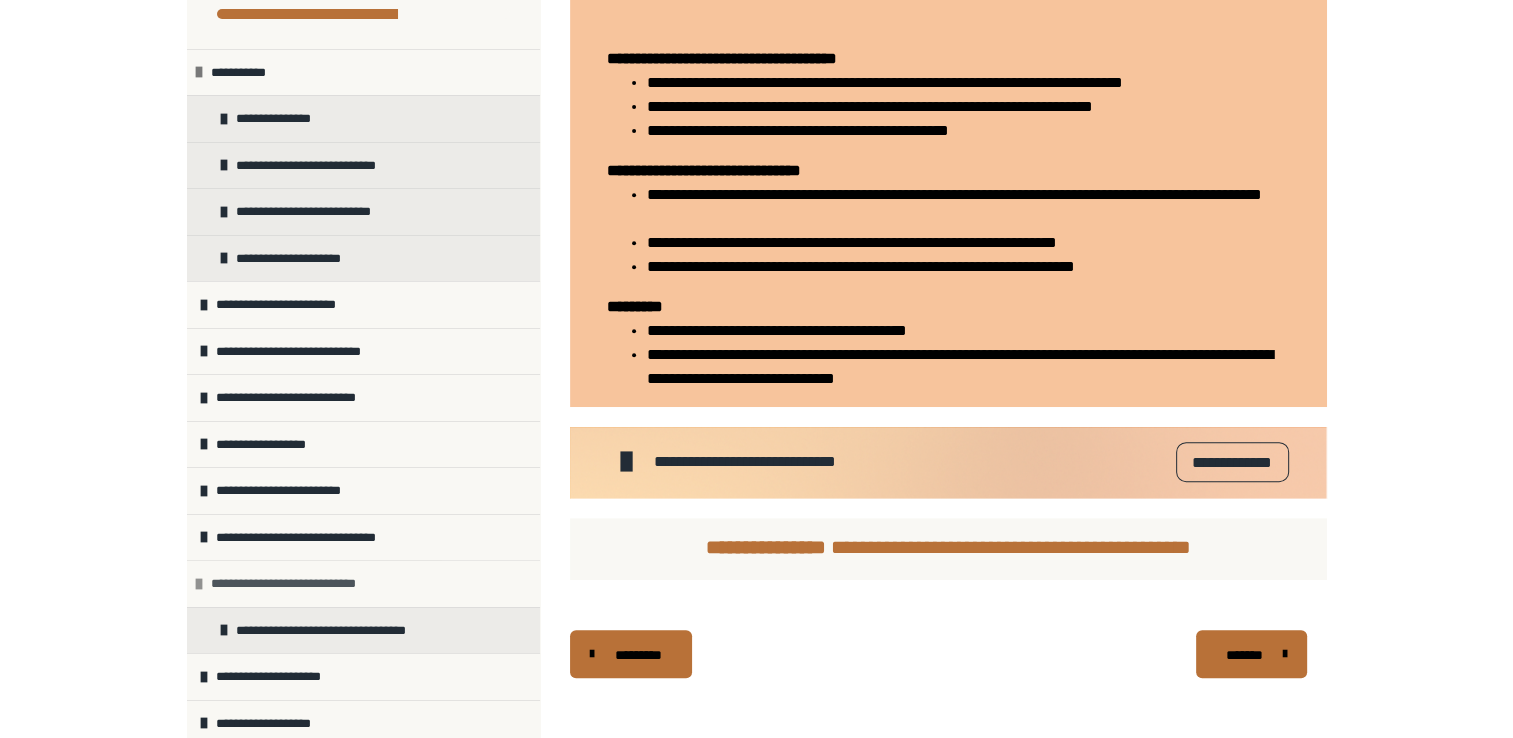 click on "**********" at bounding box center (295, 584) 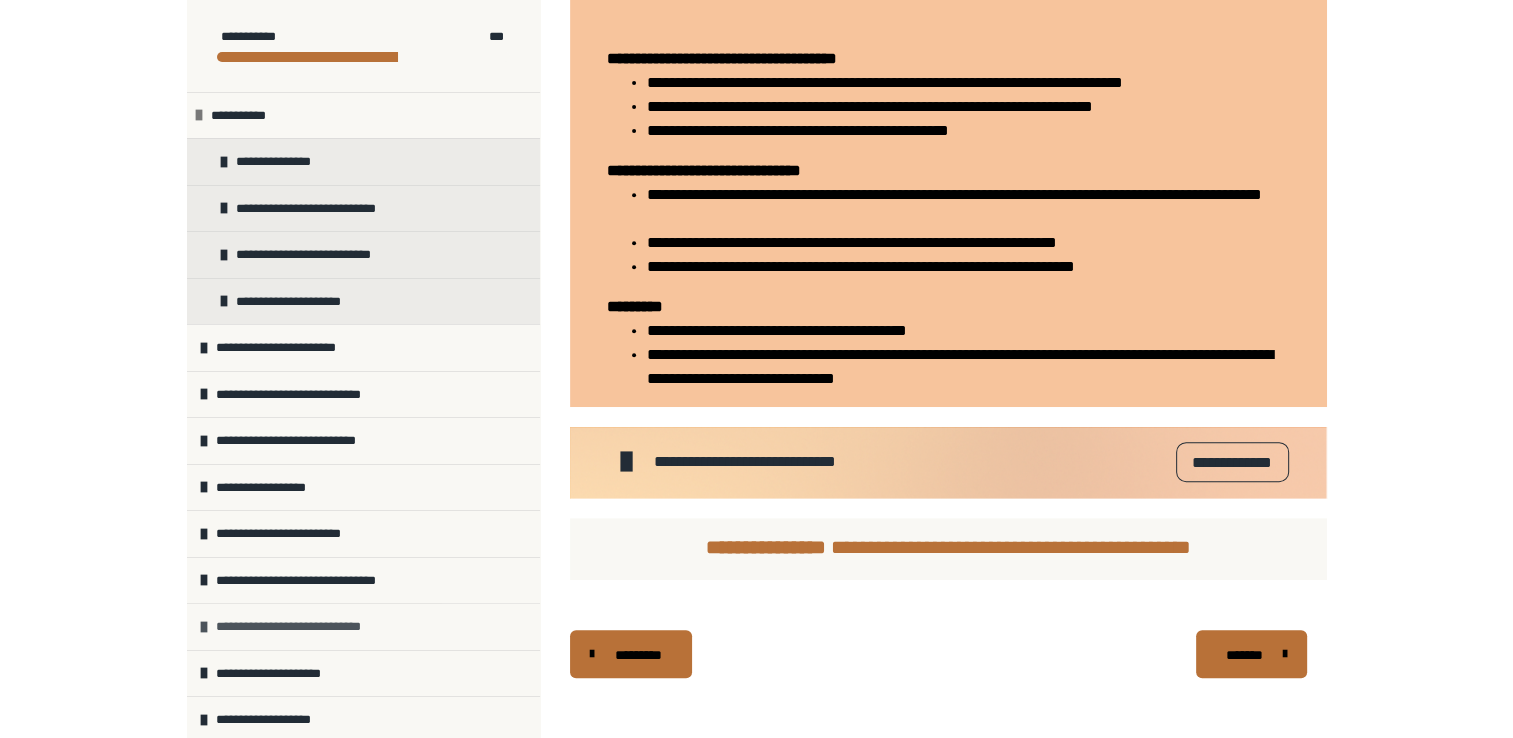 scroll, scrollTop: 9, scrollLeft: 0, axis: vertical 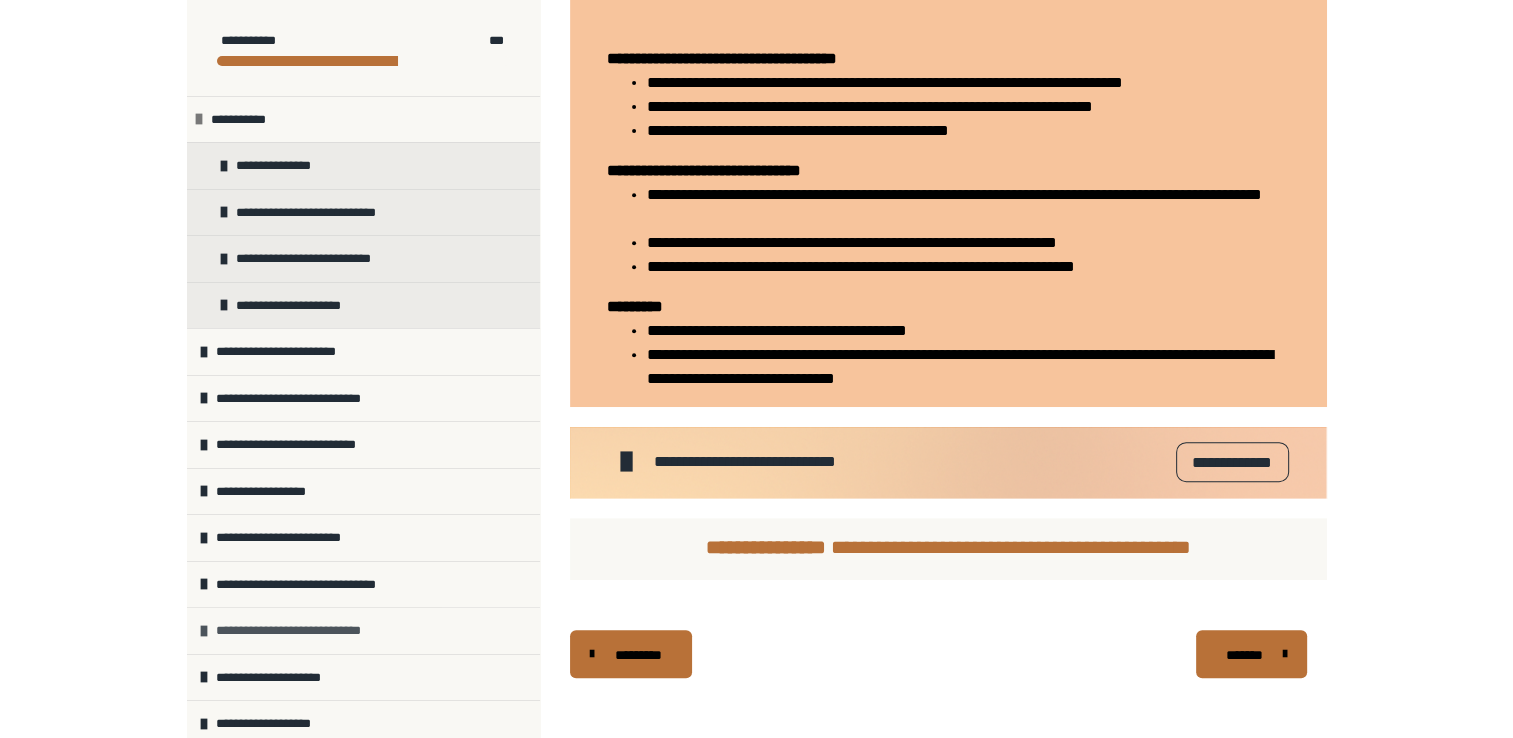 click on "**********" at bounding box center [300, 631] 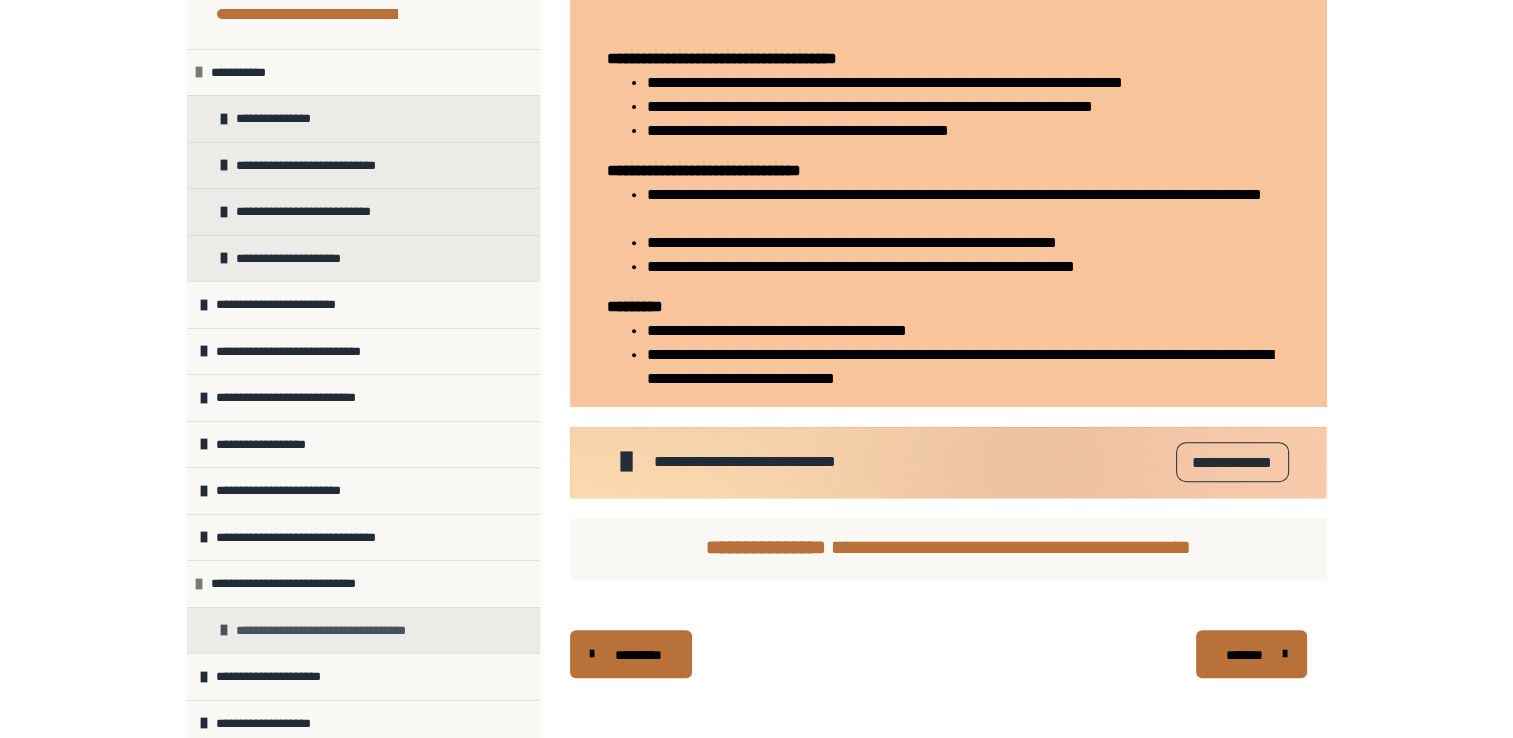 click on "**********" at bounding box center [333, 631] 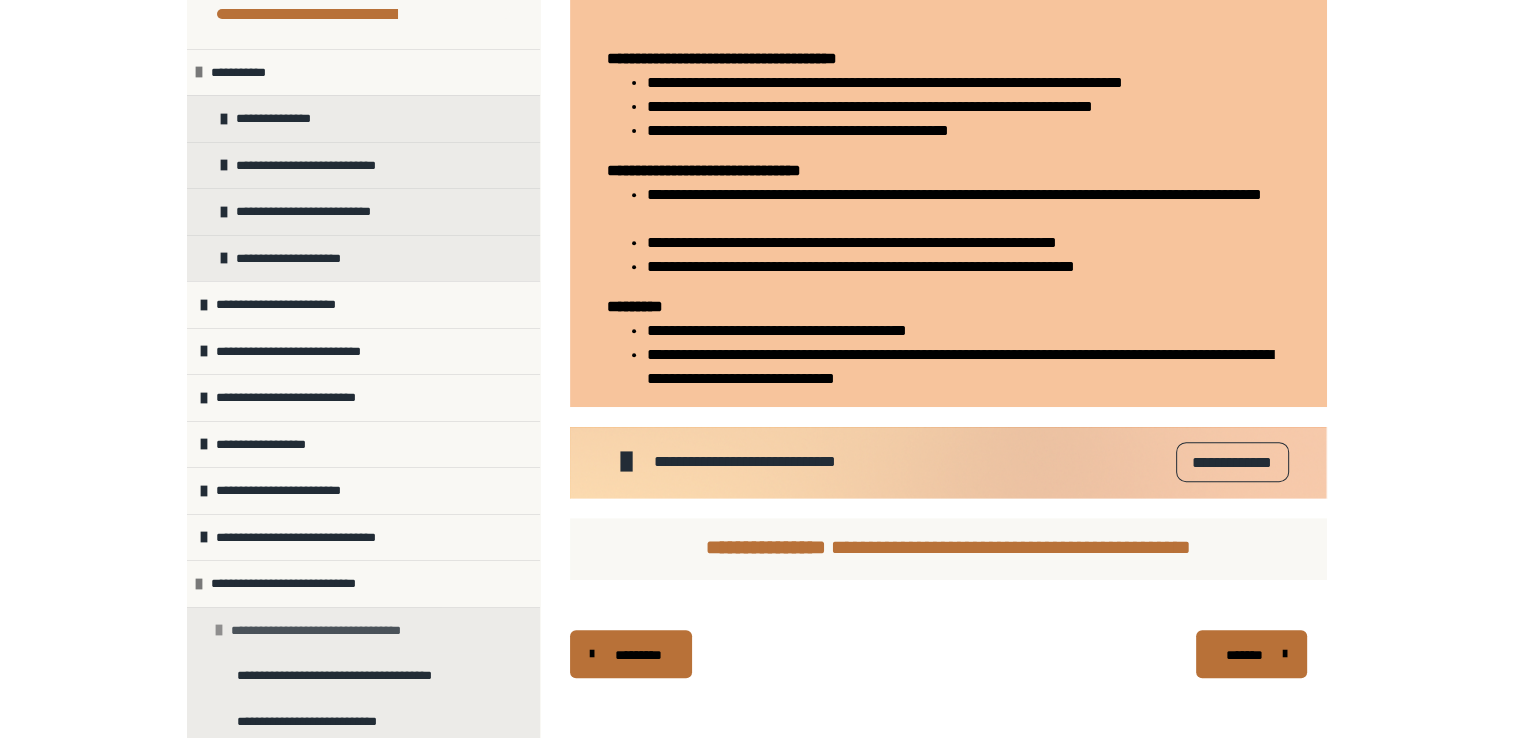 scroll, scrollTop: 156, scrollLeft: 0, axis: vertical 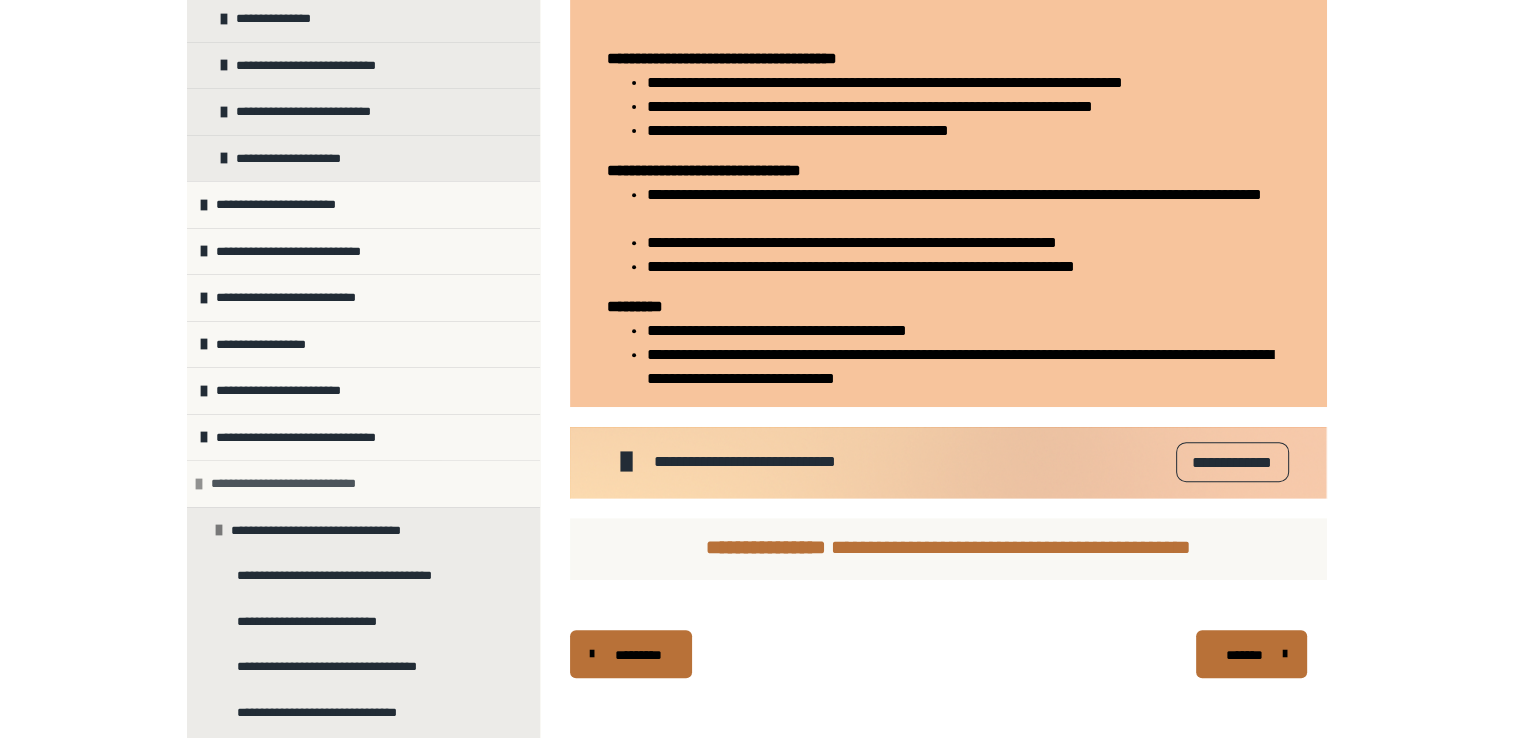 click on "**********" at bounding box center (295, 484) 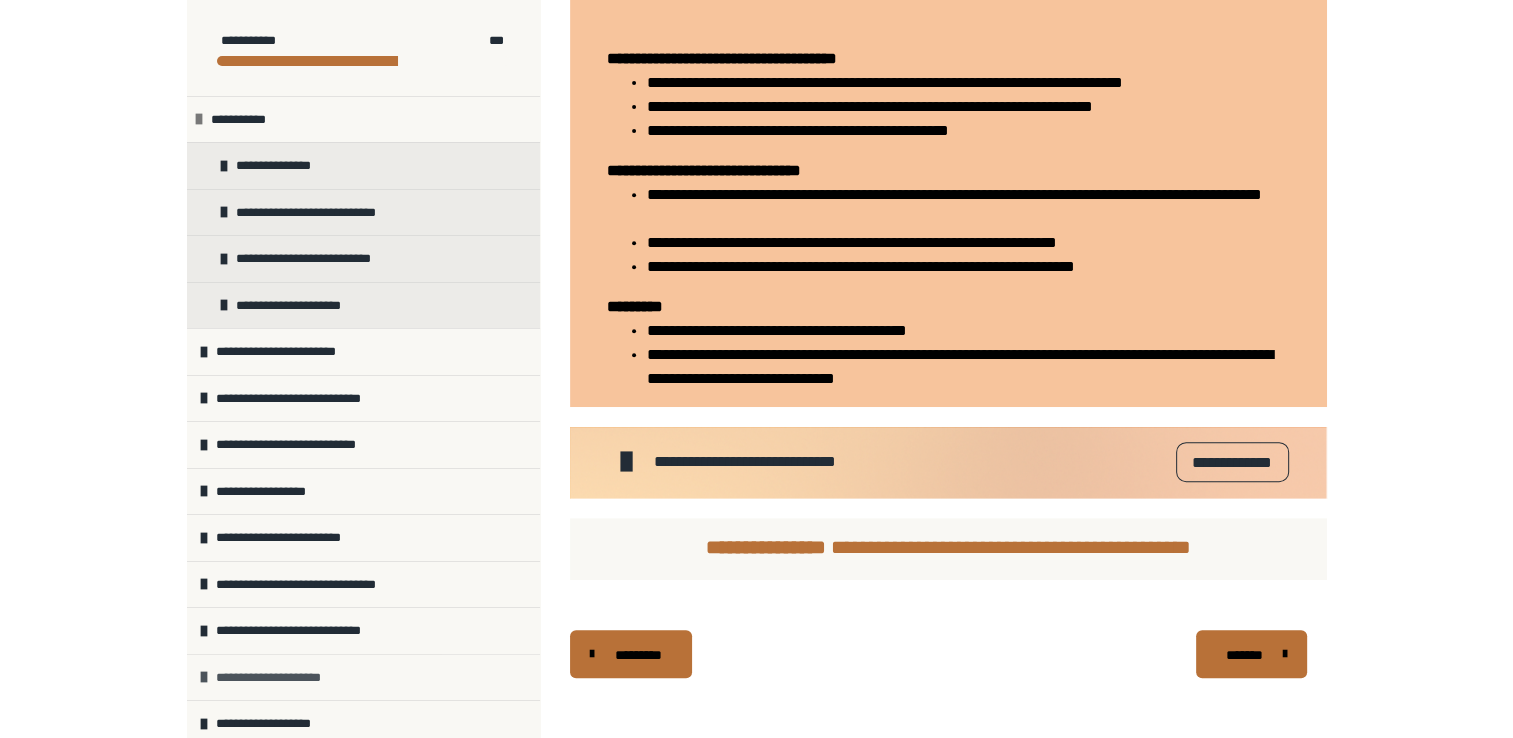 click on "**********" at bounding box center [279, 678] 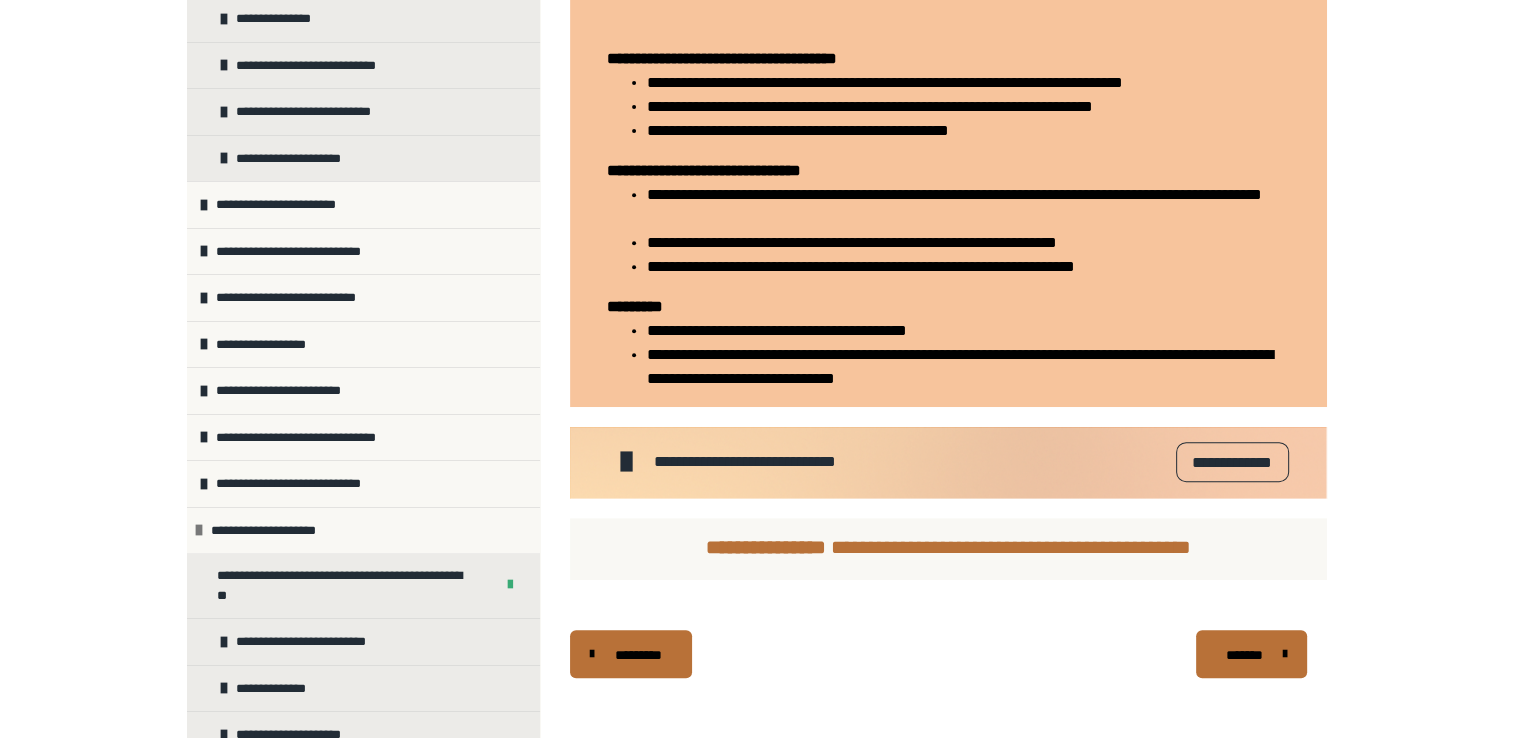 scroll, scrollTop: 260, scrollLeft: 0, axis: vertical 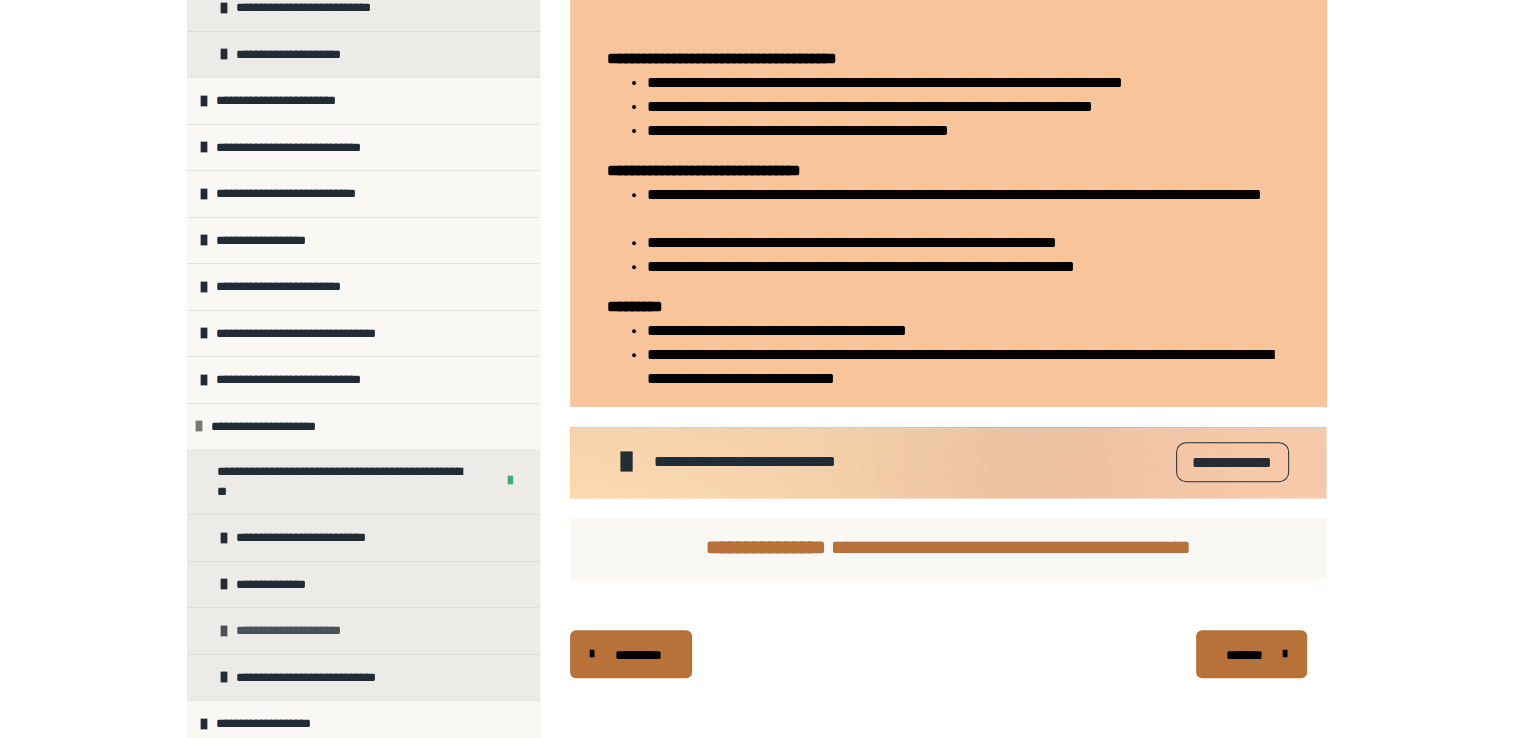 click on "**********" at bounding box center (298, 631) 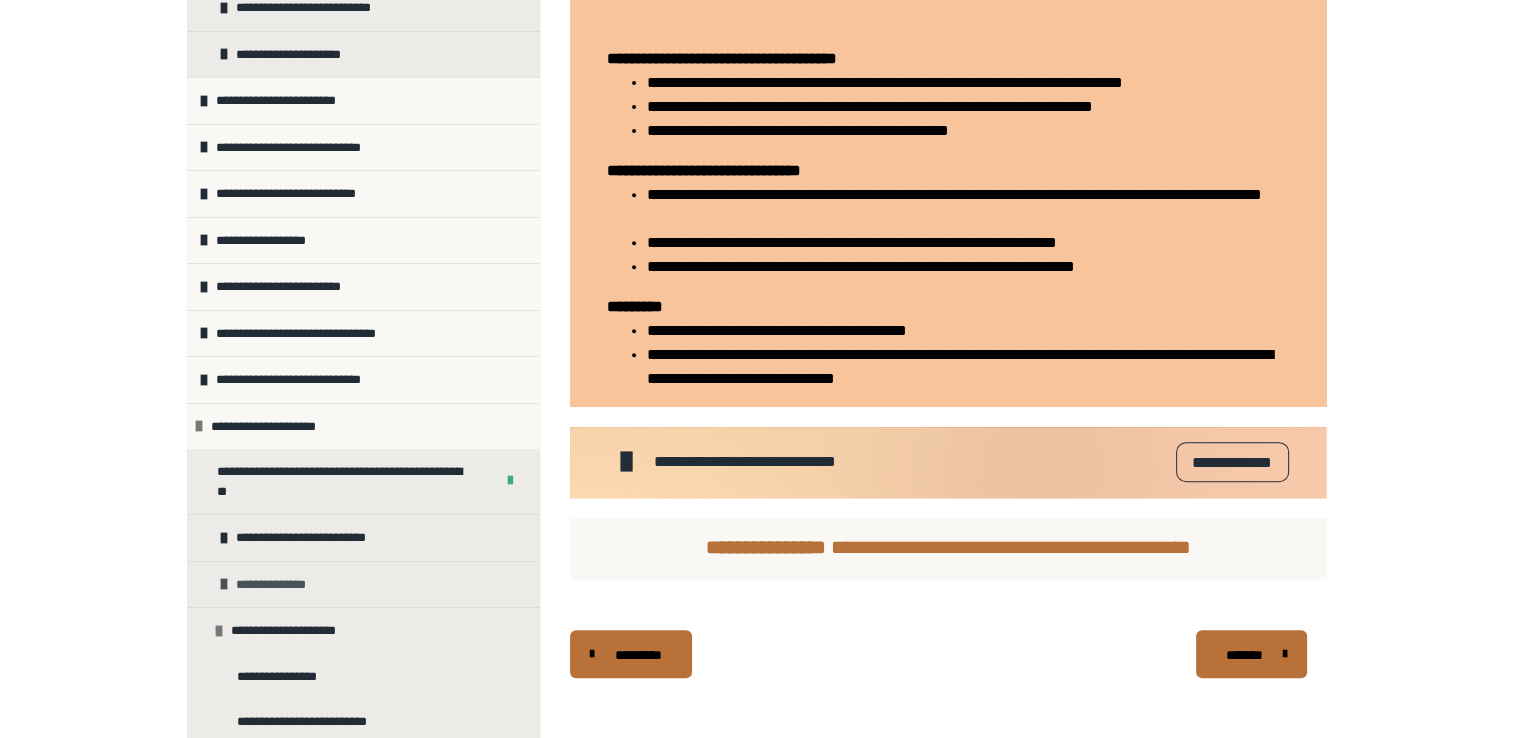 click on "**********" at bounding box center [276, 585] 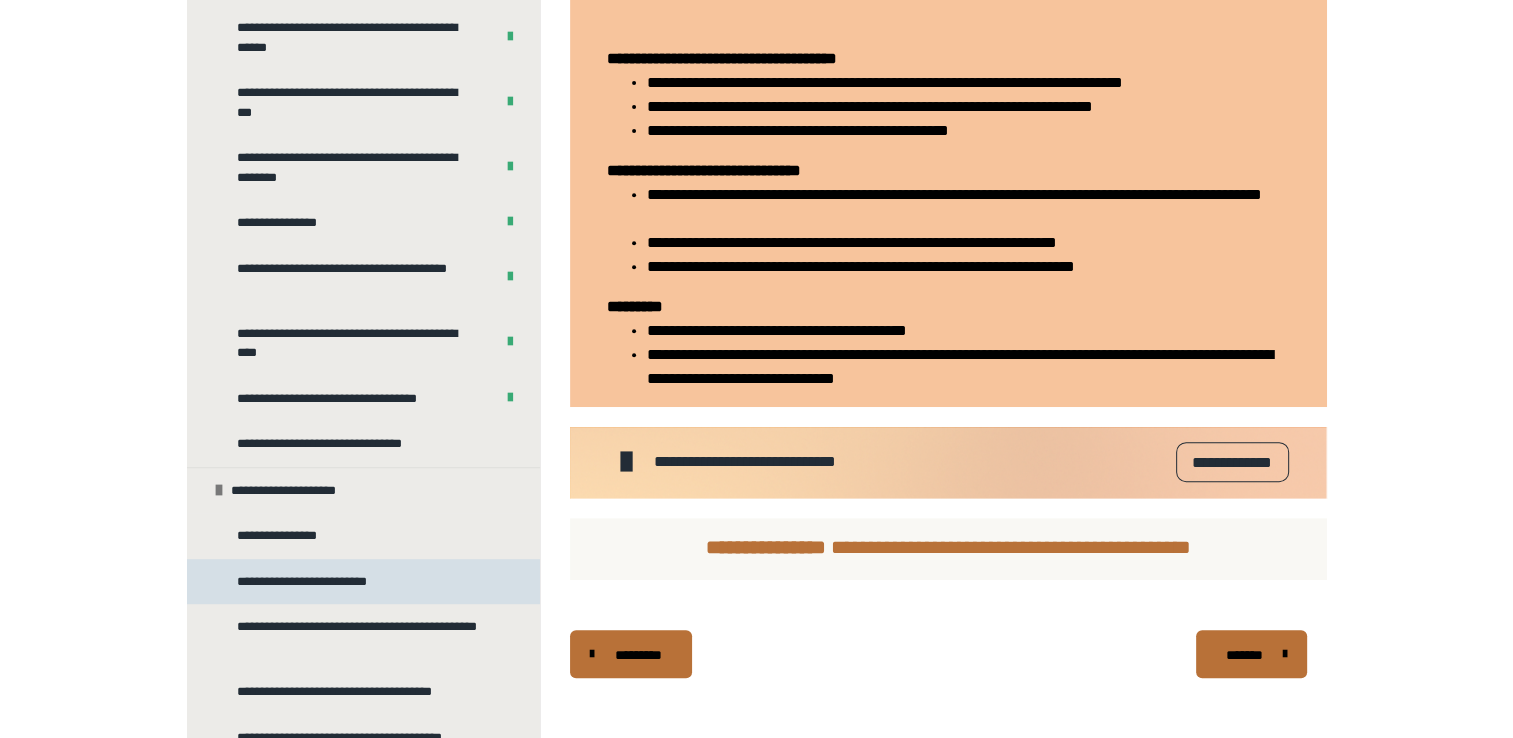 scroll, scrollTop: 856, scrollLeft: 0, axis: vertical 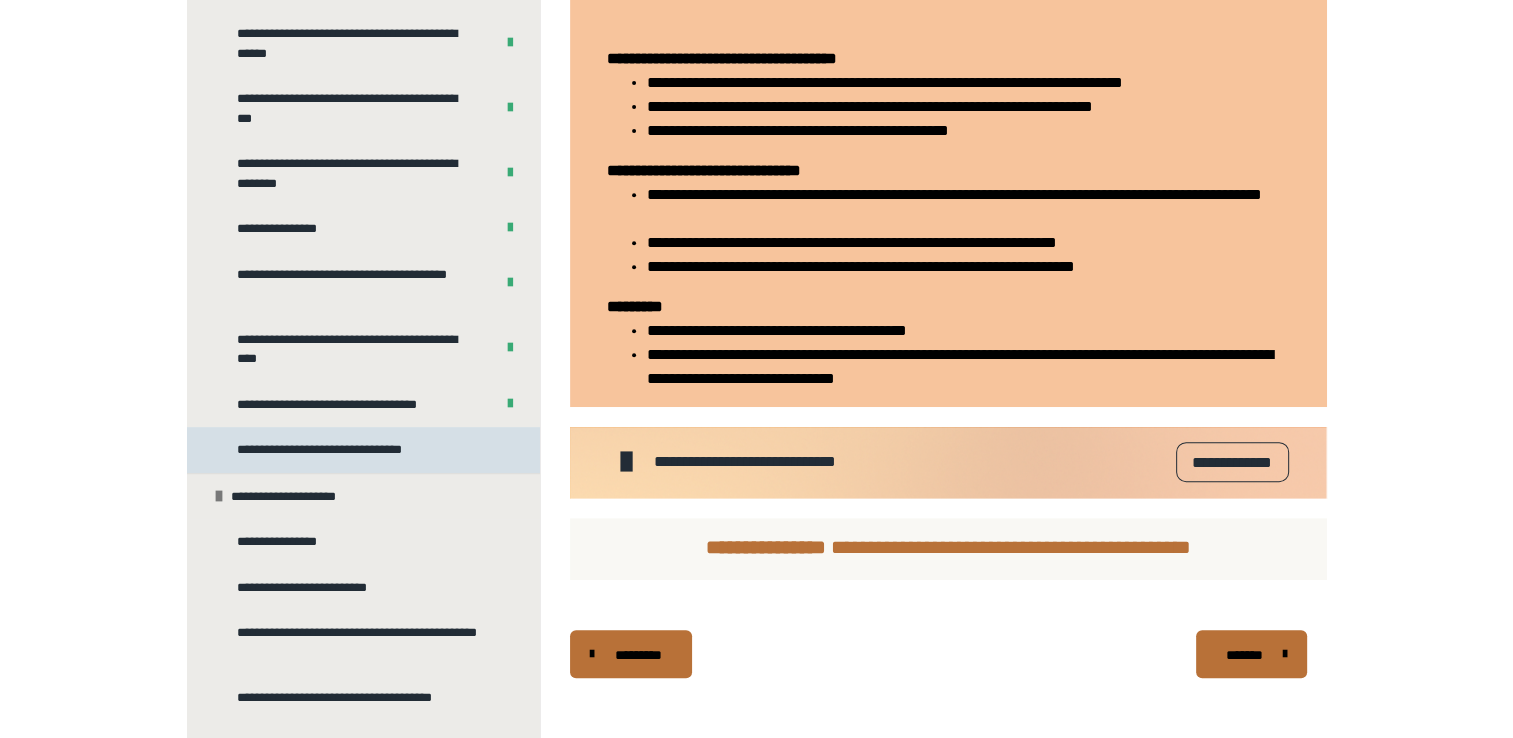 click on "**********" at bounding box center (330, 450) 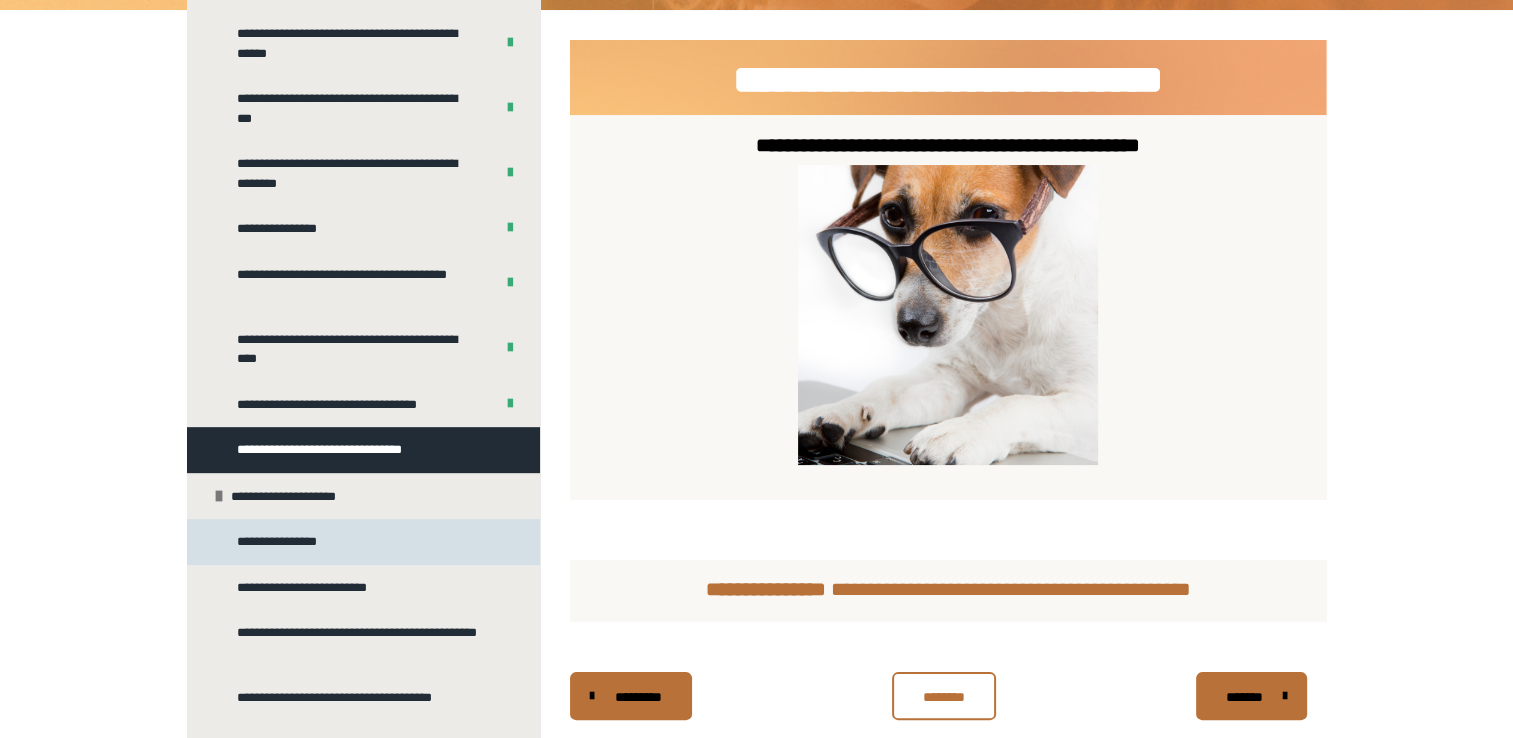 click on "**********" at bounding box center (281, 542) 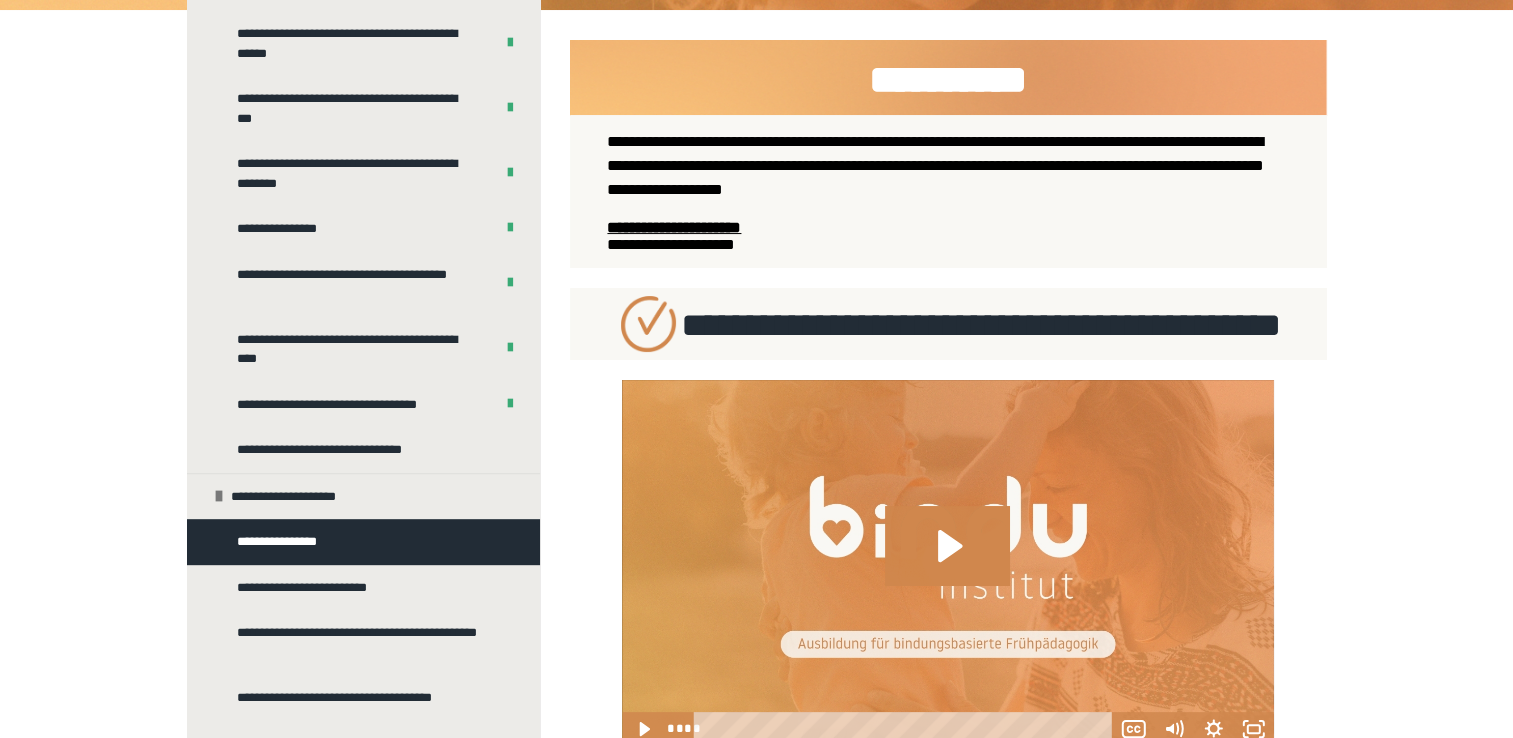 scroll, scrollTop: 1033, scrollLeft: 0, axis: vertical 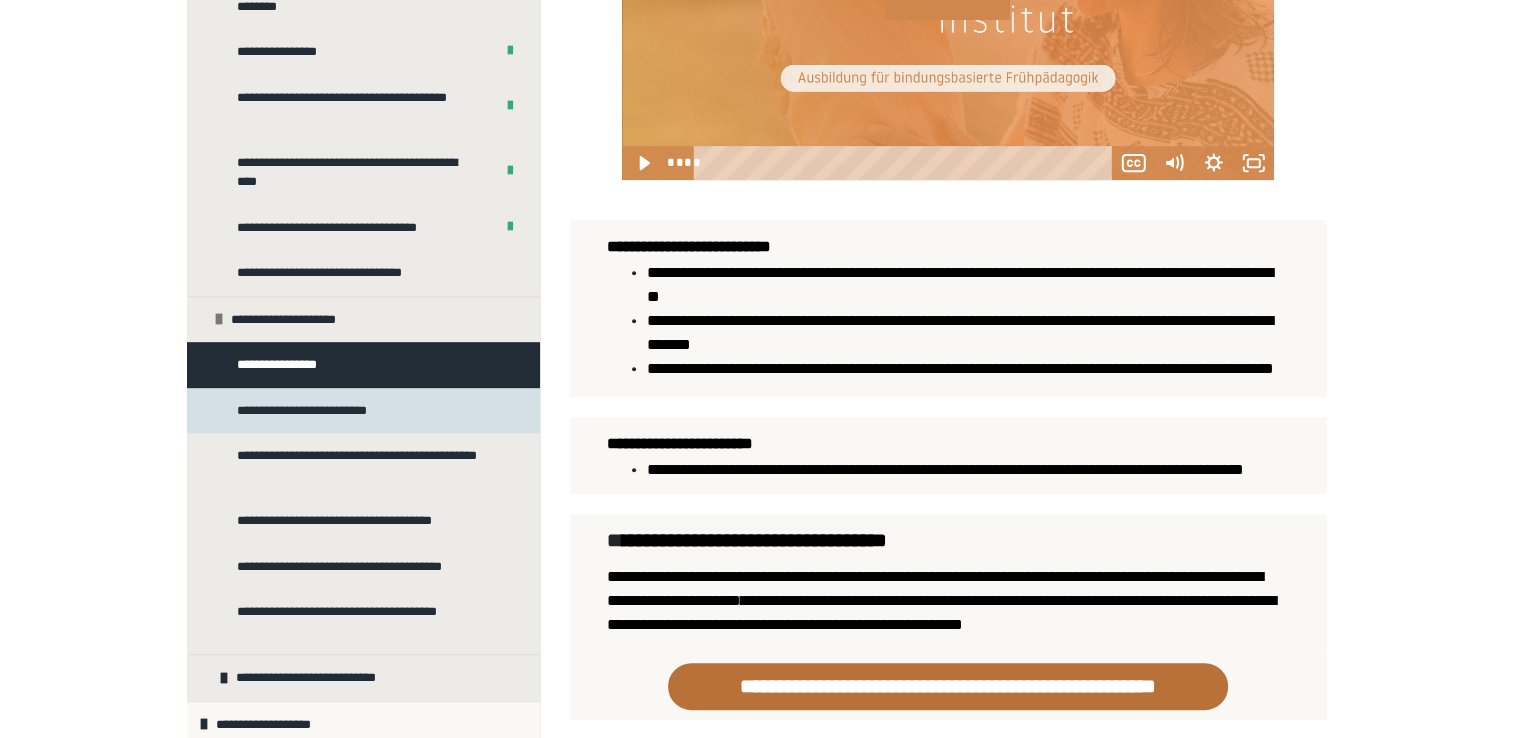 click on "**********" at bounding box center [317, 411] 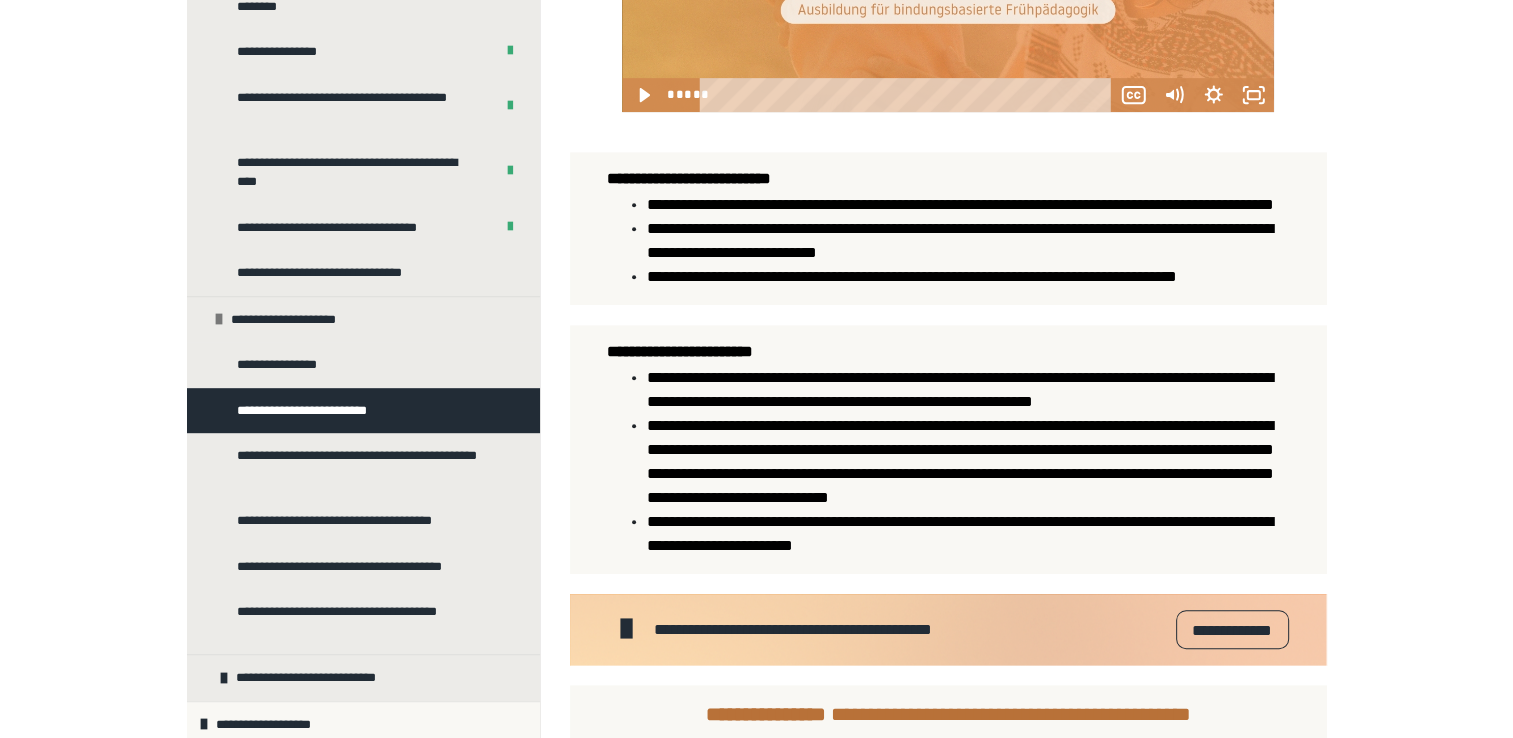 scroll, scrollTop: 878, scrollLeft: 0, axis: vertical 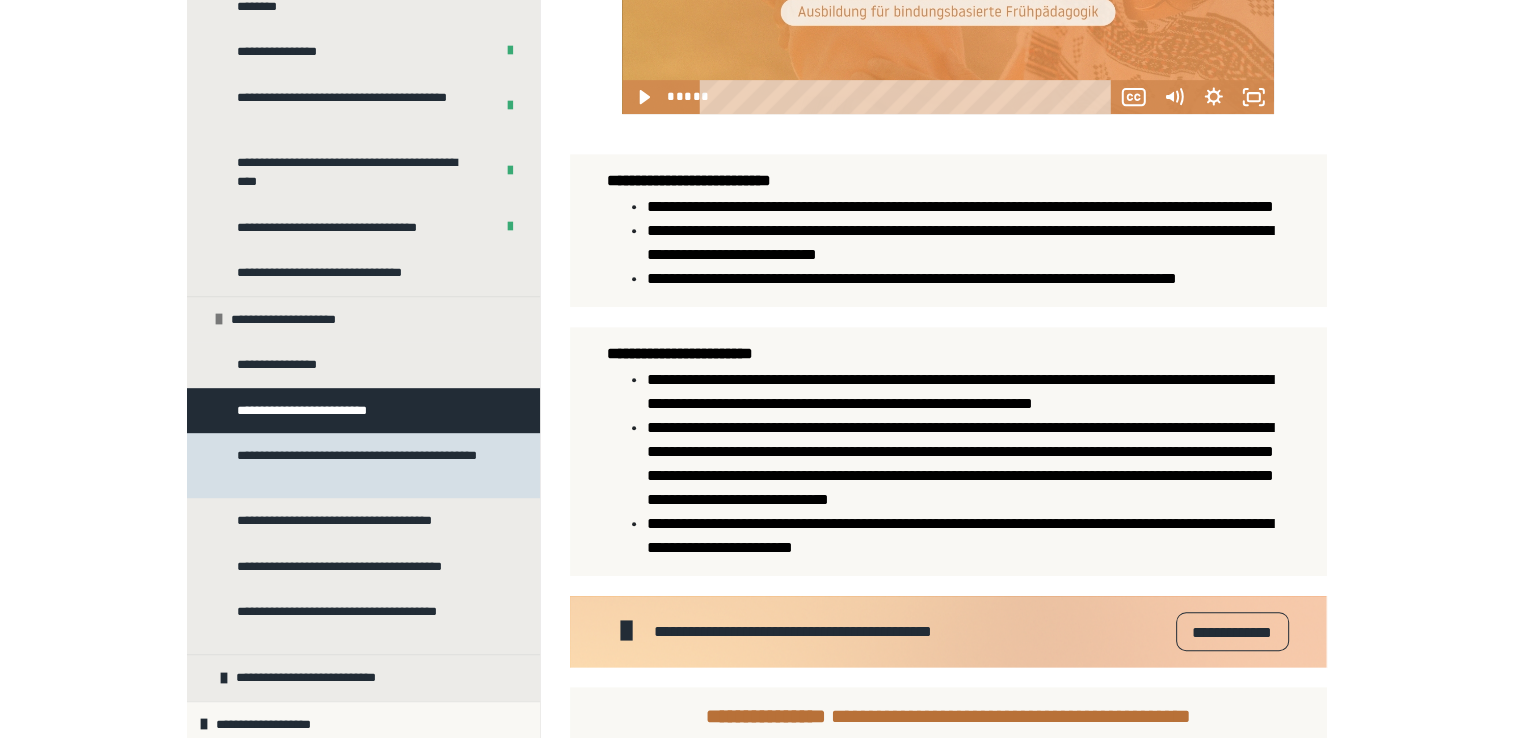 click on "**********" at bounding box center [358, 465] 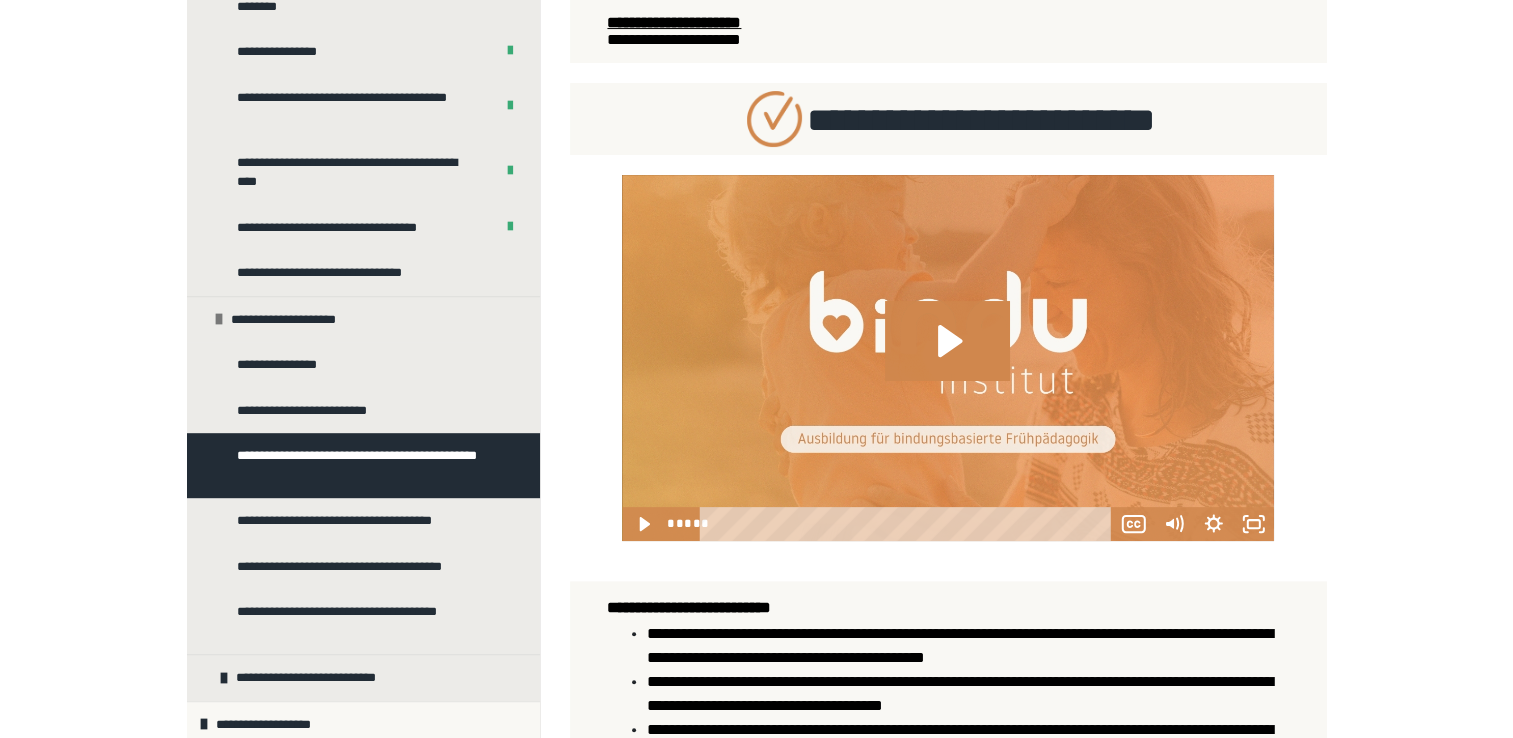 scroll, scrollTop: 477, scrollLeft: 0, axis: vertical 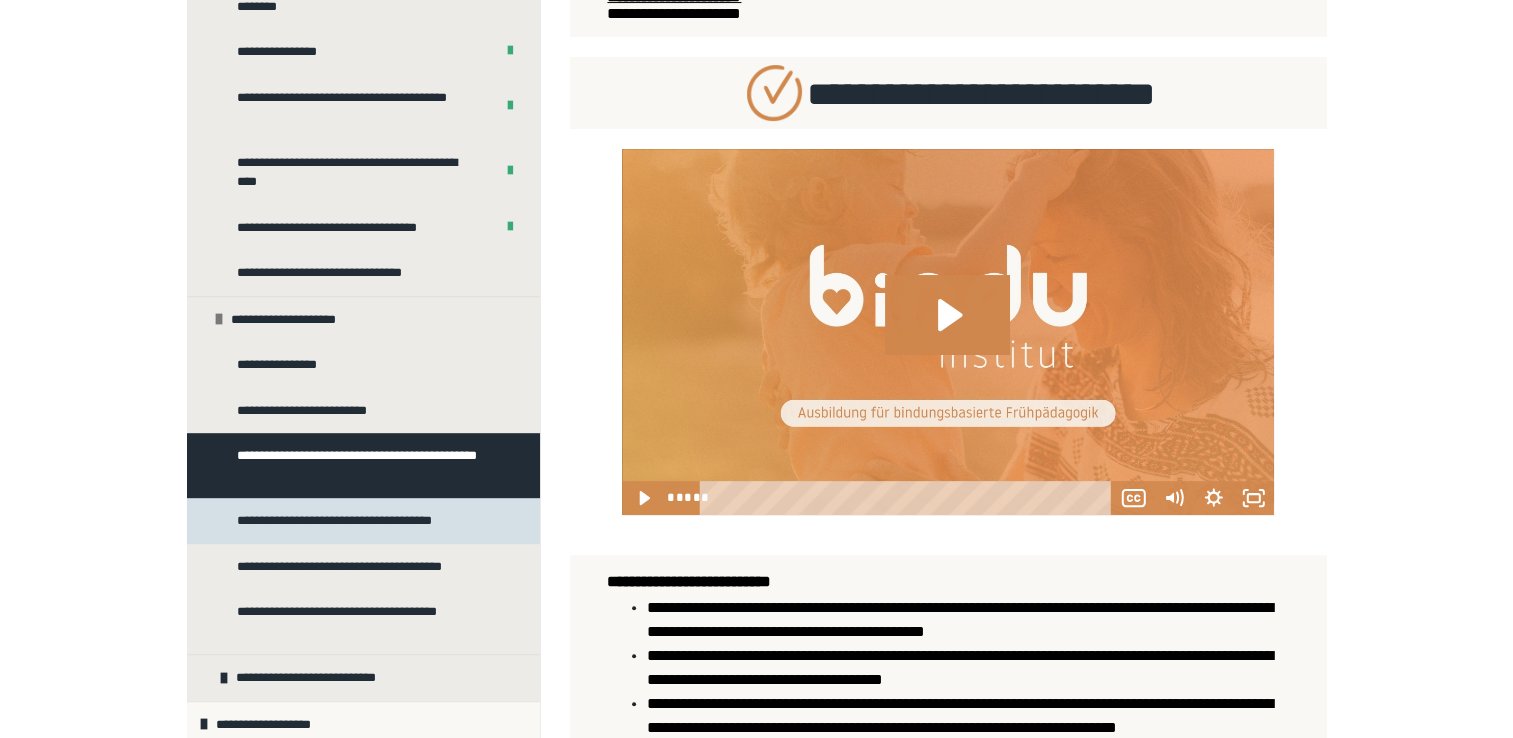 click on "**********" at bounding box center [352, 521] 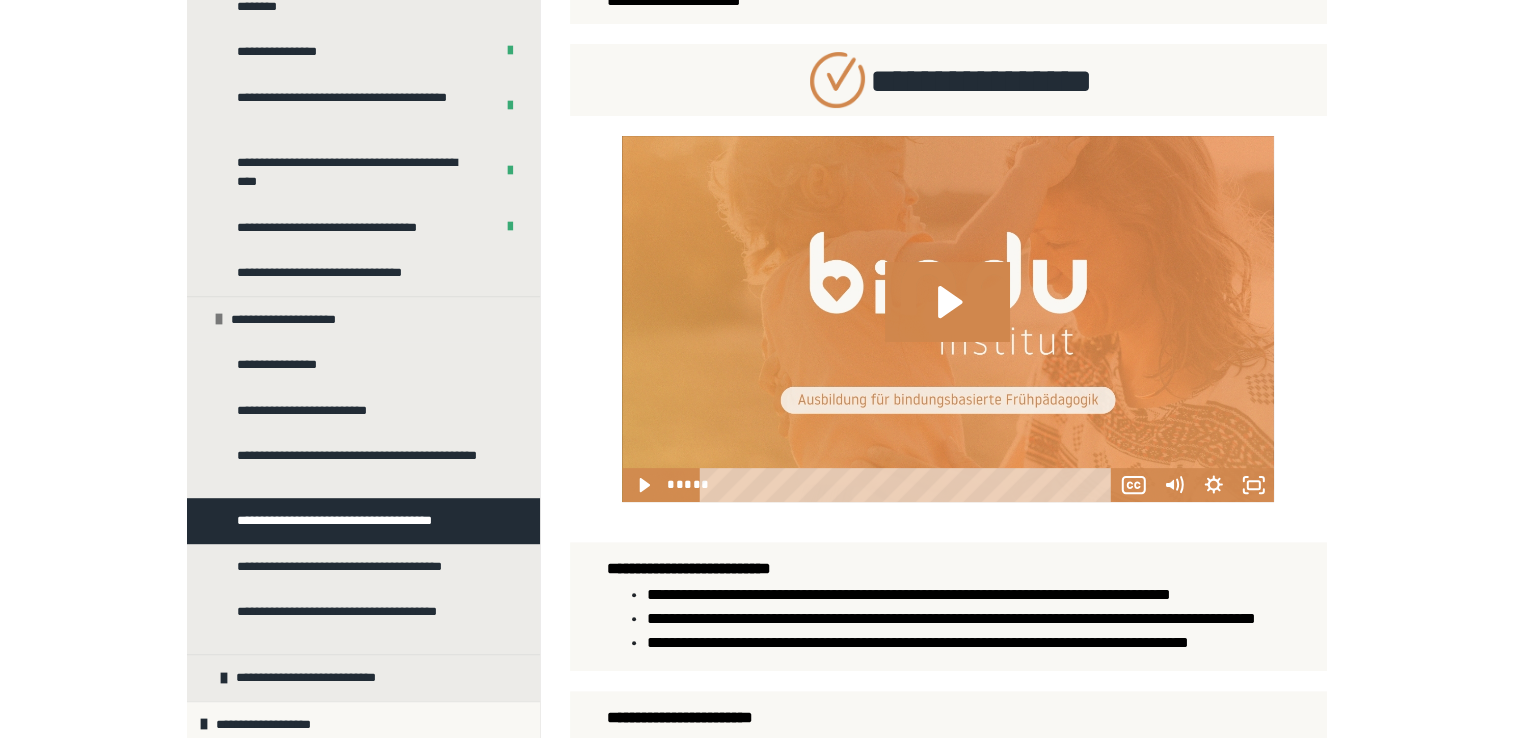 scroll, scrollTop: 512, scrollLeft: 0, axis: vertical 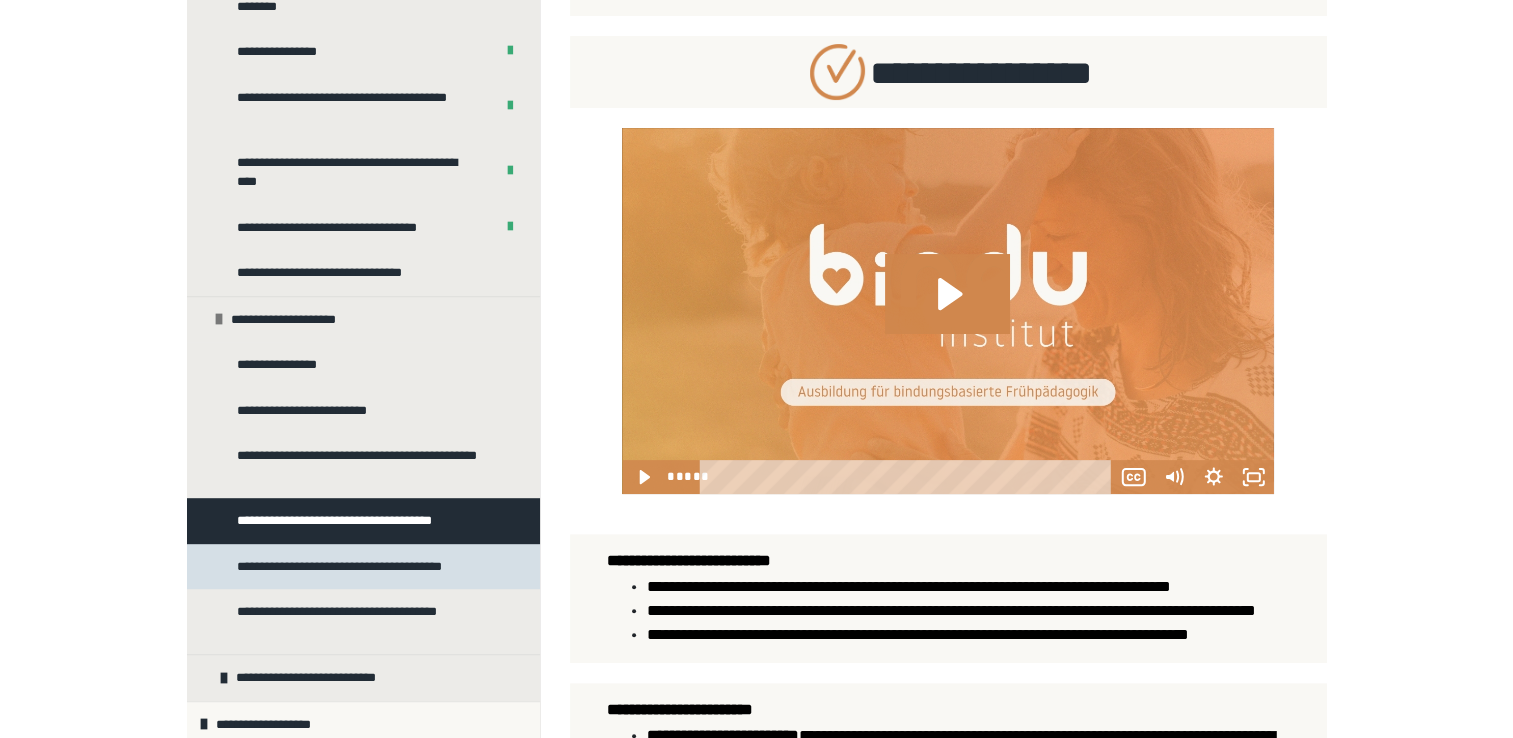 click on "**********" at bounding box center [355, 567] 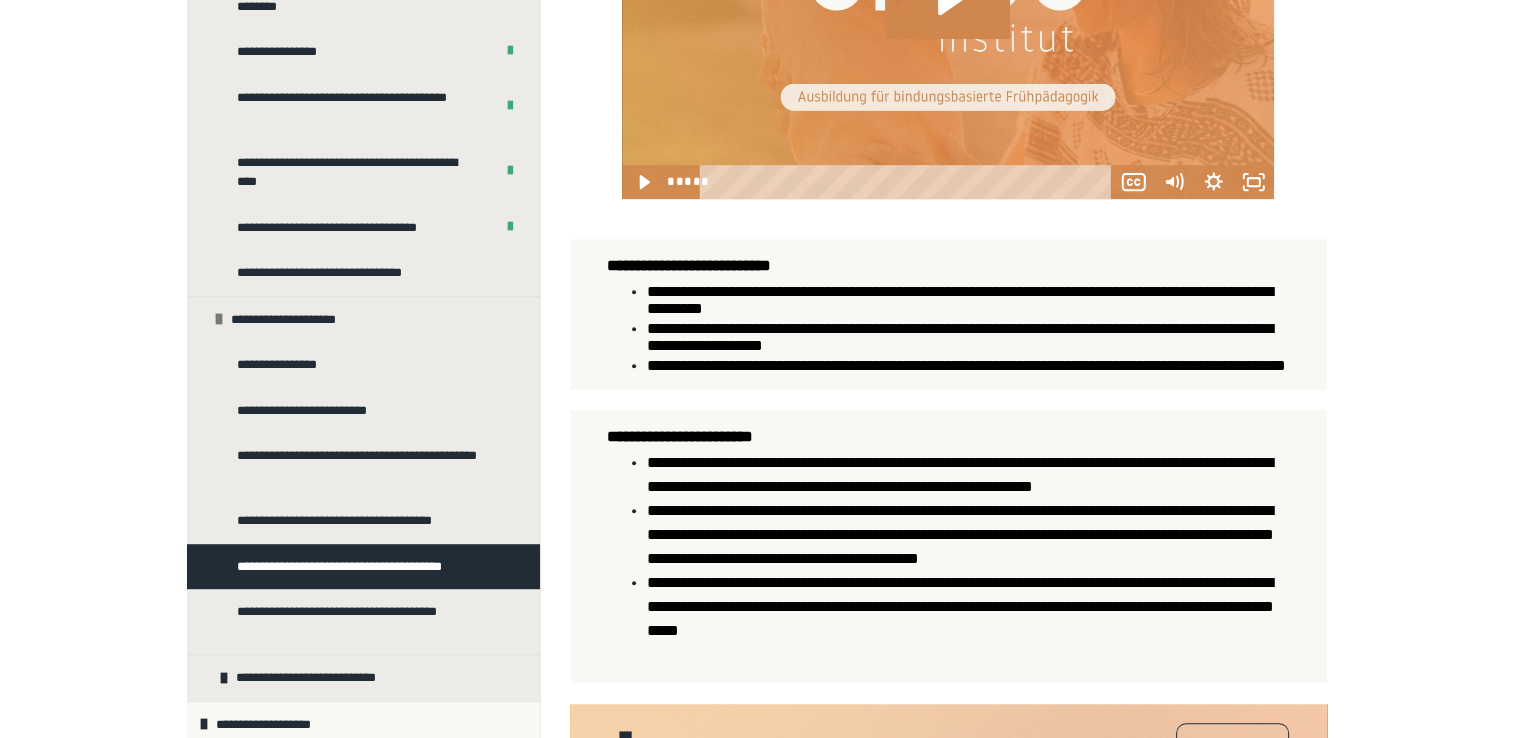 scroll, scrollTop: 758, scrollLeft: 0, axis: vertical 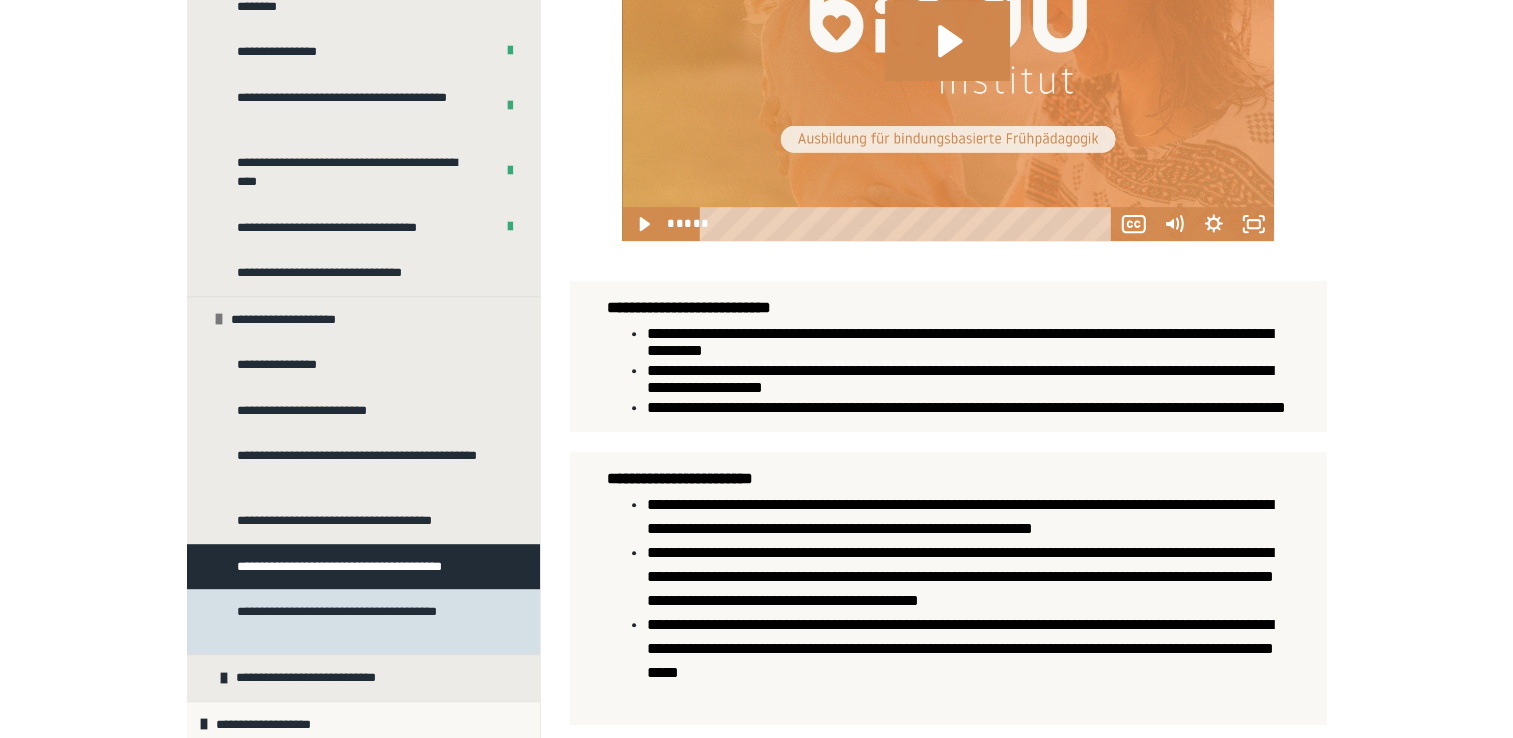 click on "**********" at bounding box center [358, 621] 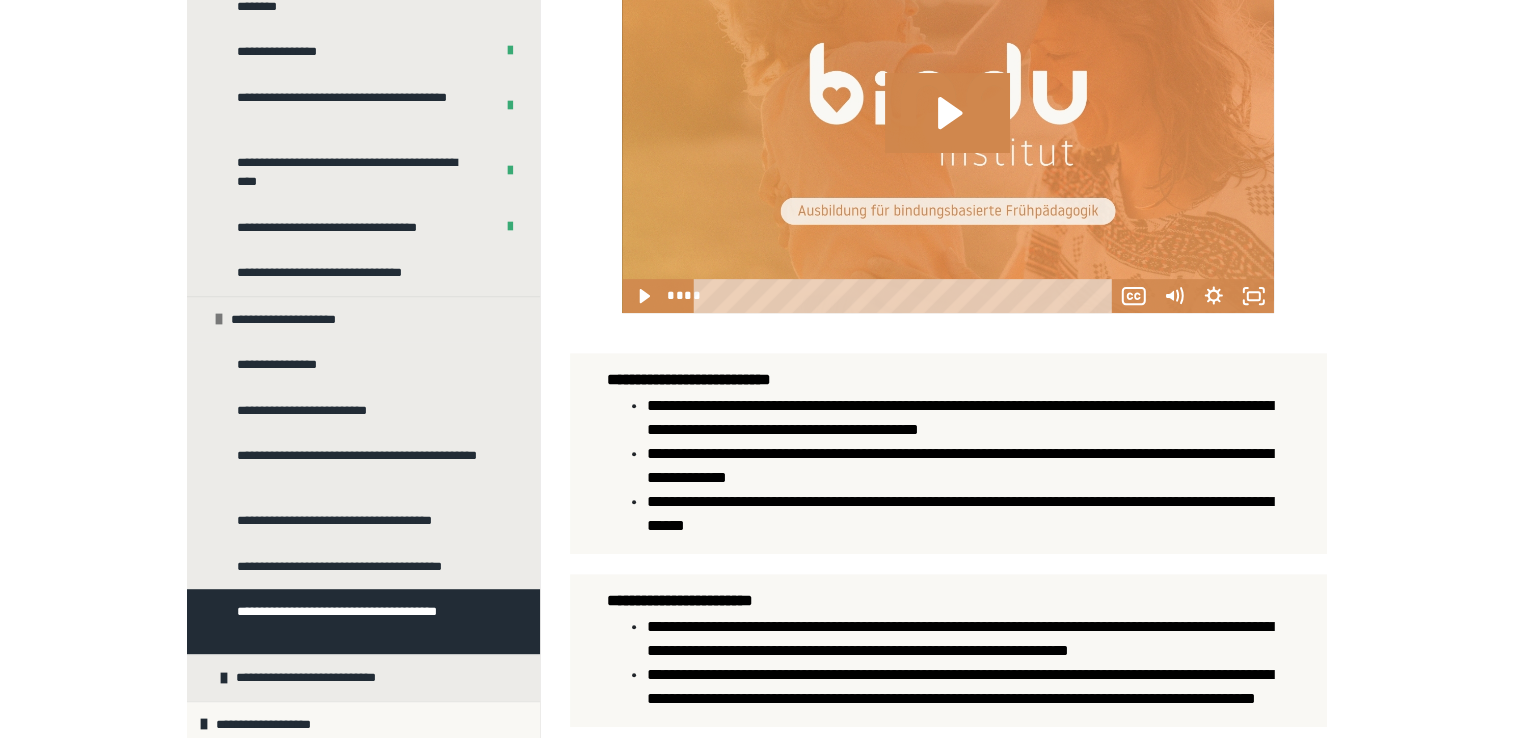 scroll, scrollTop: 716, scrollLeft: 0, axis: vertical 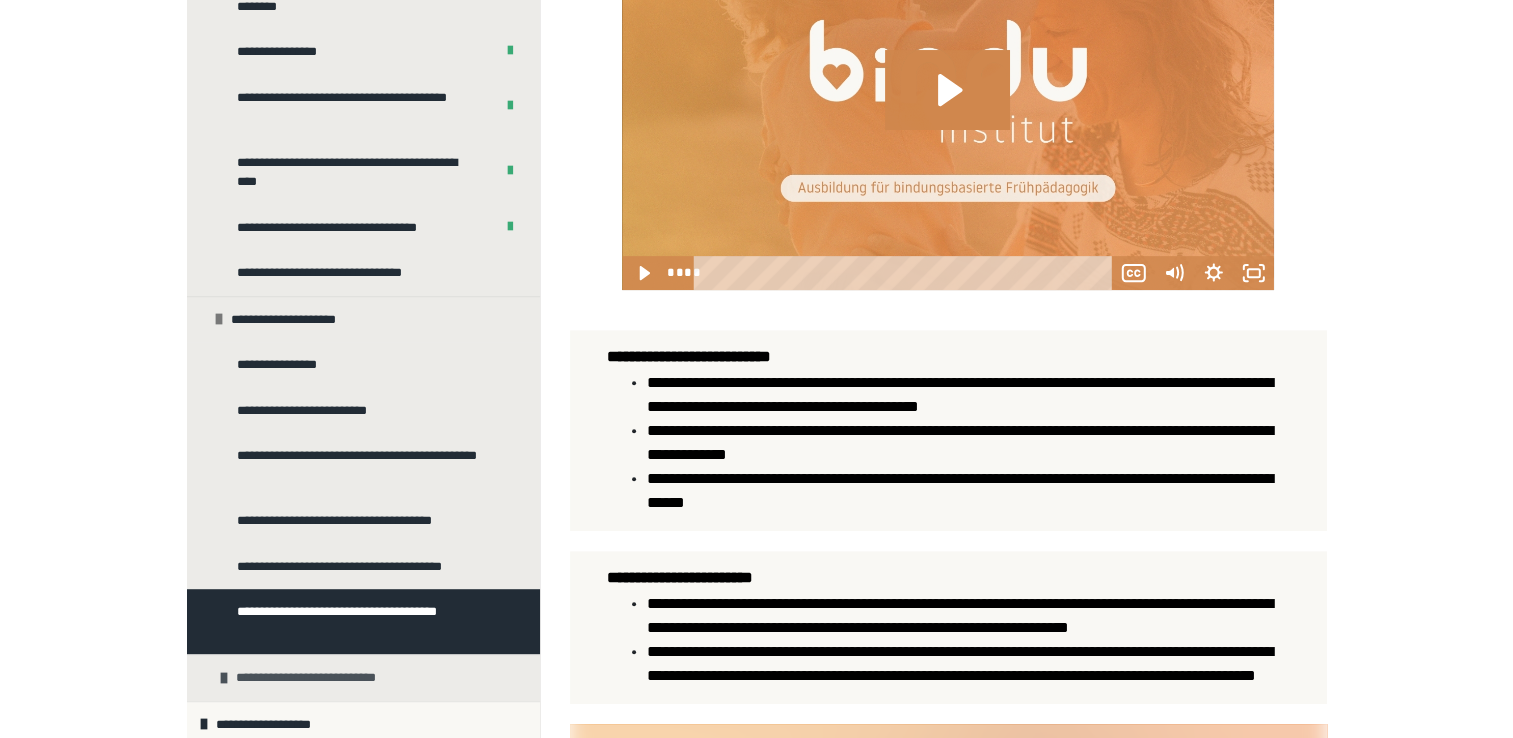click on "**********" at bounding box center [319, 678] 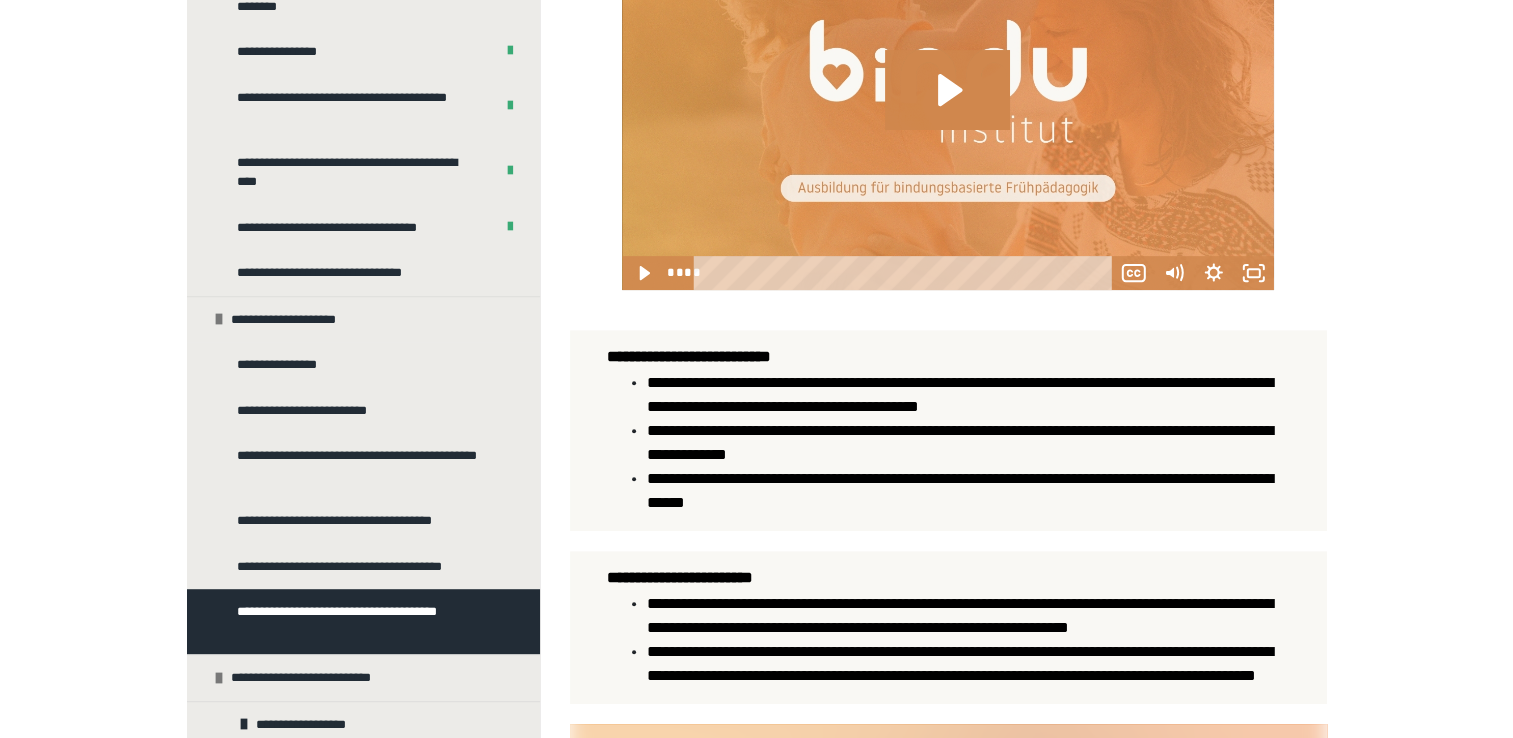 scroll, scrollTop: 1172, scrollLeft: 0, axis: vertical 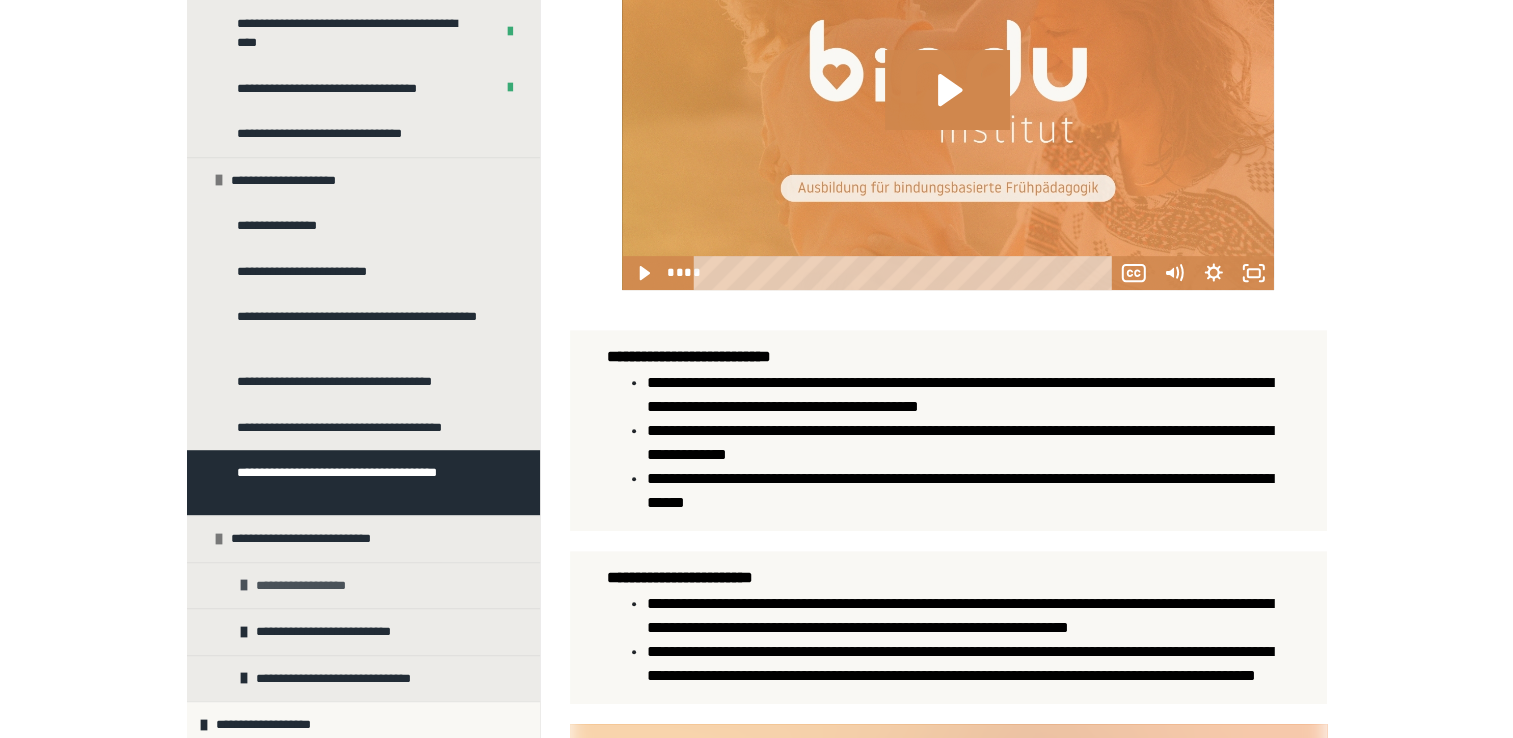 click on "**********" at bounding box center (363, 585) 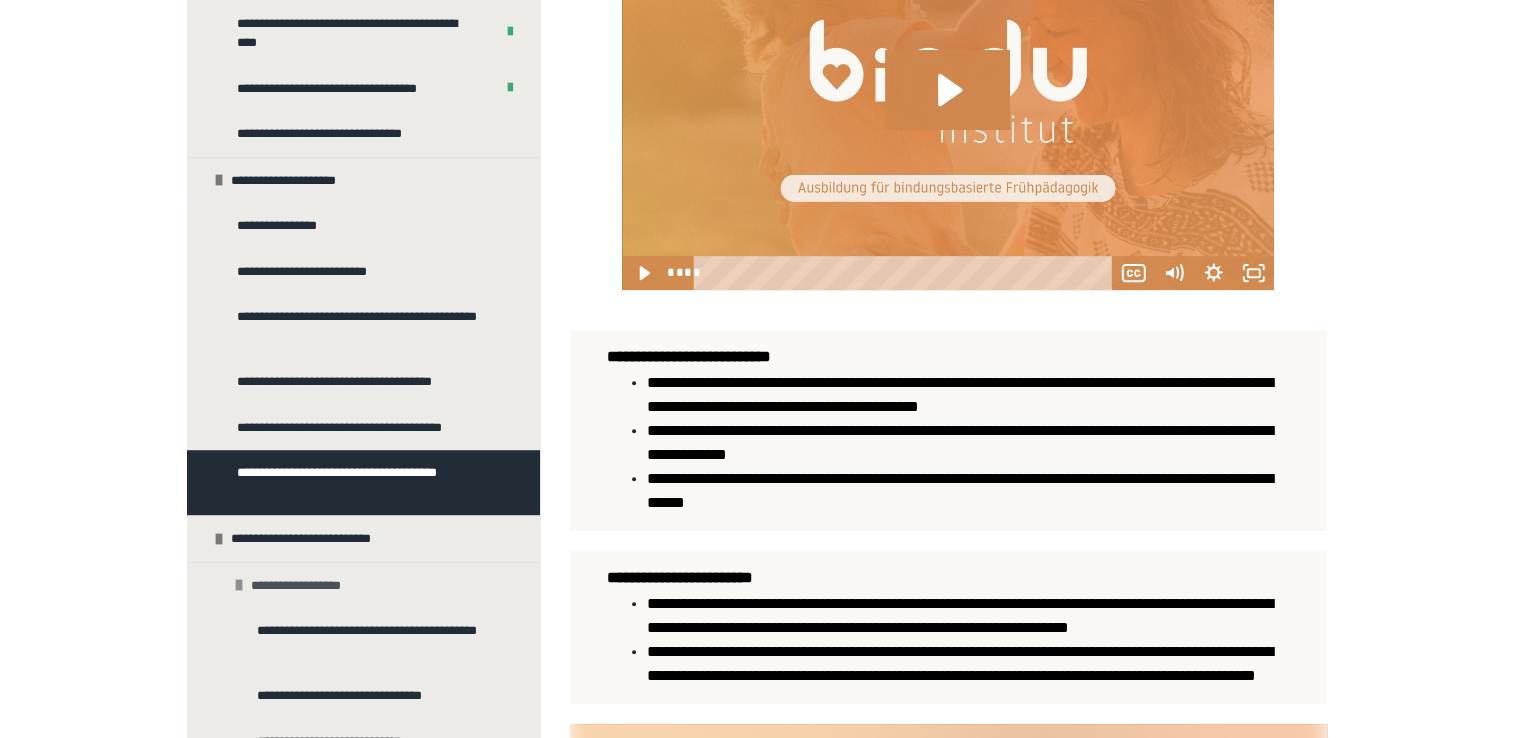click on "**********" at bounding box center (303, 586) 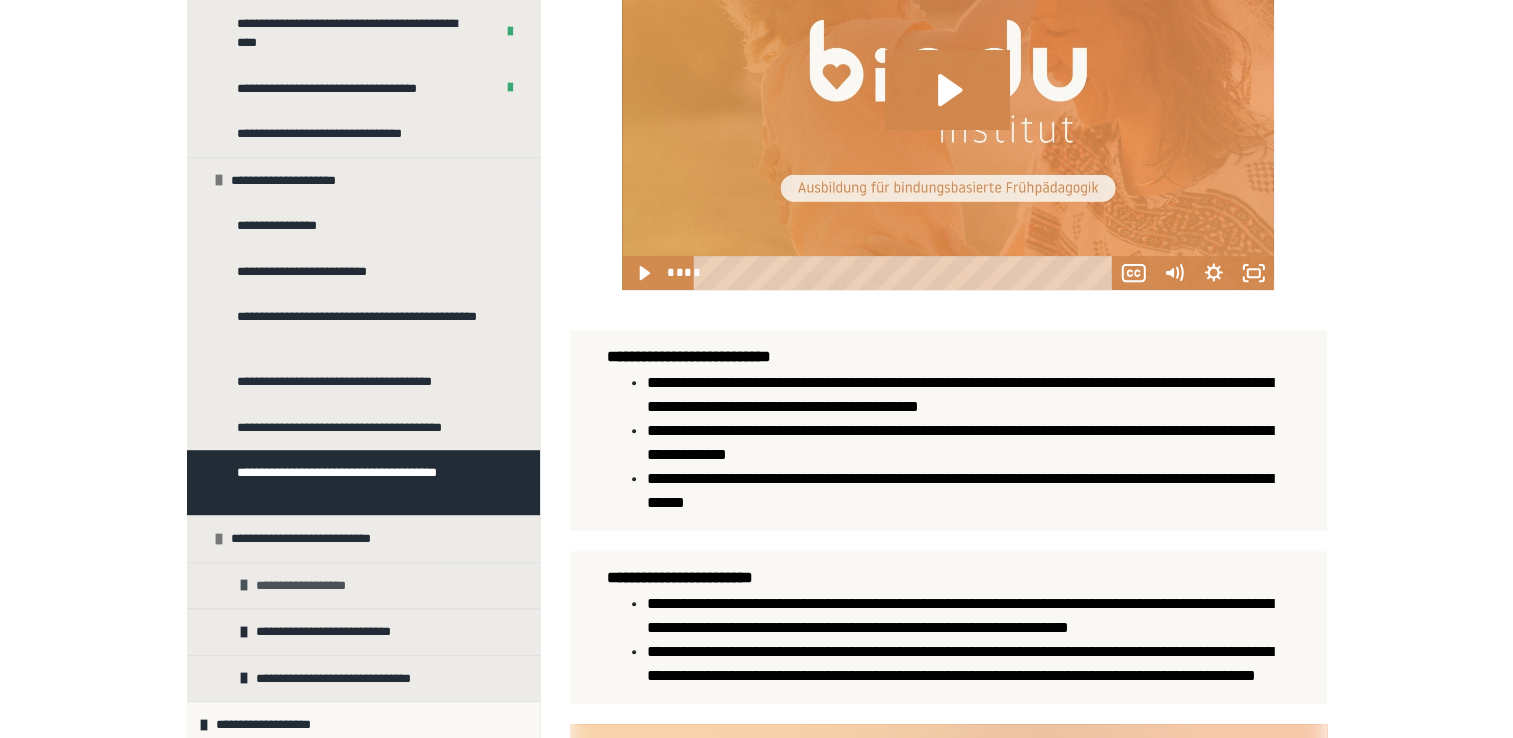 click on "**********" at bounding box center [308, 586] 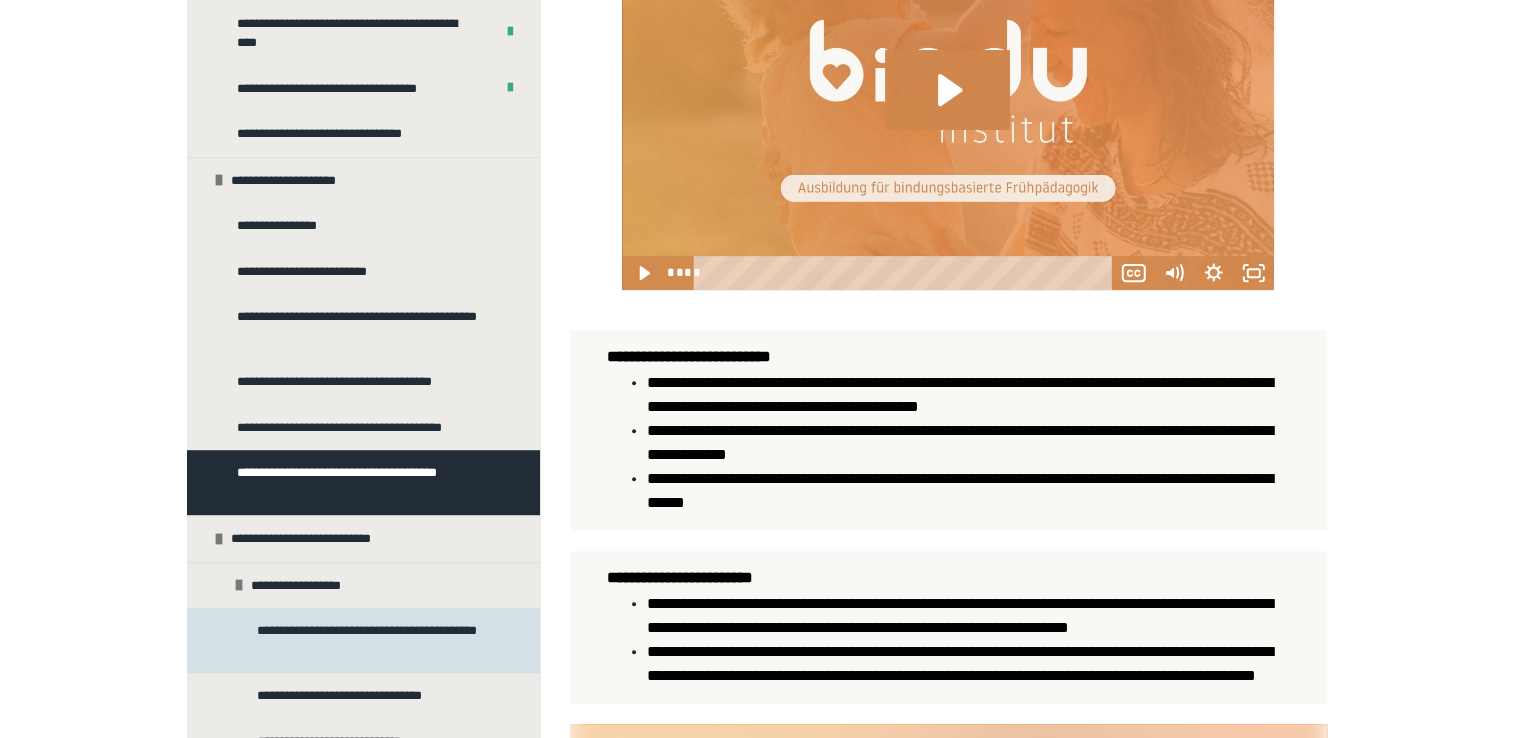 click on "**********" at bounding box center [368, 640] 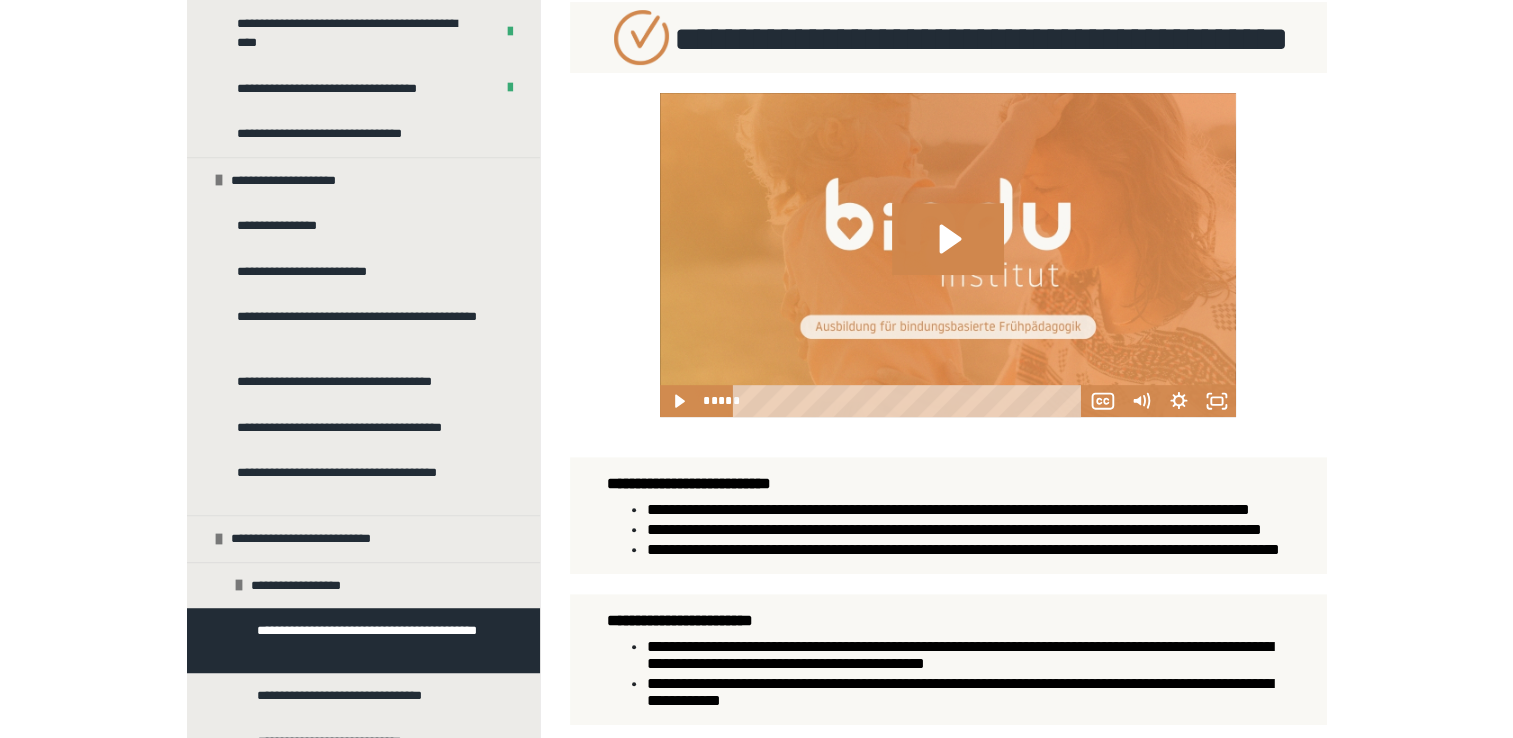 scroll, scrollTop: 838, scrollLeft: 0, axis: vertical 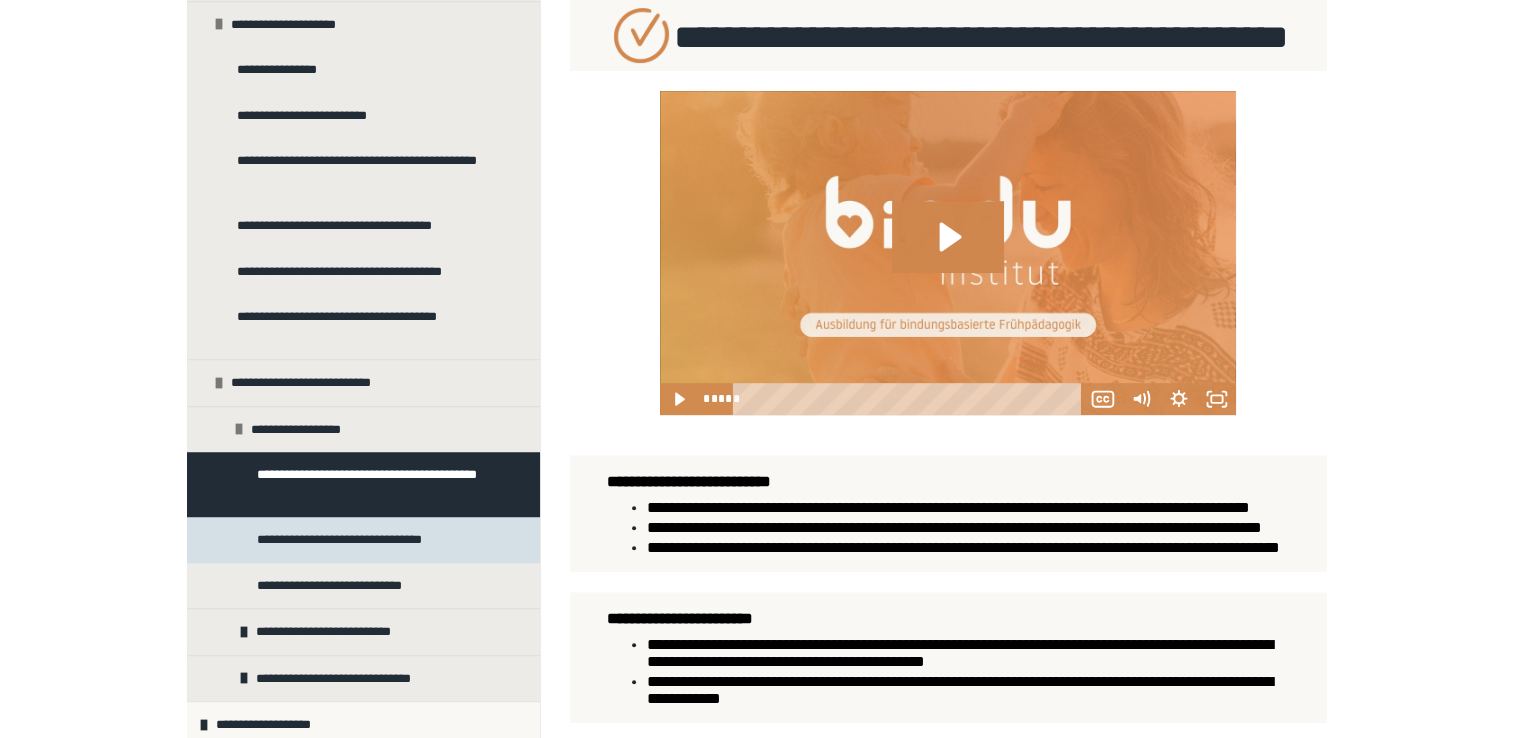 click on "**********" at bounding box center (352, 540) 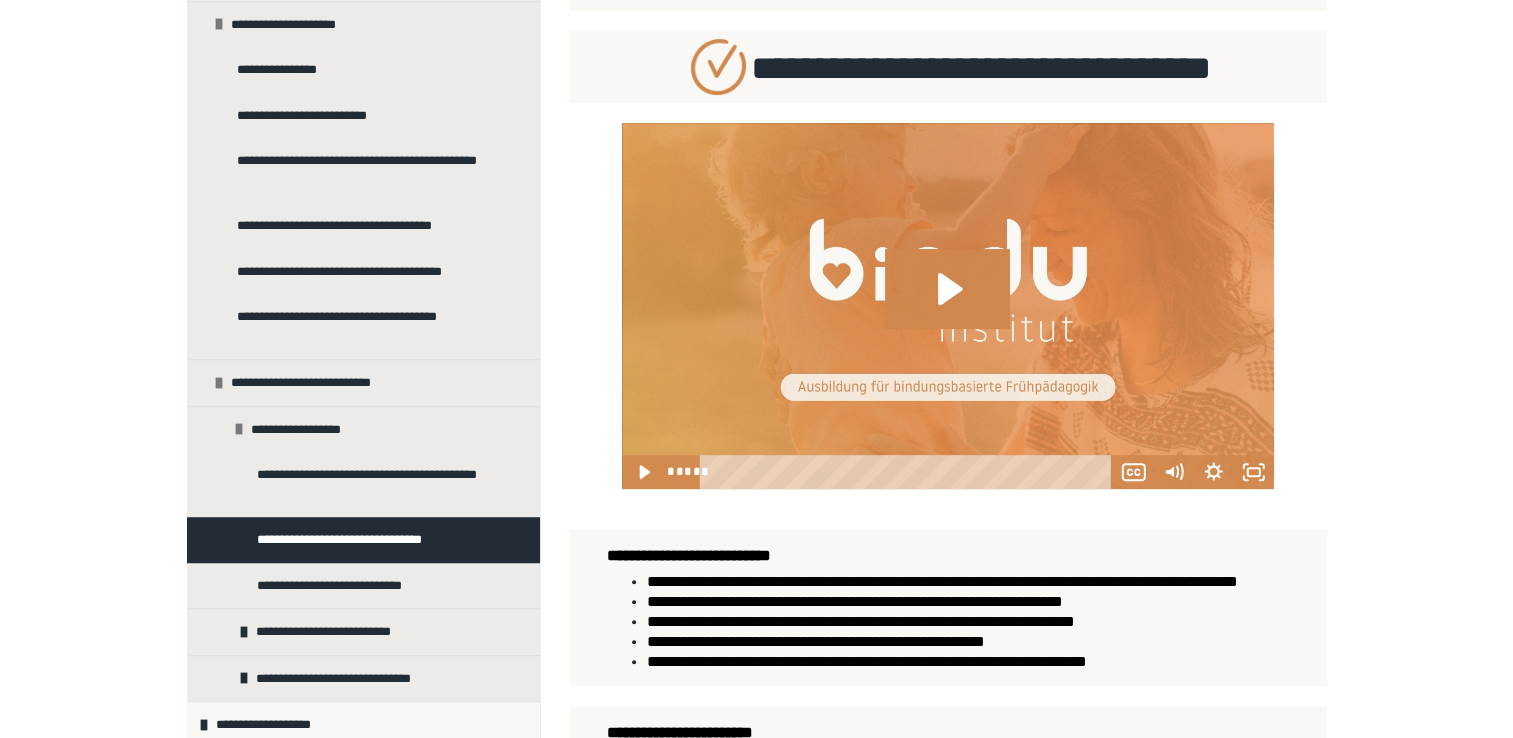 scroll, scrollTop: 712, scrollLeft: 0, axis: vertical 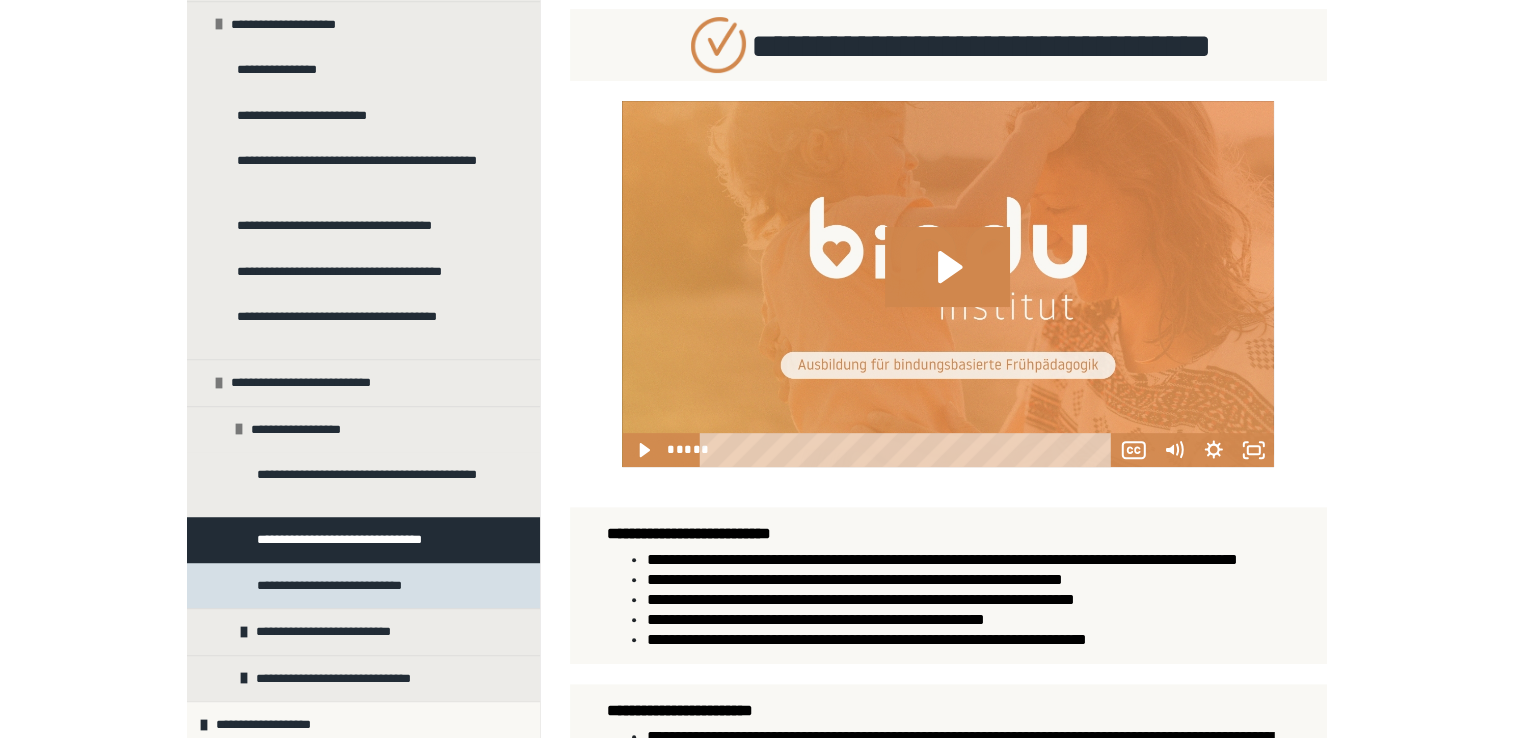 click on "**********" at bounding box center [342, 586] 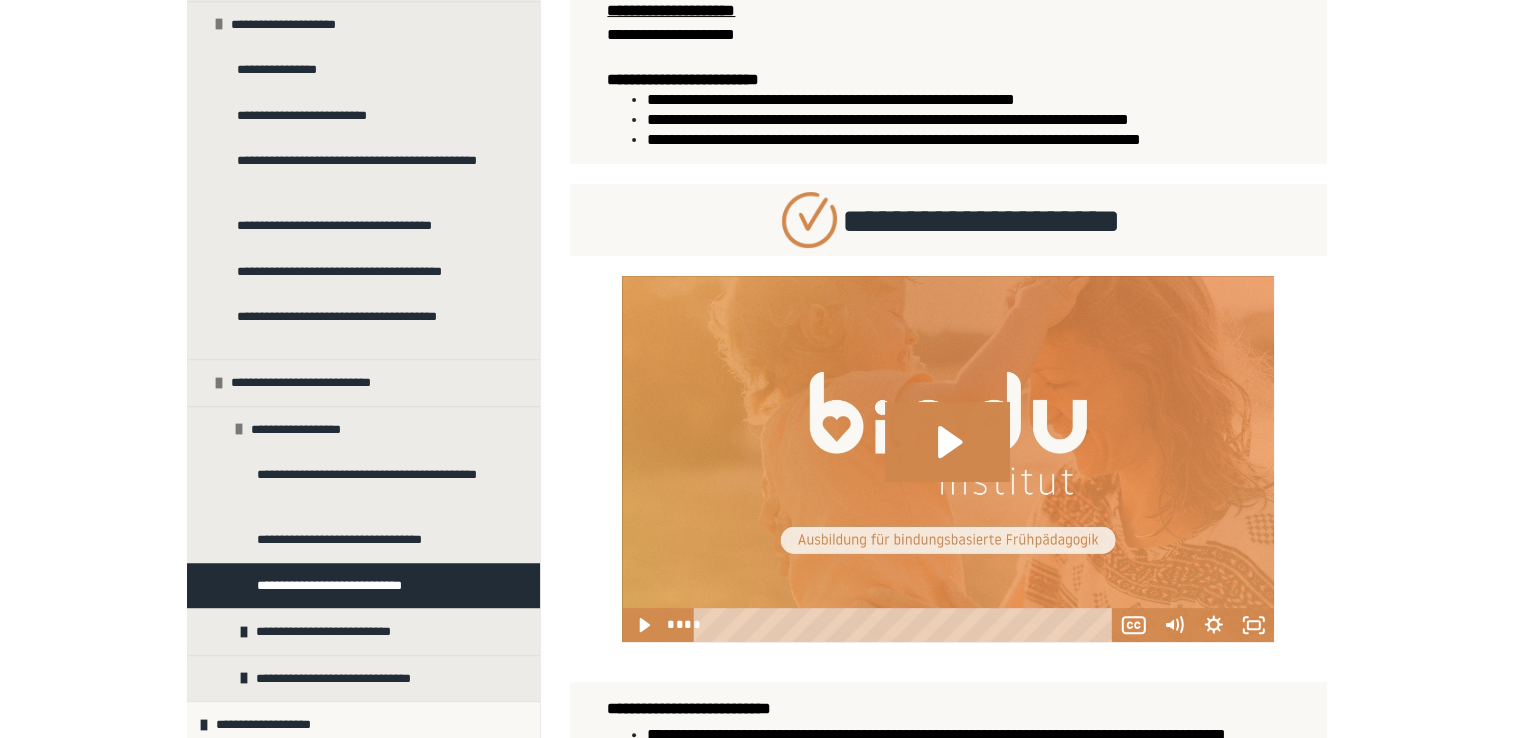 scroll, scrollTop: 542, scrollLeft: 0, axis: vertical 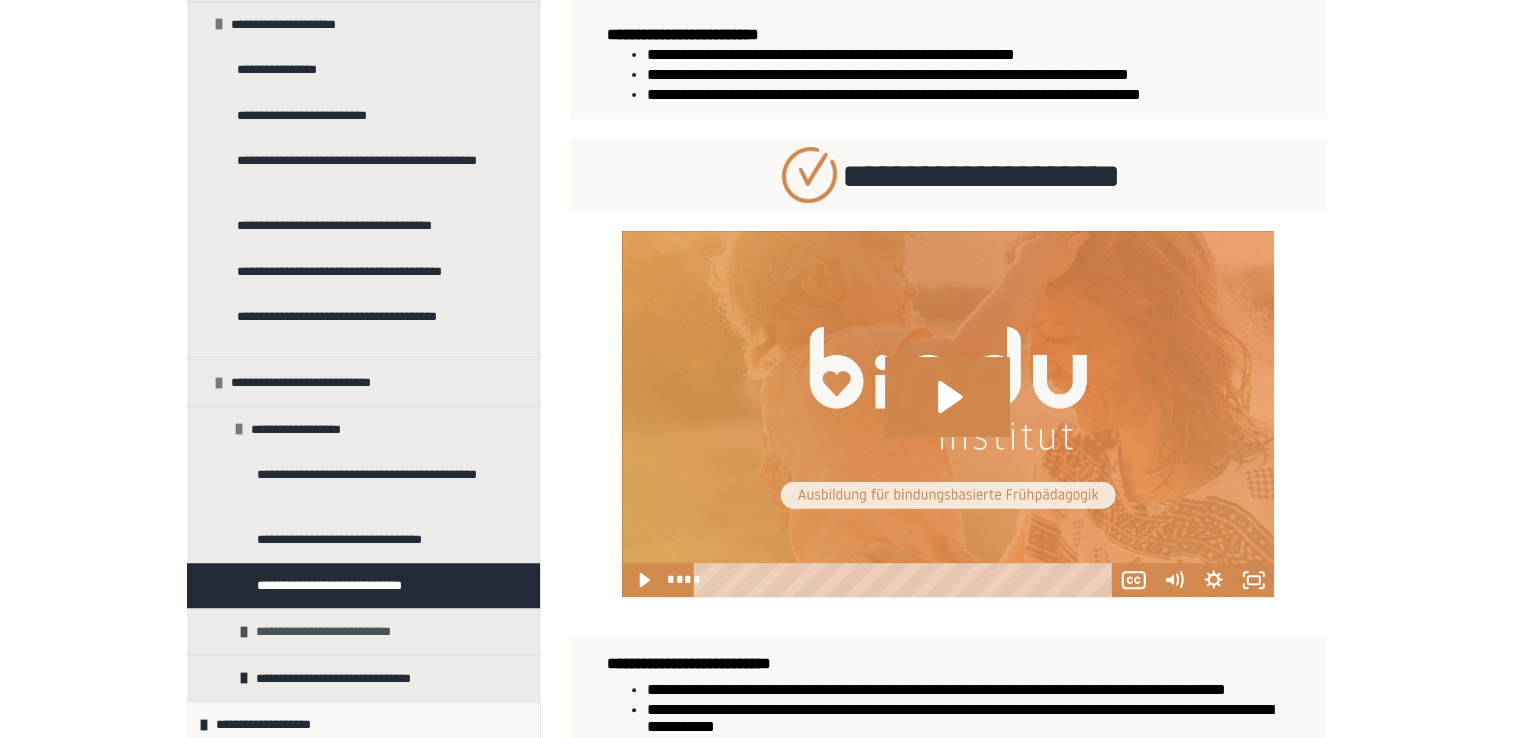 click on "**********" at bounding box center [363, 631] 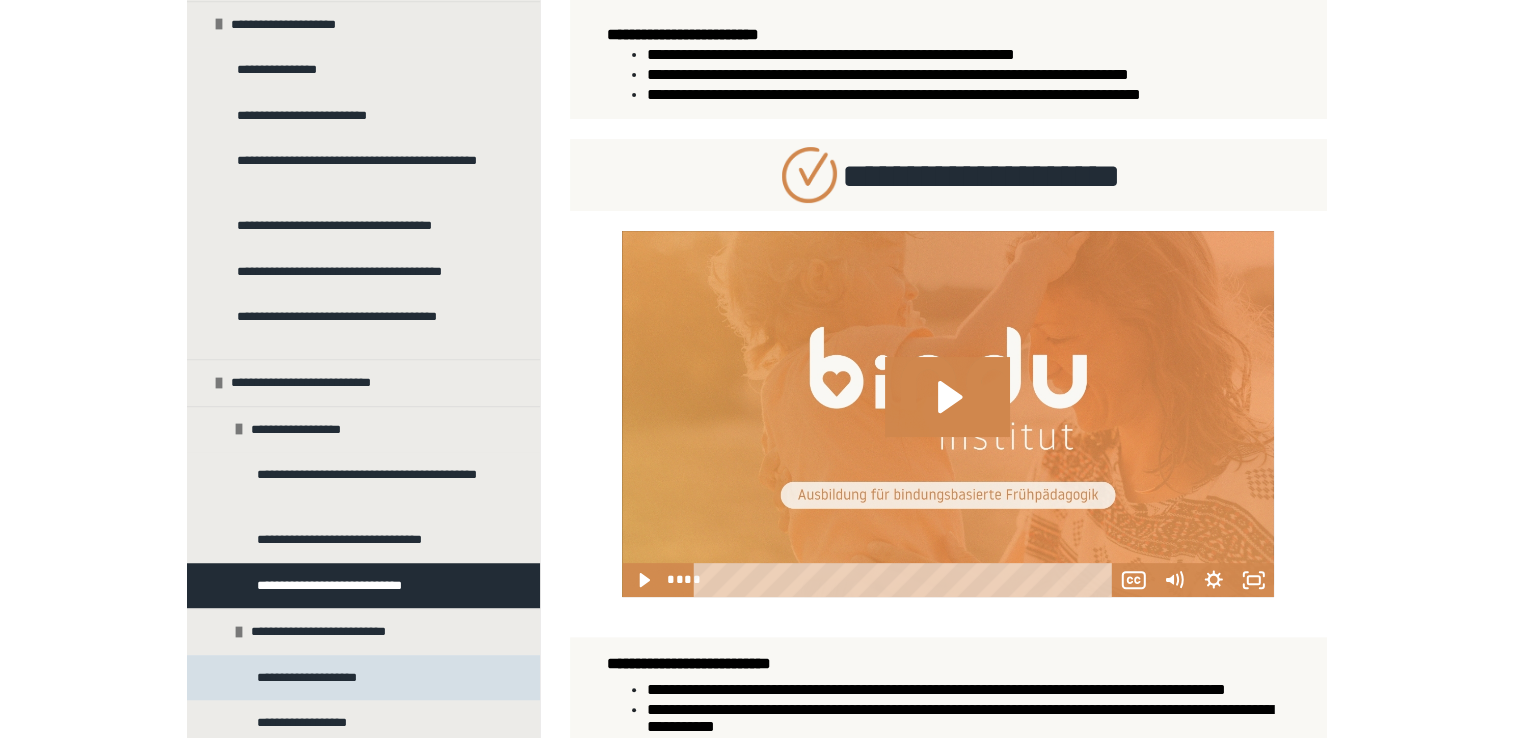 click on "**********" at bounding box center (313, 678) 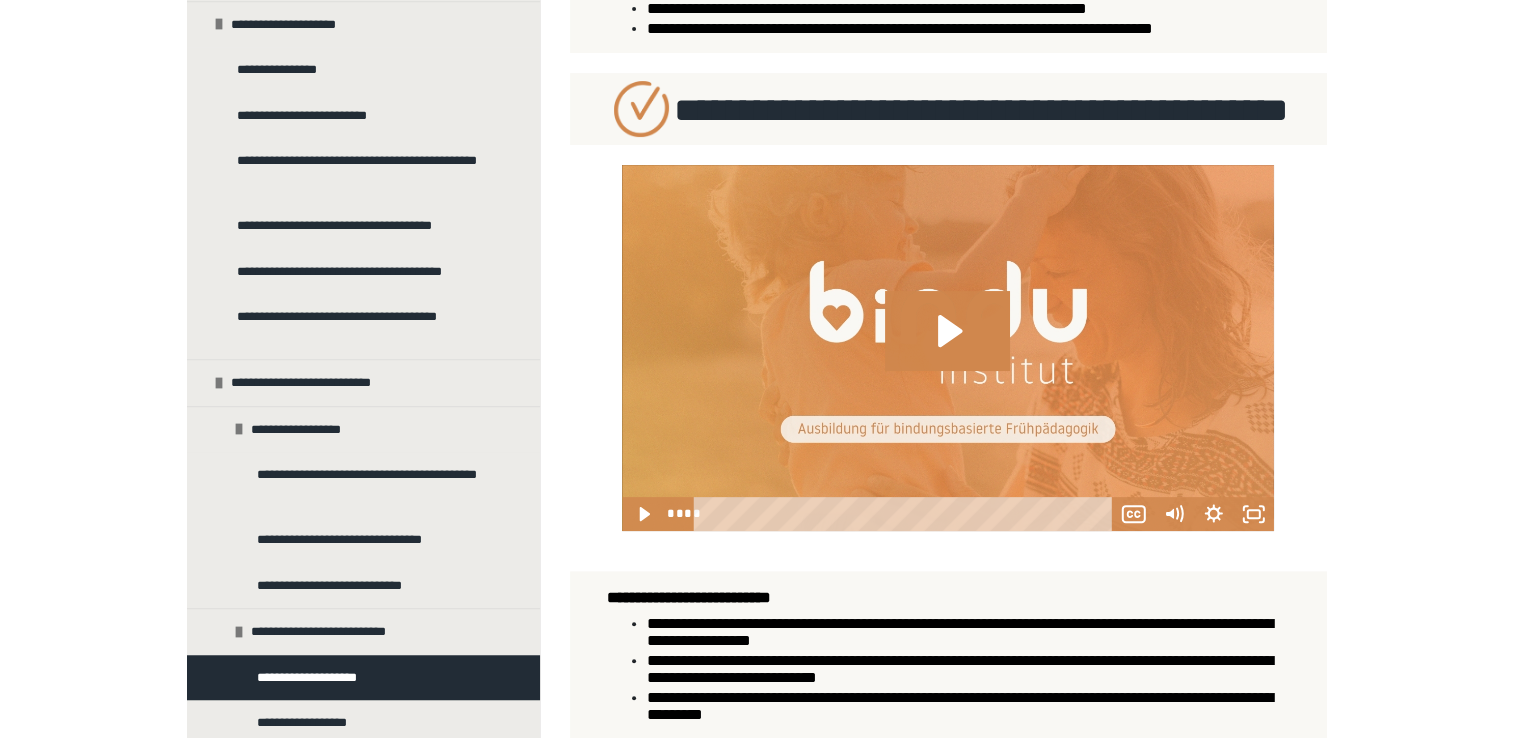 scroll, scrollTop: 945, scrollLeft: 0, axis: vertical 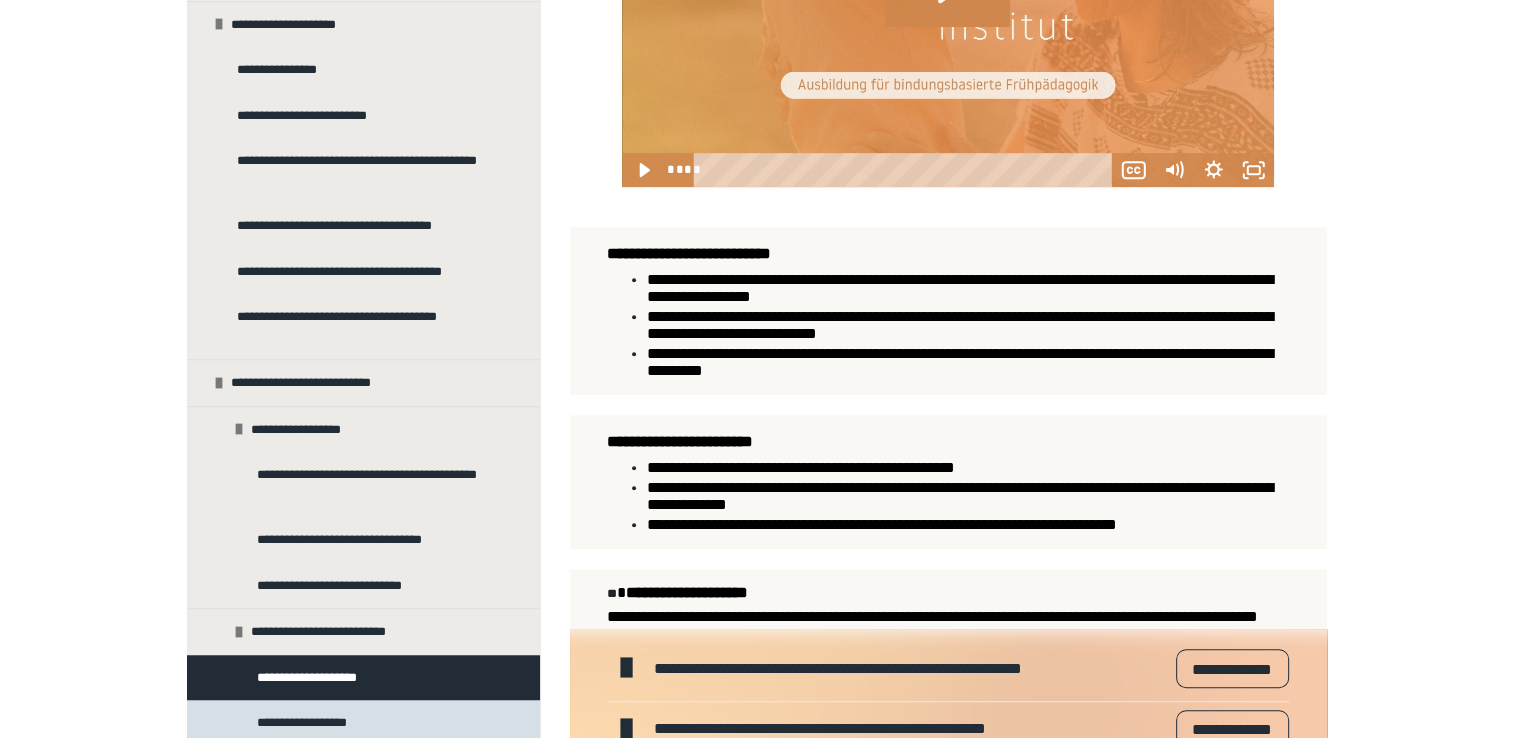 click on "**********" at bounding box center (363, 723) 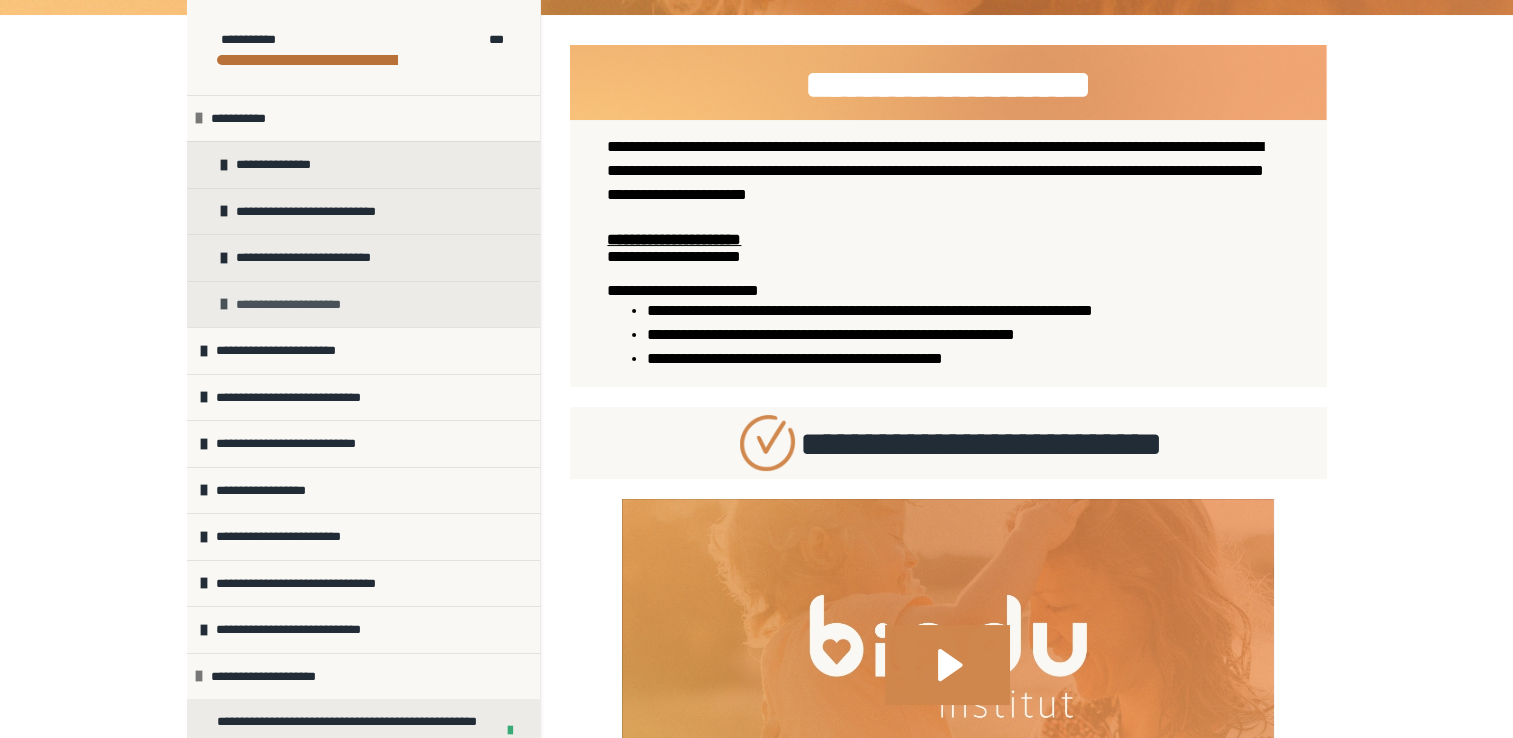 scroll, scrollTop: 0, scrollLeft: 0, axis: both 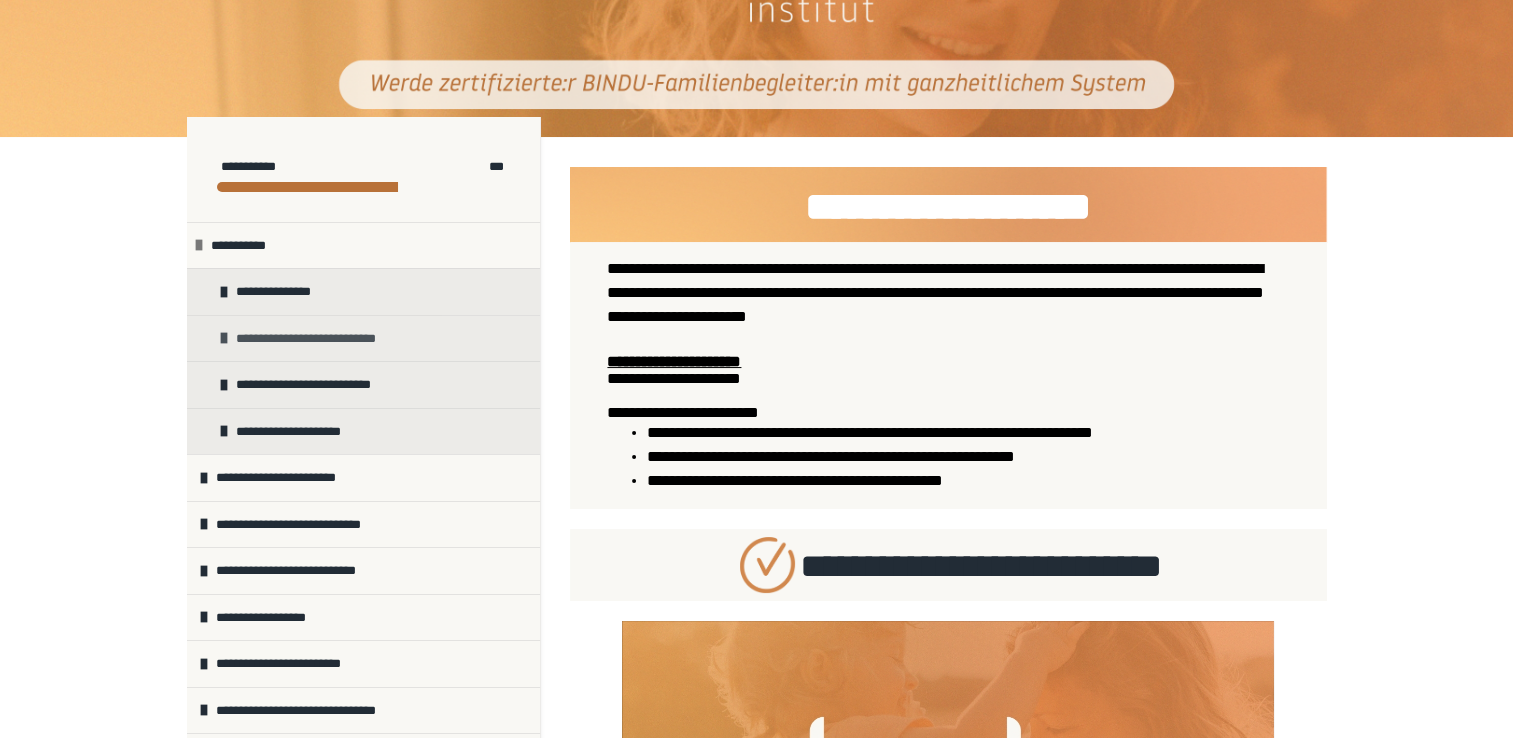 click on "**********" at bounding box center (318, 339) 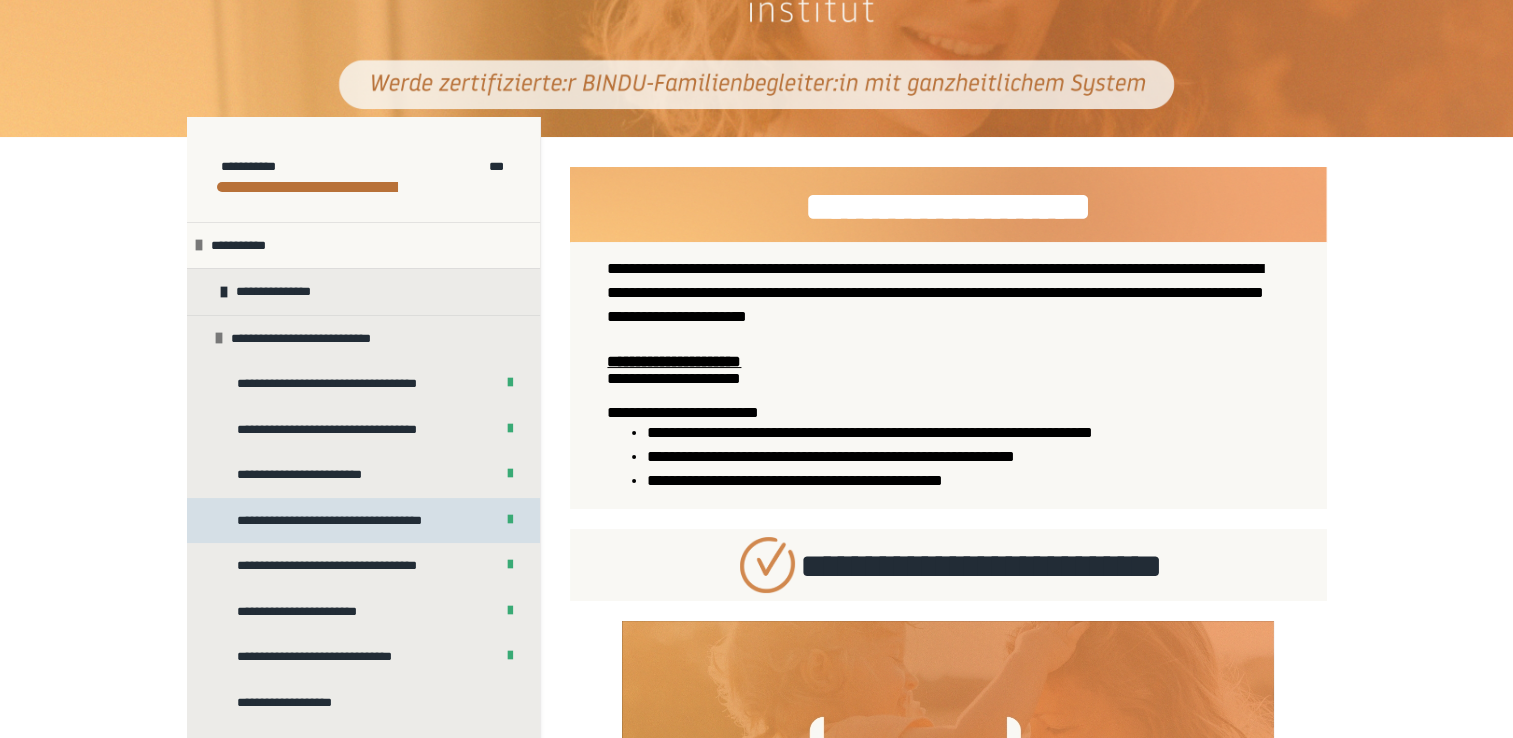 click on "**********" at bounding box center [346, 521] 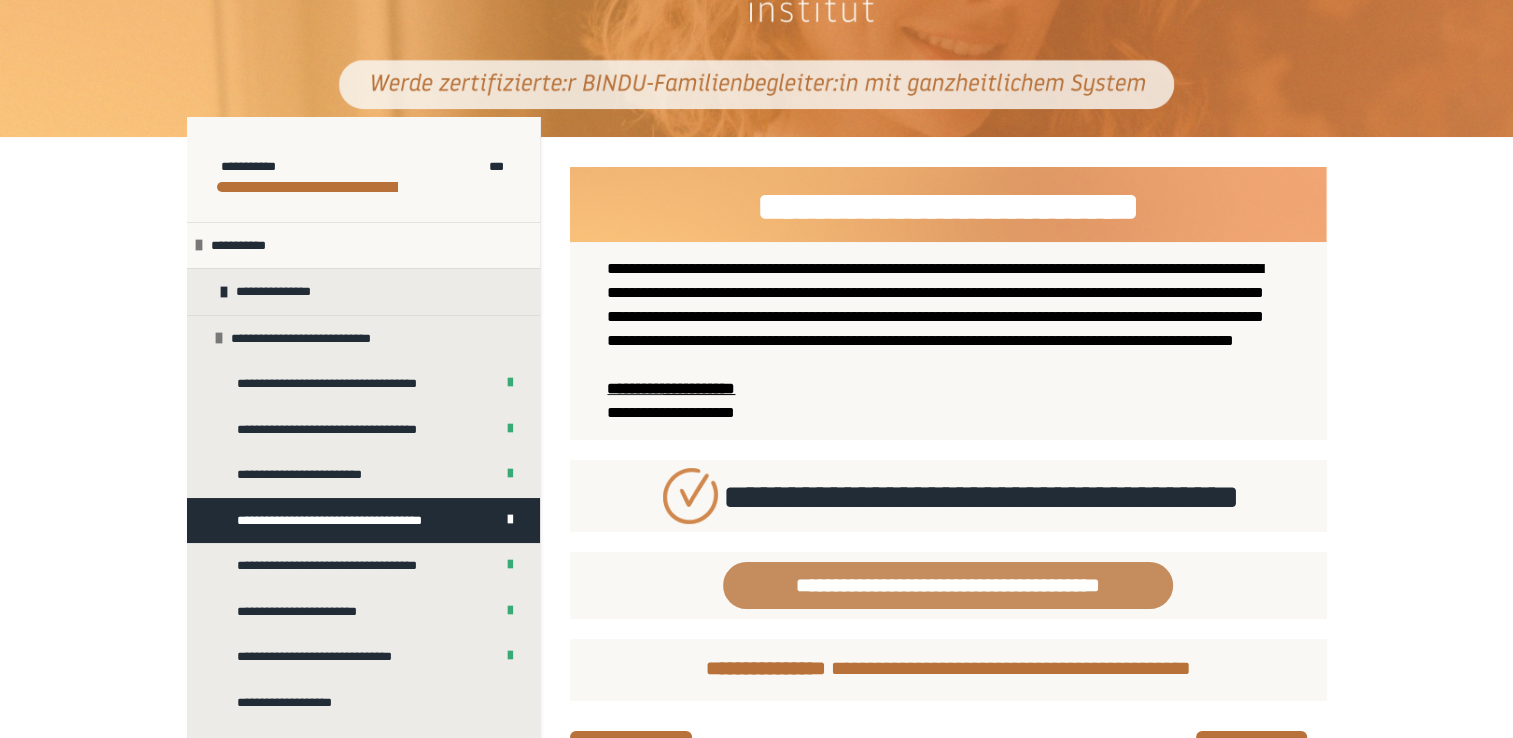 click on "**********" at bounding box center (948, 585) 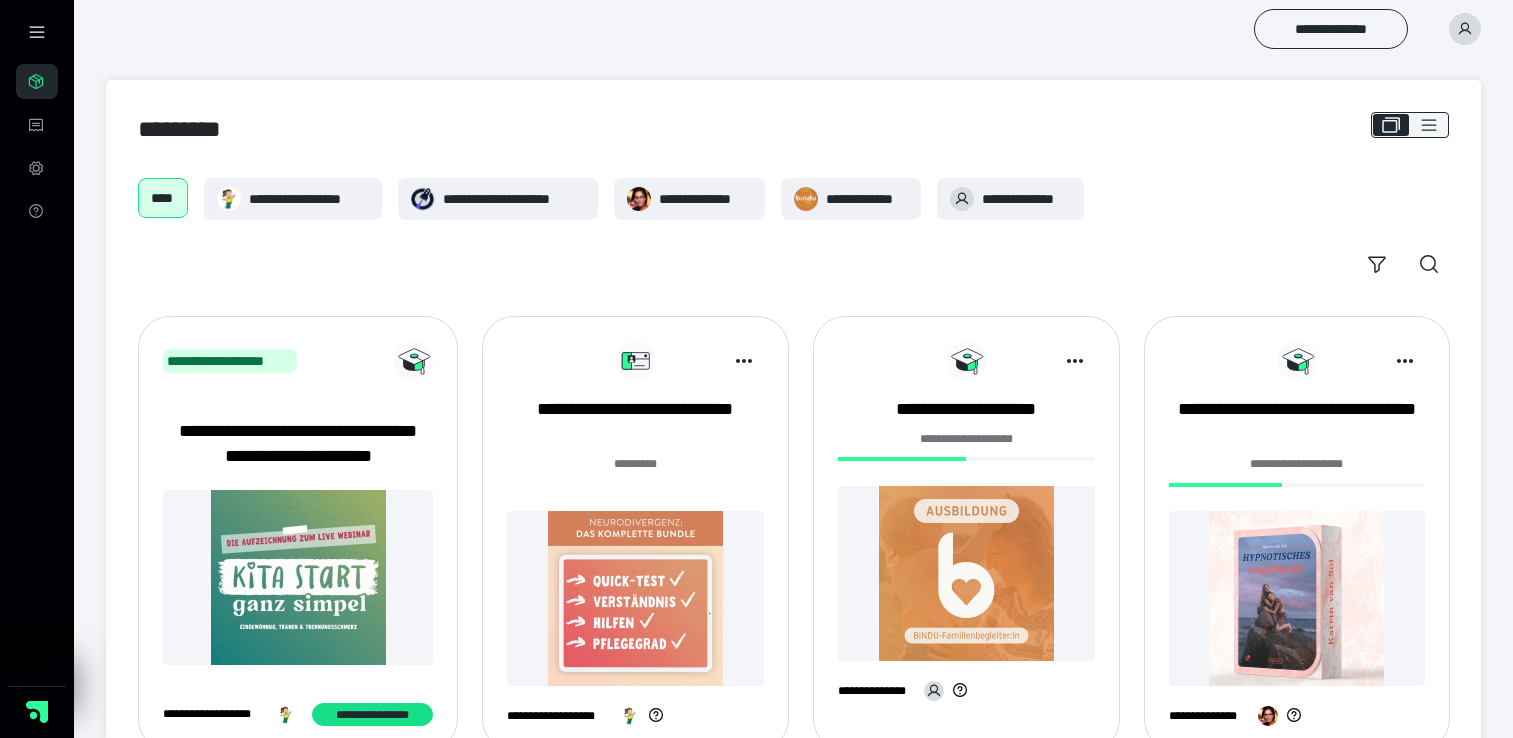 scroll, scrollTop: 0, scrollLeft: 0, axis: both 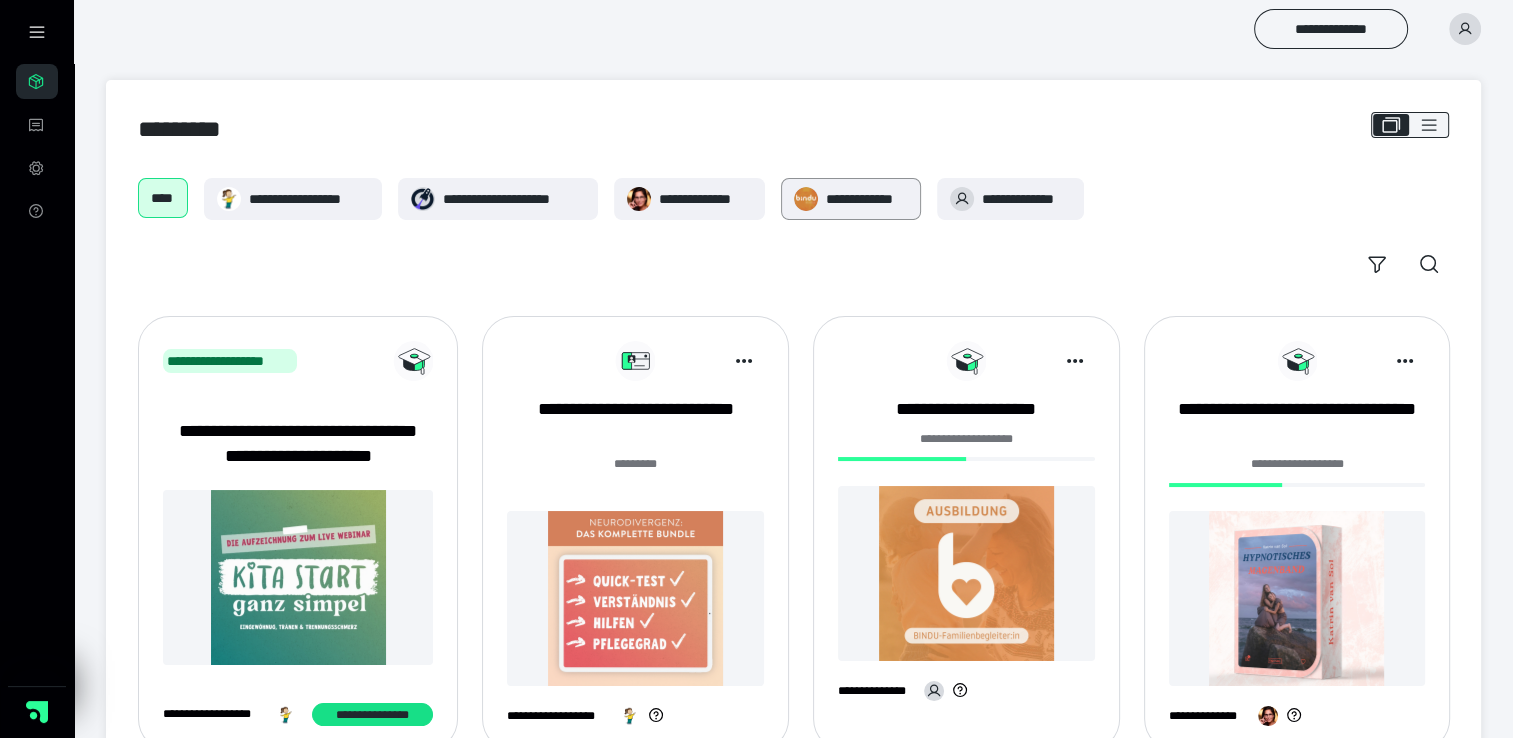 click on "**********" at bounding box center (867, 199) 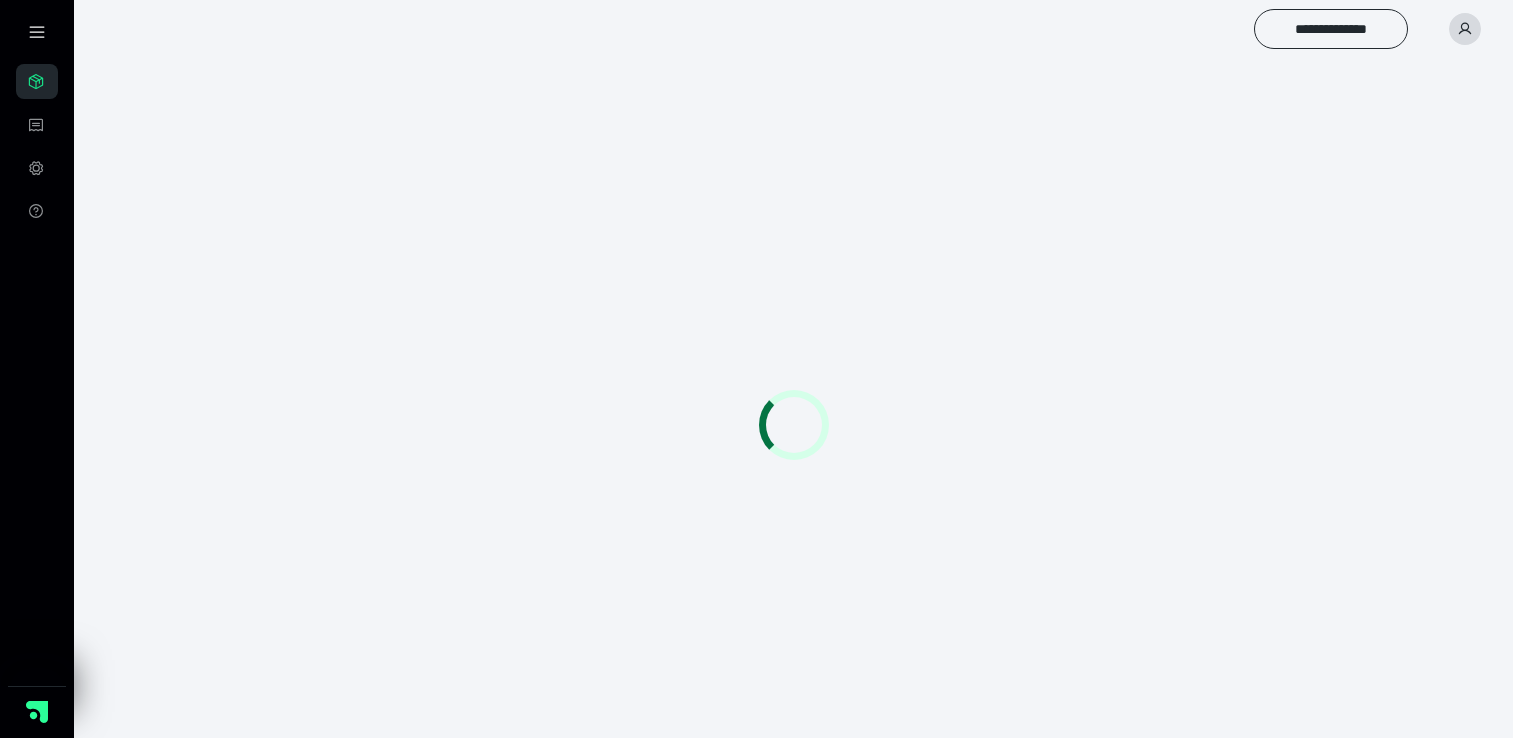 scroll, scrollTop: 0, scrollLeft: 0, axis: both 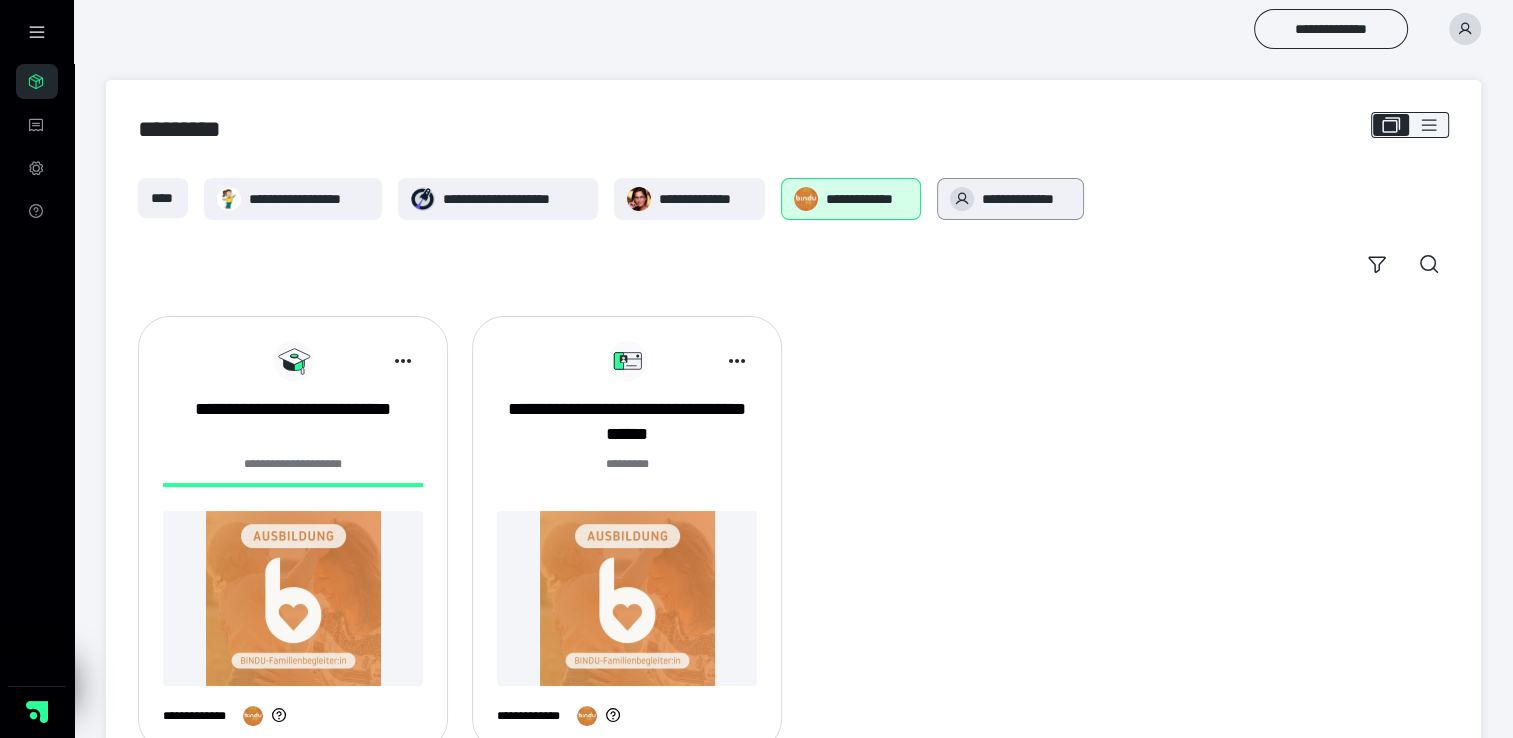 click on "**********" at bounding box center (1026, 199) 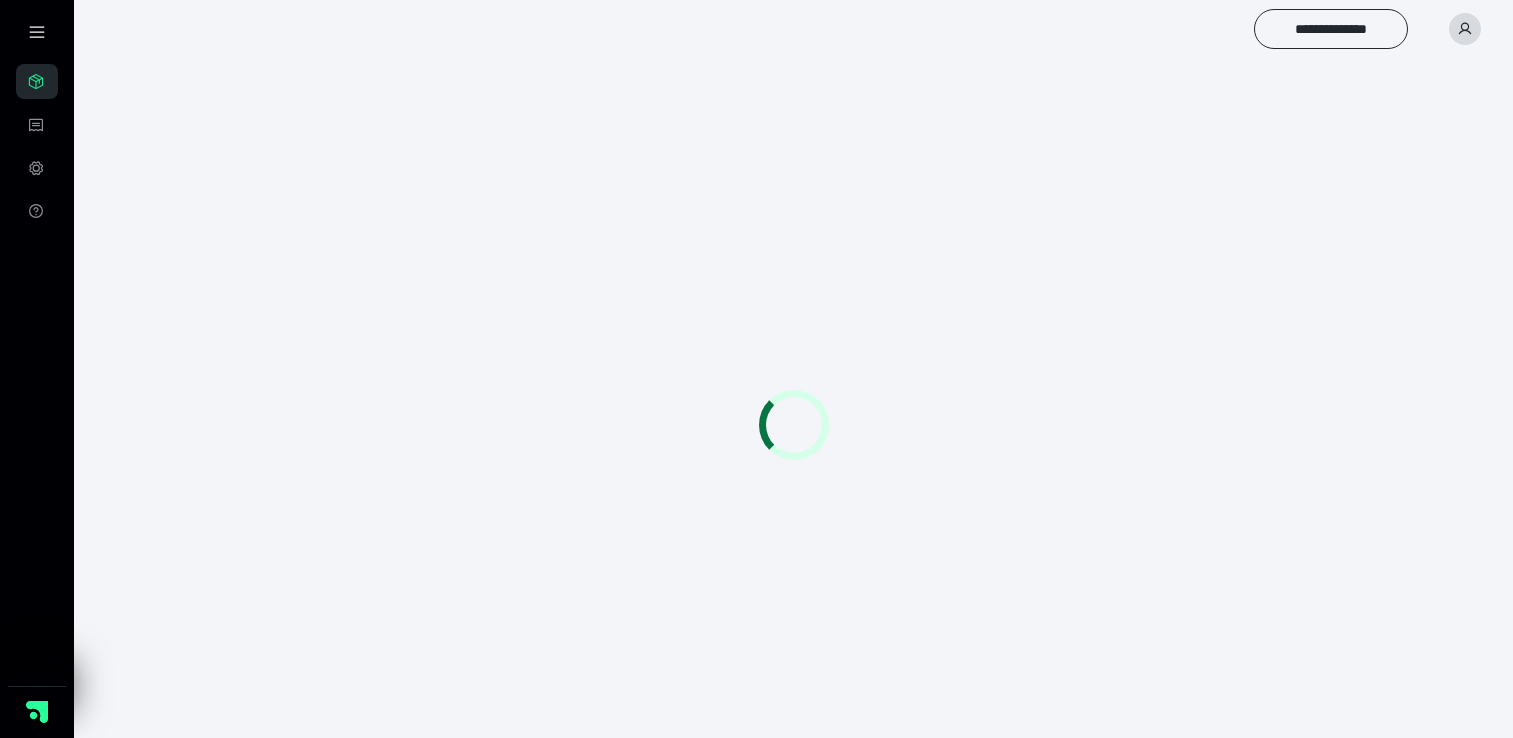 scroll, scrollTop: 0, scrollLeft: 0, axis: both 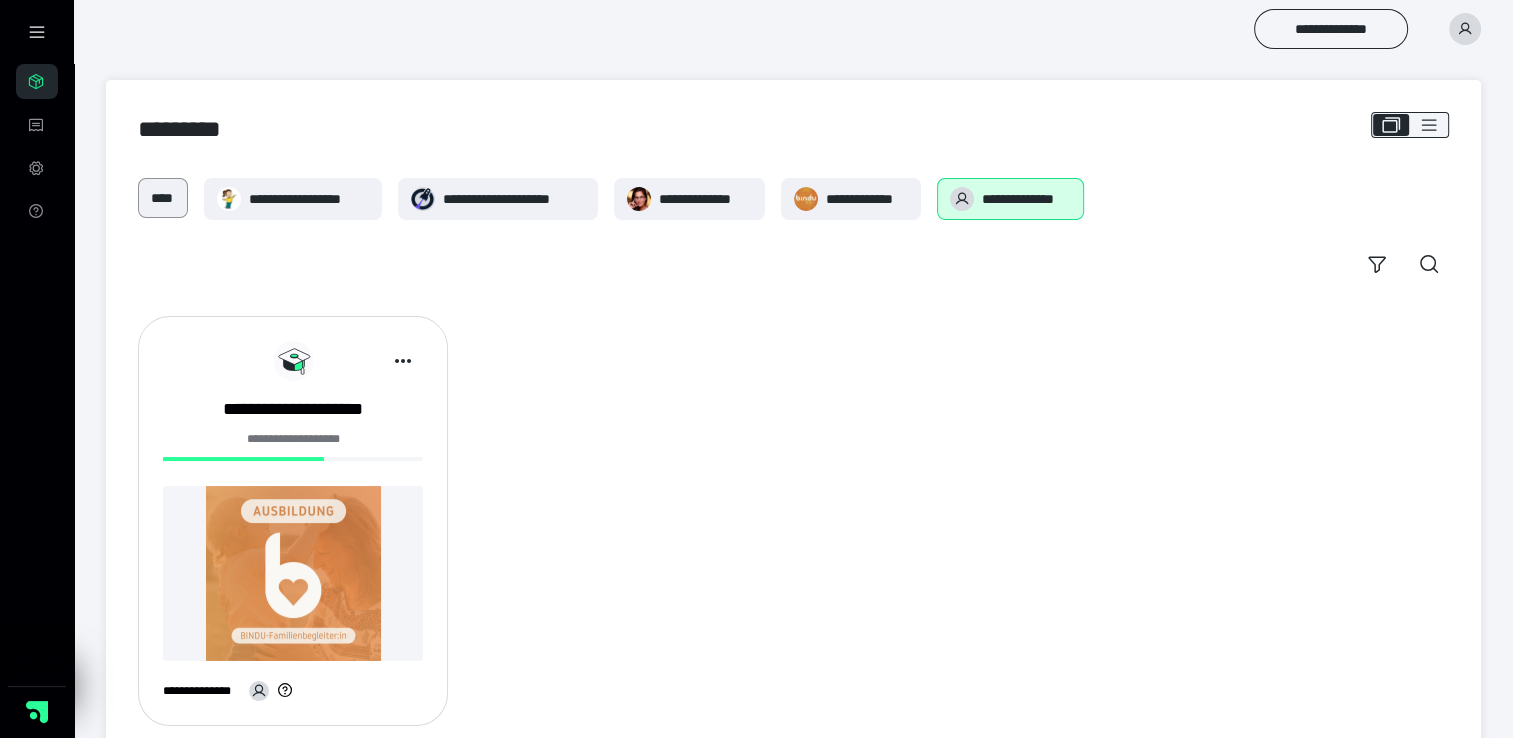 click on "****" at bounding box center (163, 198) 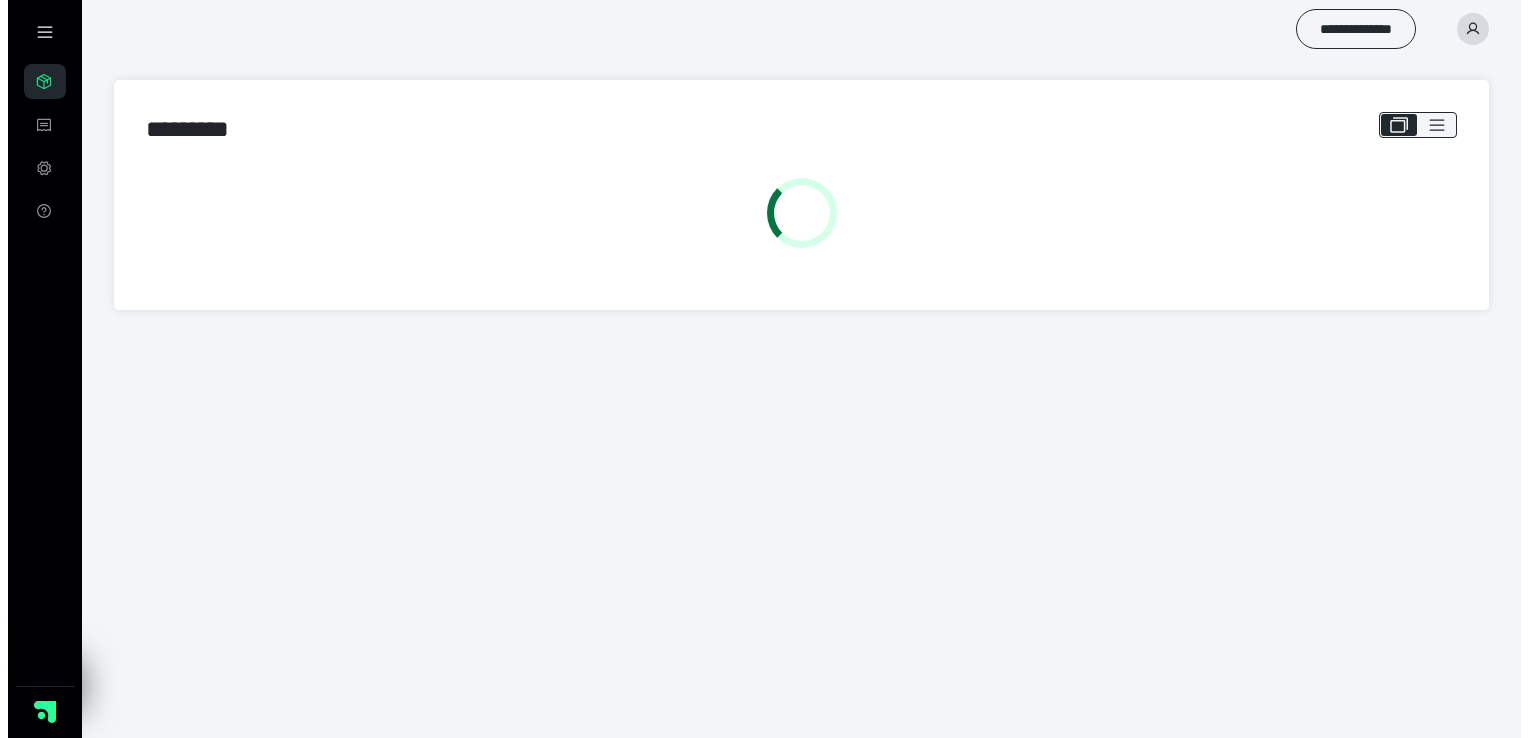 scroll, scrollTop: 0, scrollLeft: 0, axis: both 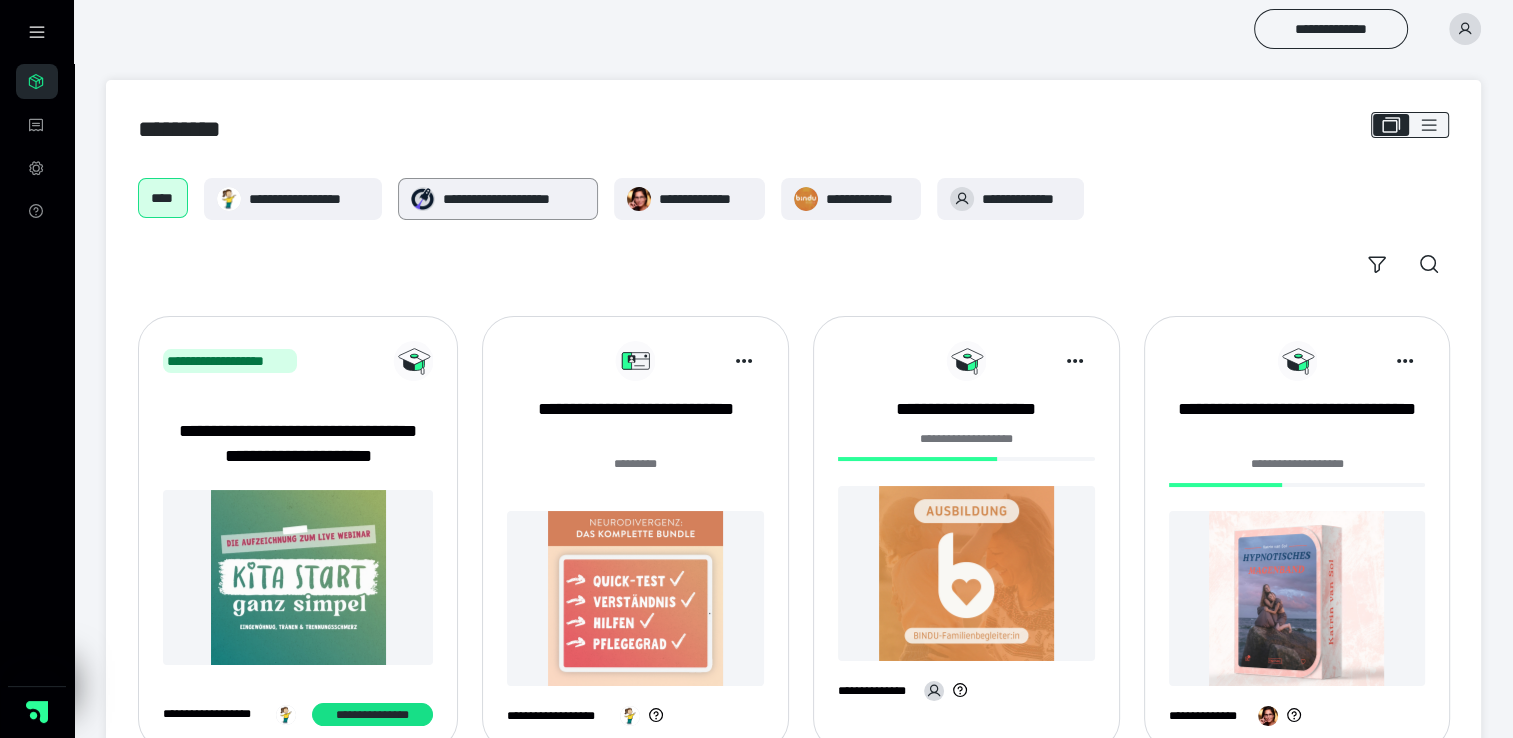click on "**********" at bounding box center [514, 199] 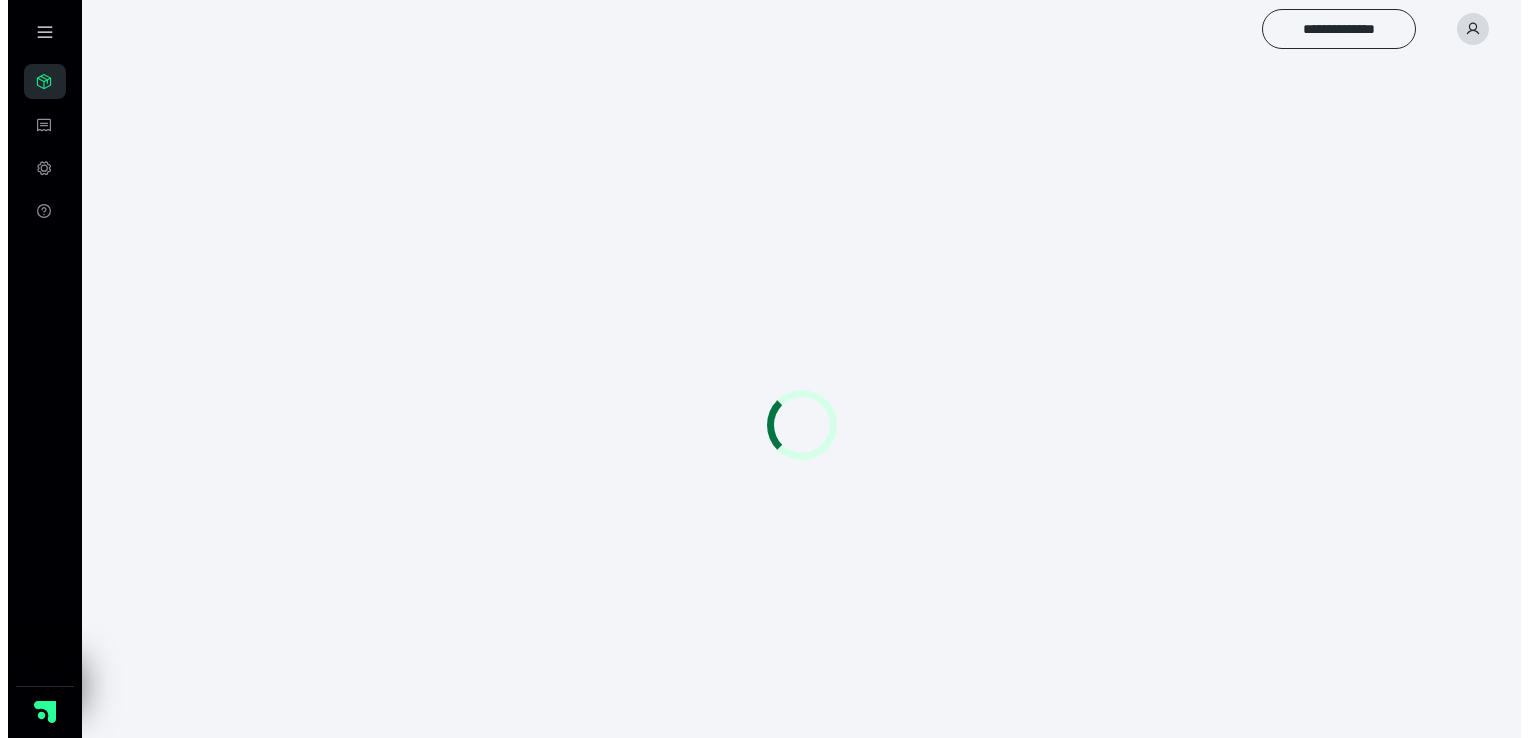 scroll, scrollTop: 0, scrollLeft: 0, axis: both 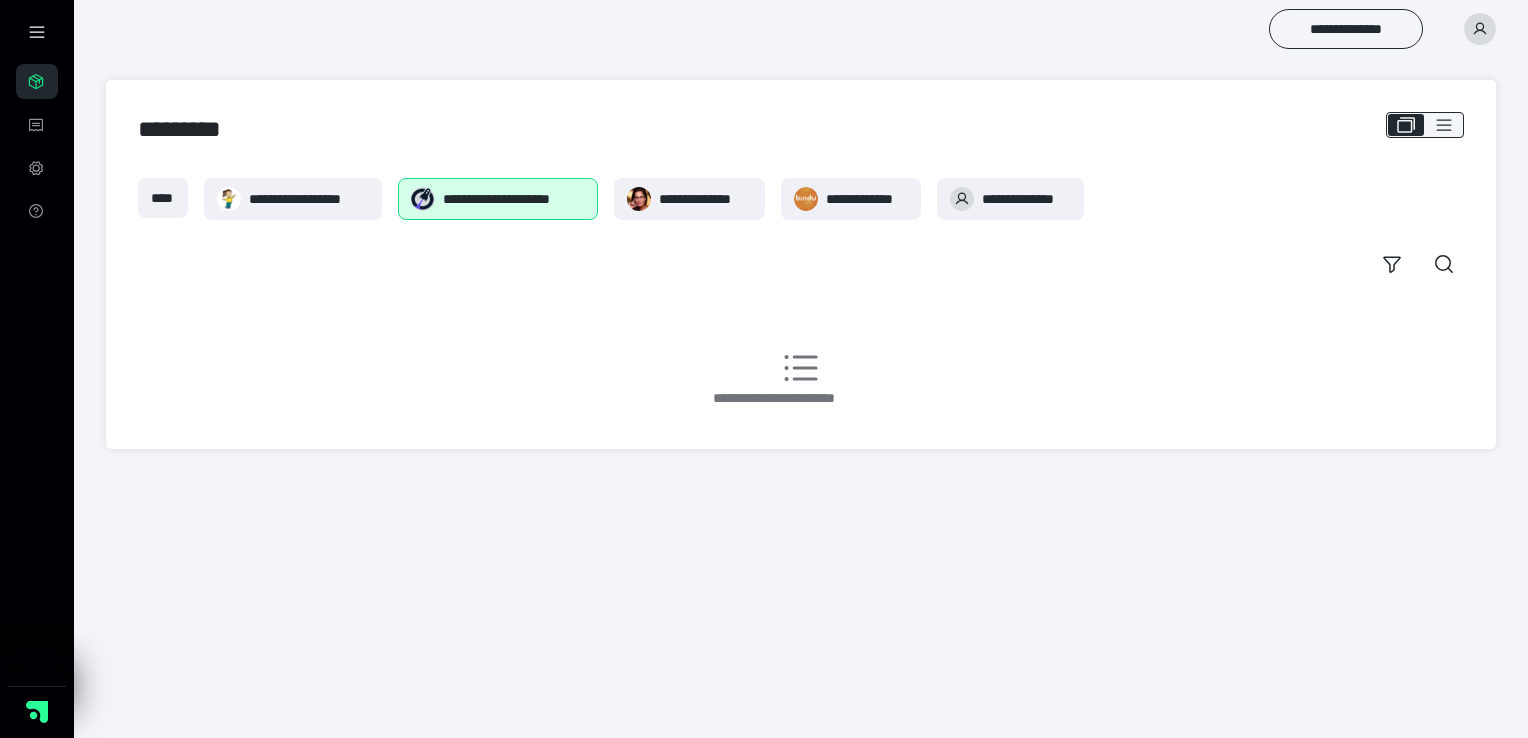 drag, startPoint x: 565, startPoint y: 194, endPoint x: 472, endPoint y: 436, distance: 259.2547 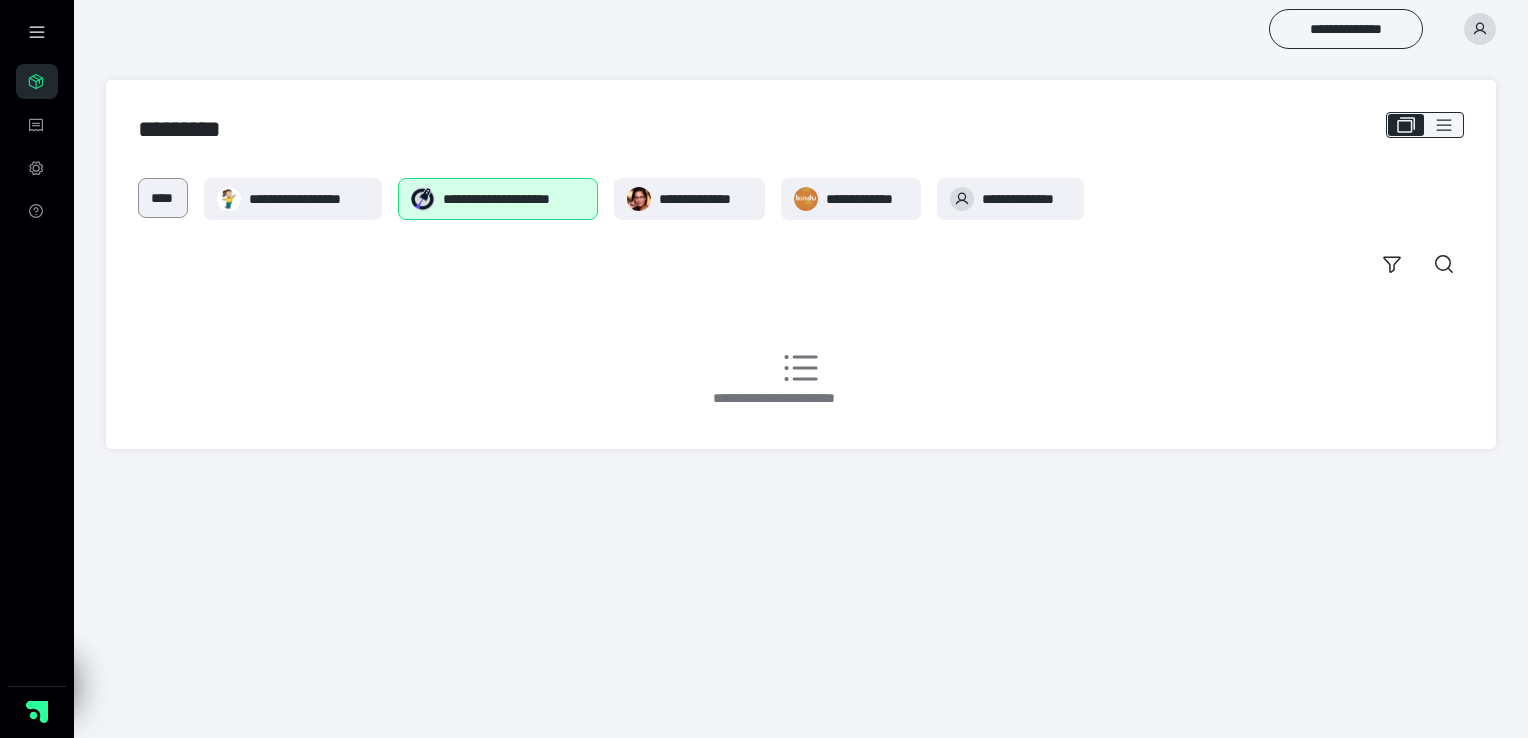 click on "****" at bounding box center (163, 198) 